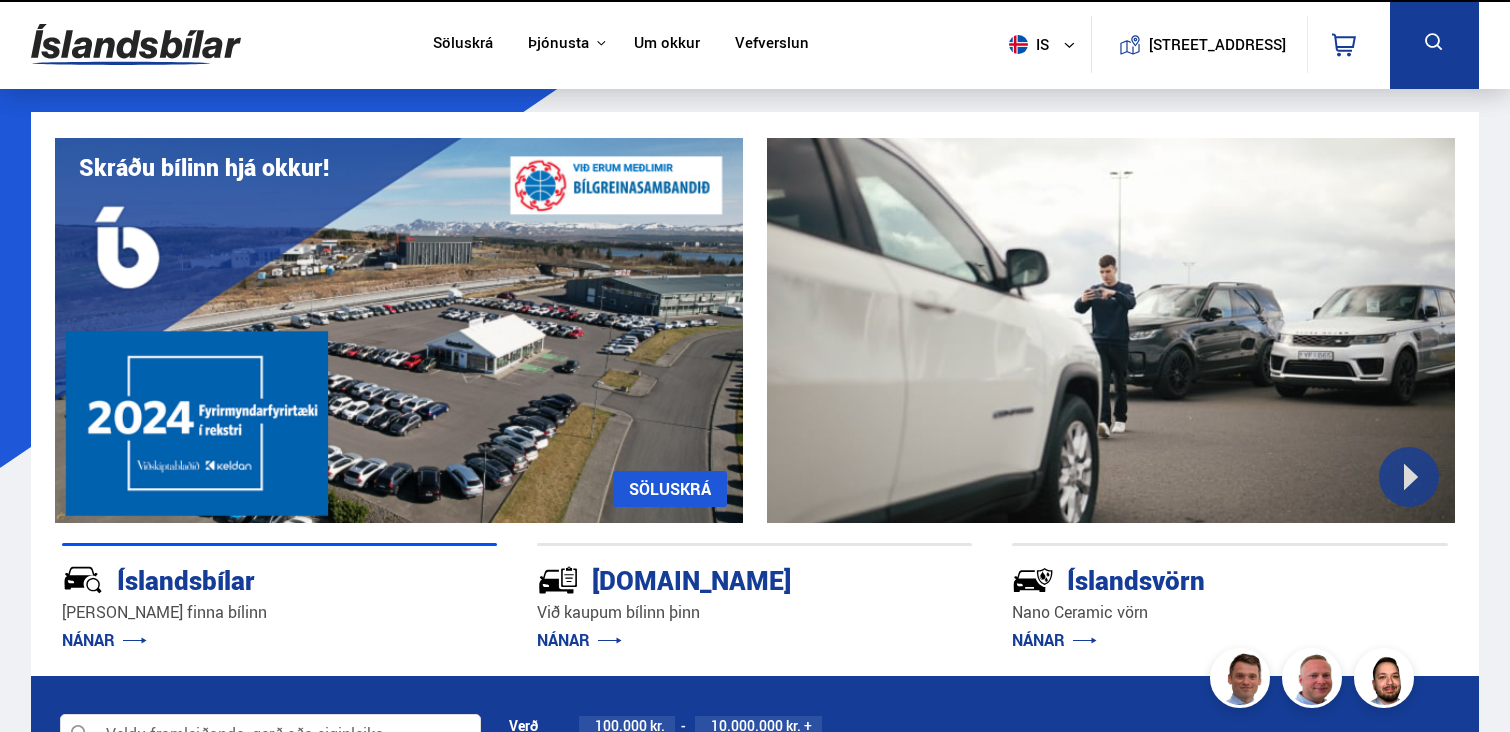 scroll, scrollTop: 0, scrollLeft: 0, axis: both 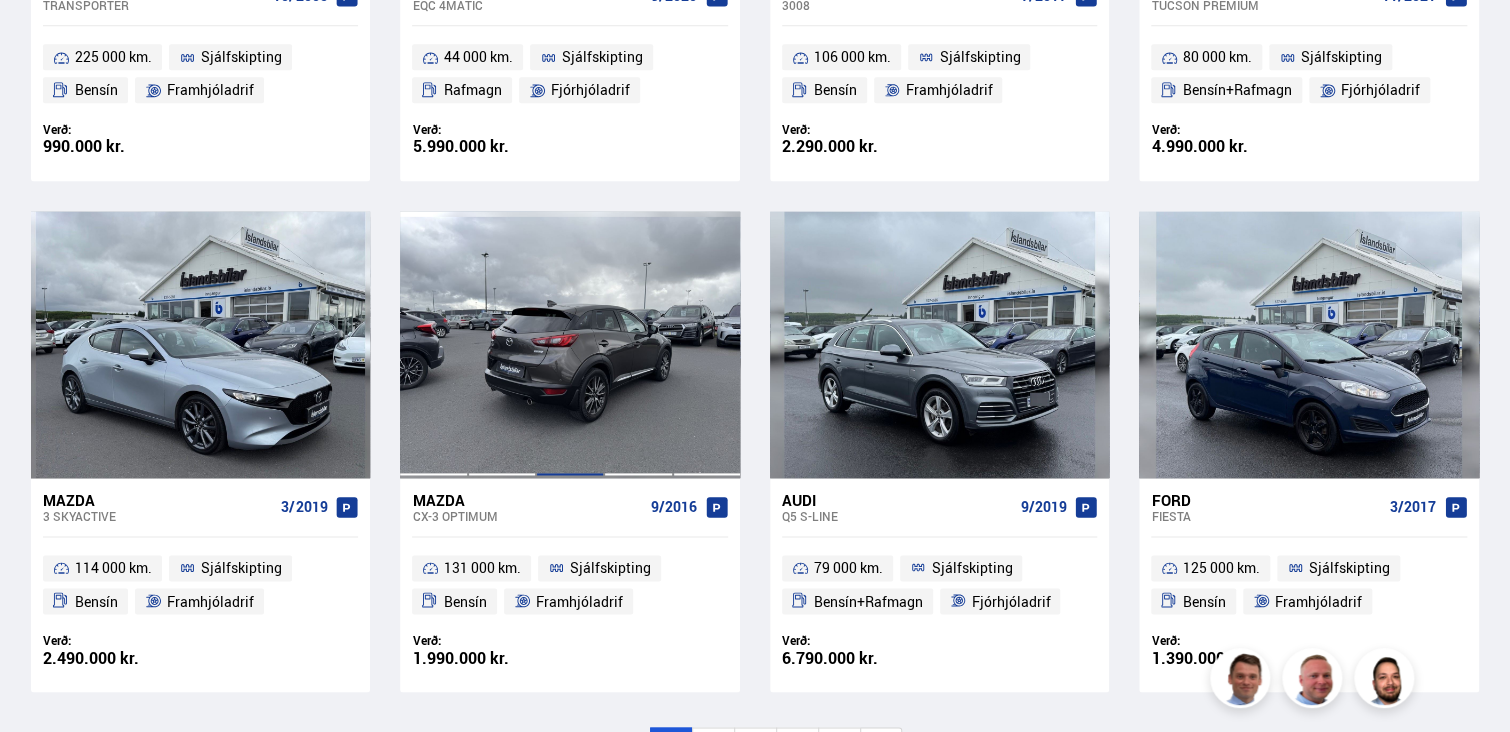click at bounding box center (570, 344) 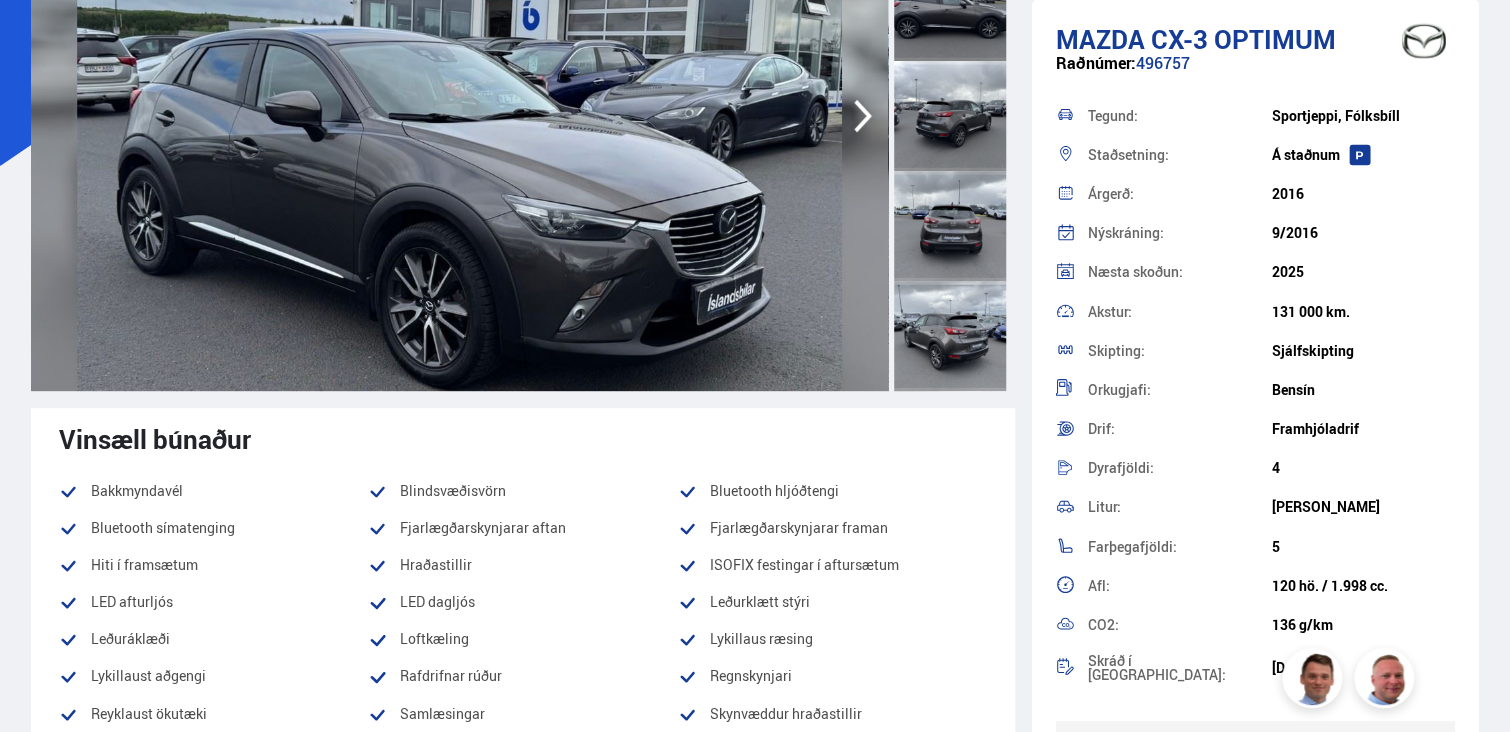 scroll, scrollTop: 100, scrollLeft: 0, axis: vertical 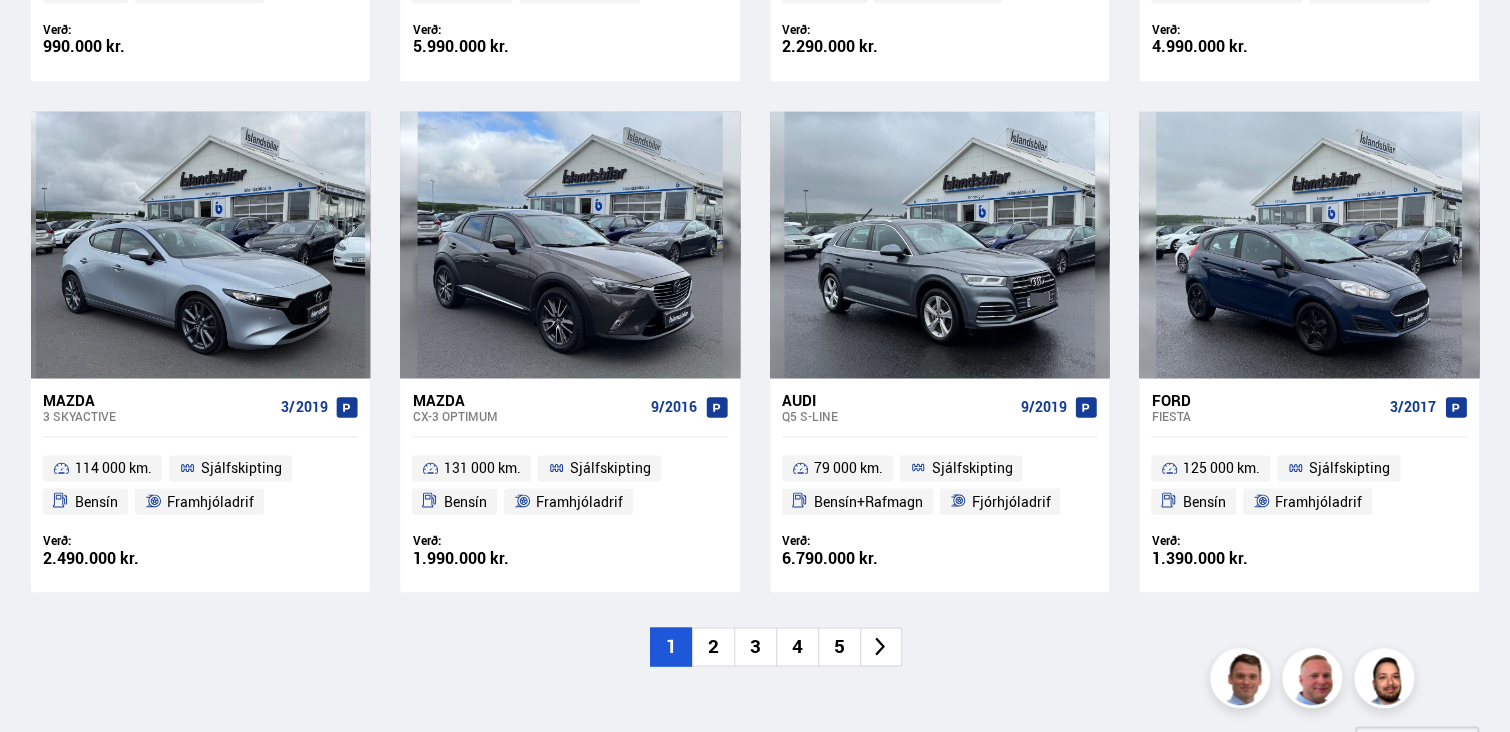click on "2" at bounding box center [713, 646] 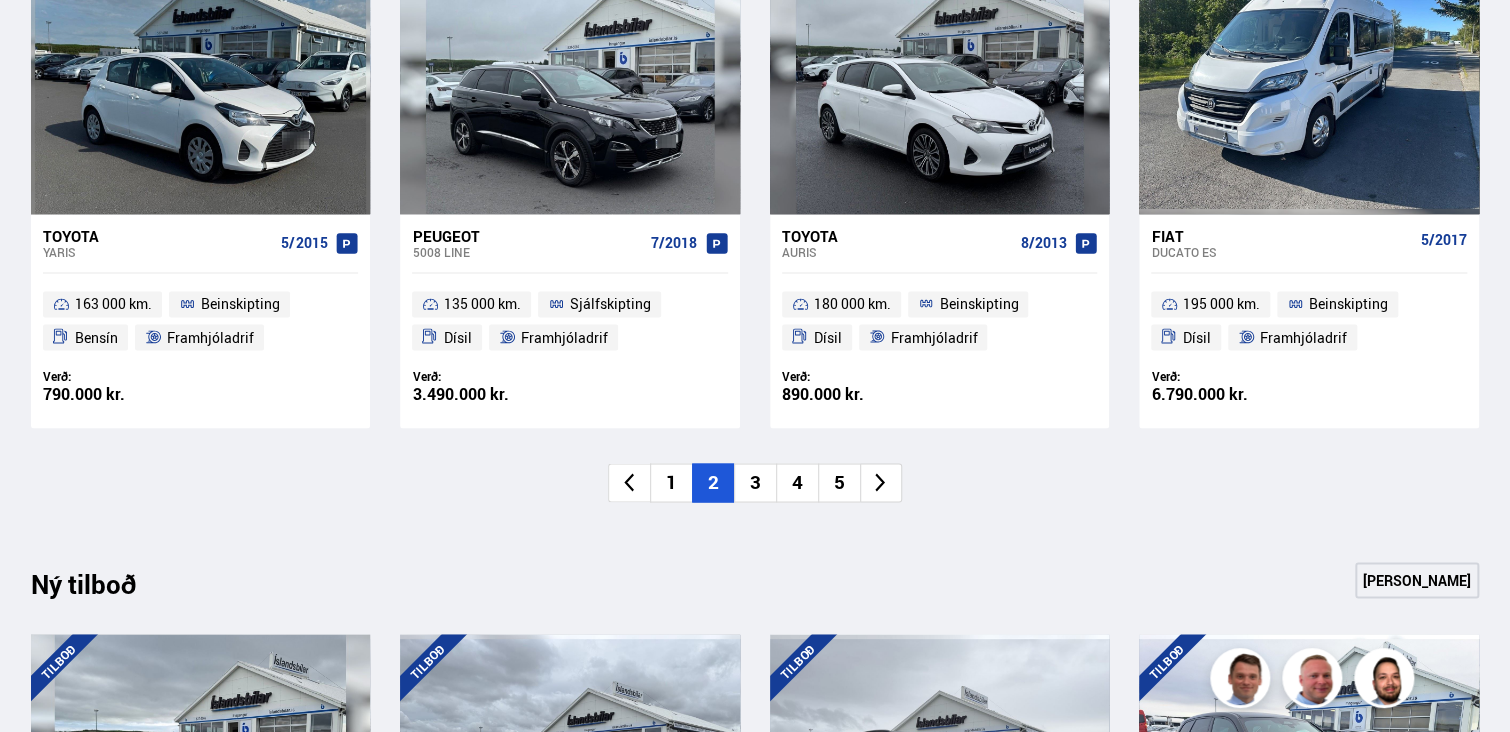 scroll, scrollTop: 1700, scrollLeft: 0, axis: vertical 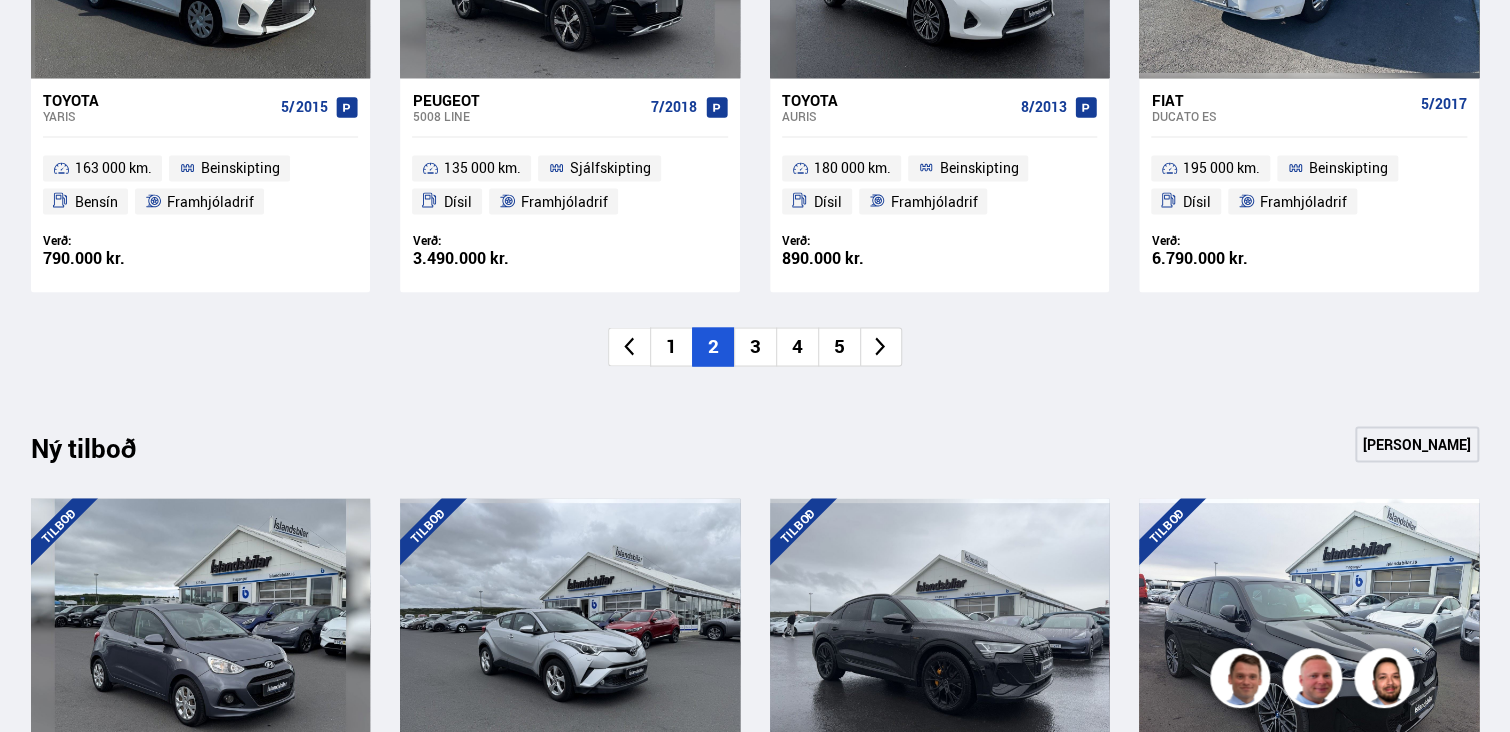 click on "3" at bounding box center (755, 346) 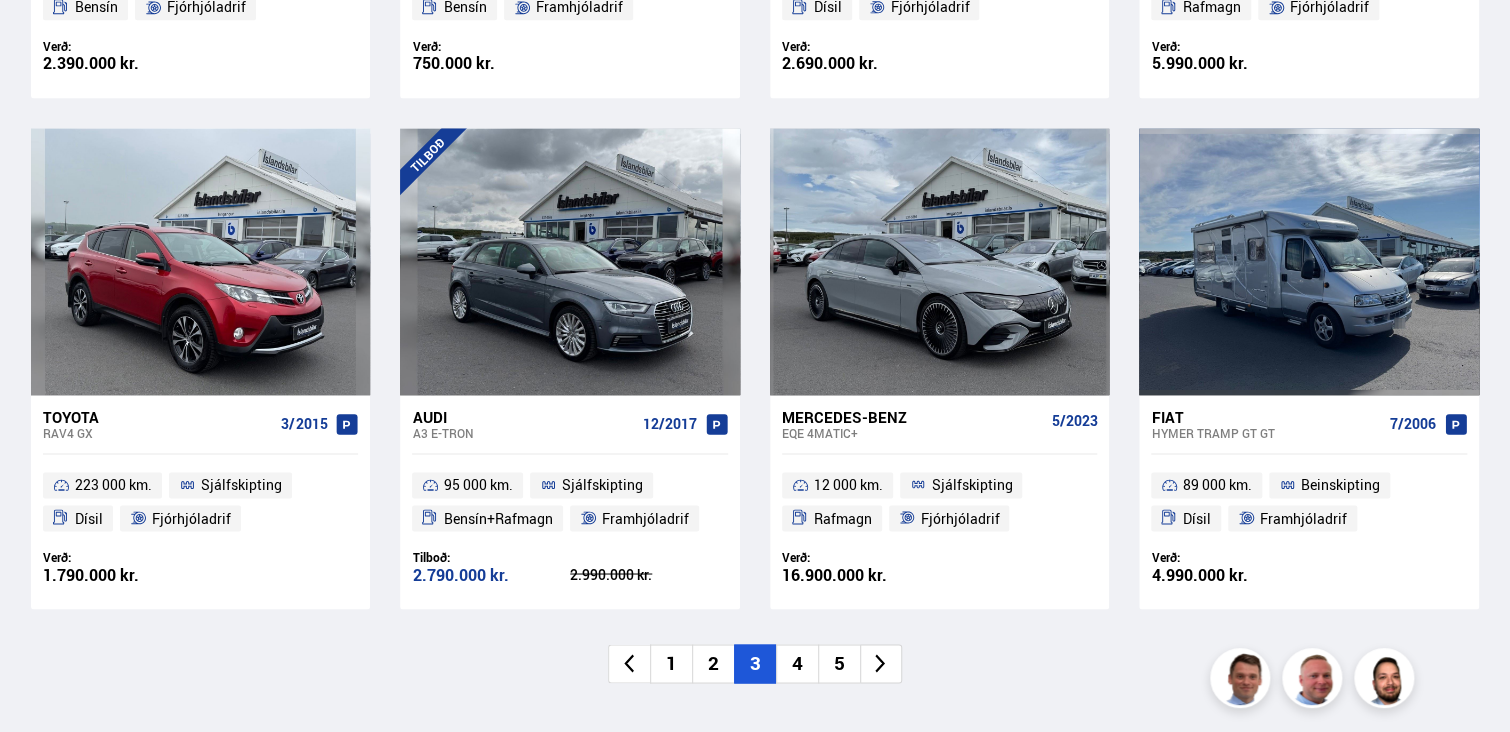 scroll, scrollTop: 1600, scrollLeft: 0, axis: vertical 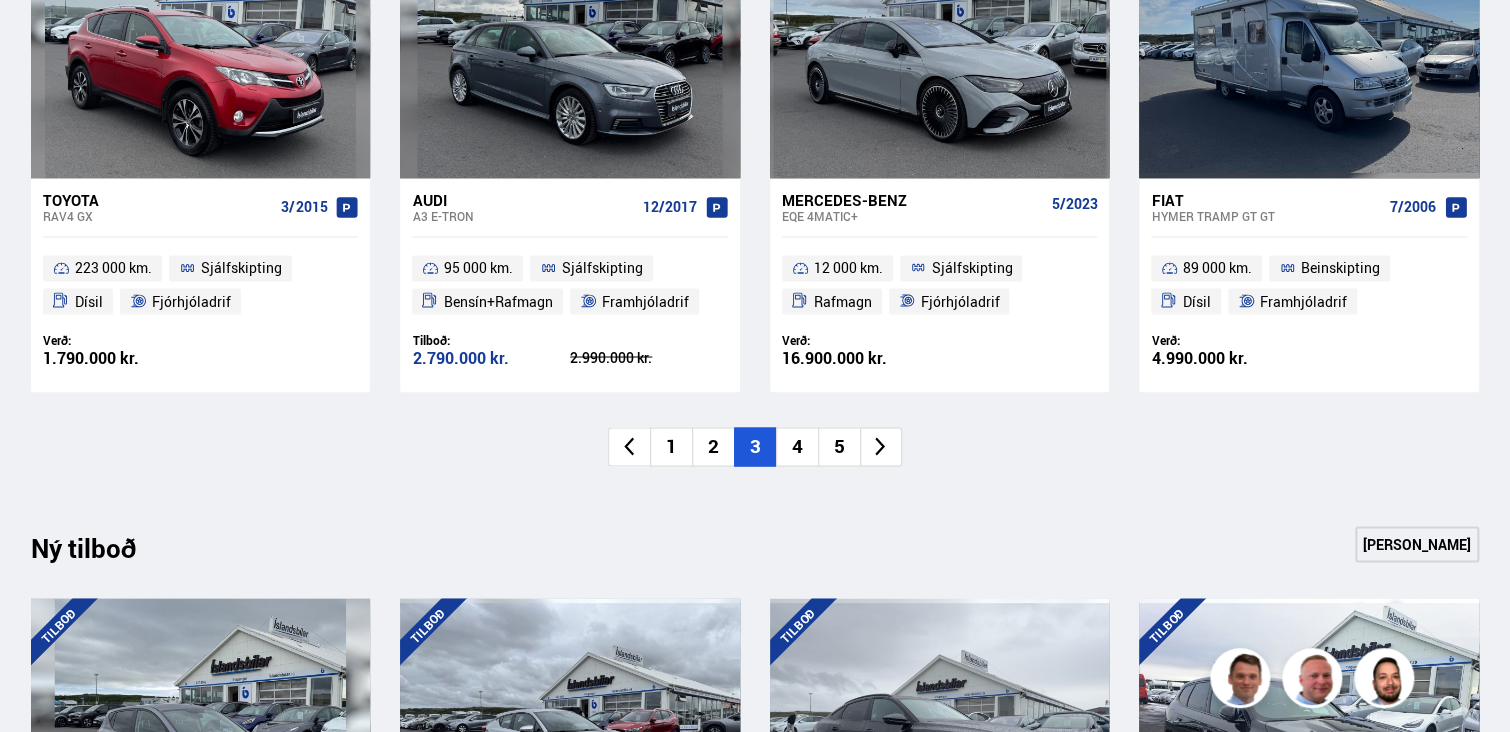 click on "4" at bounding box center (797, 446) 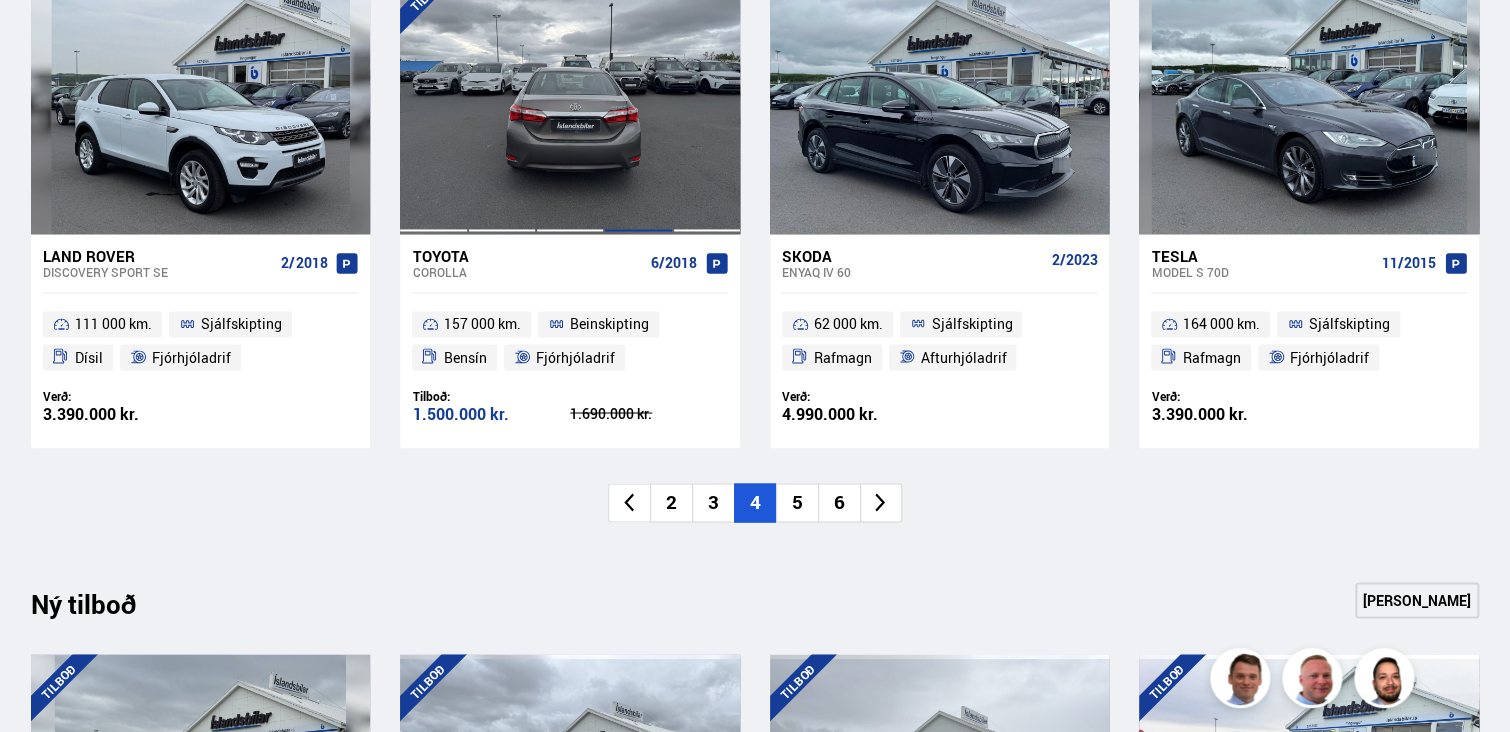 scroll, scrollTop: 1600, scrollLeft: 0, axis: vertical 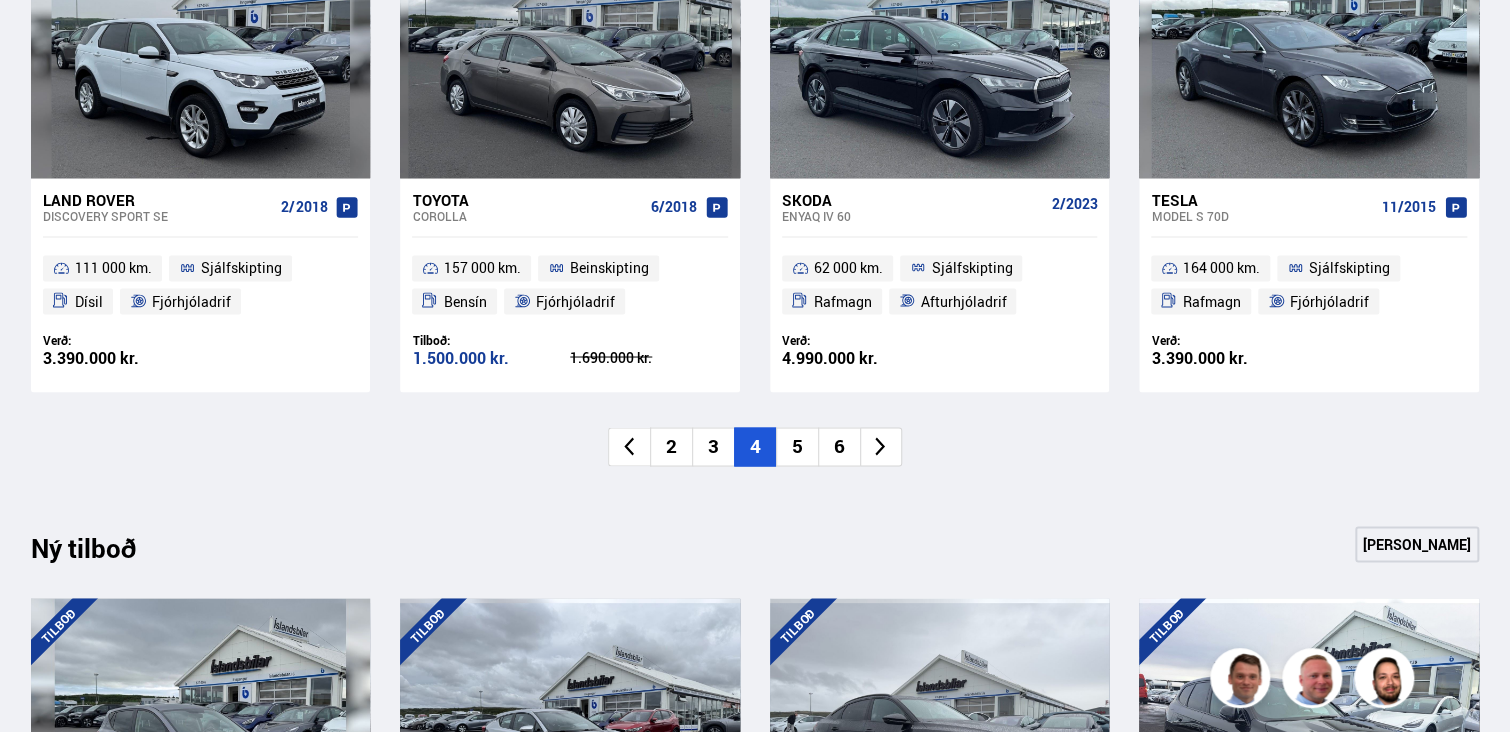 click on "5" at bounding box center (797, 446) 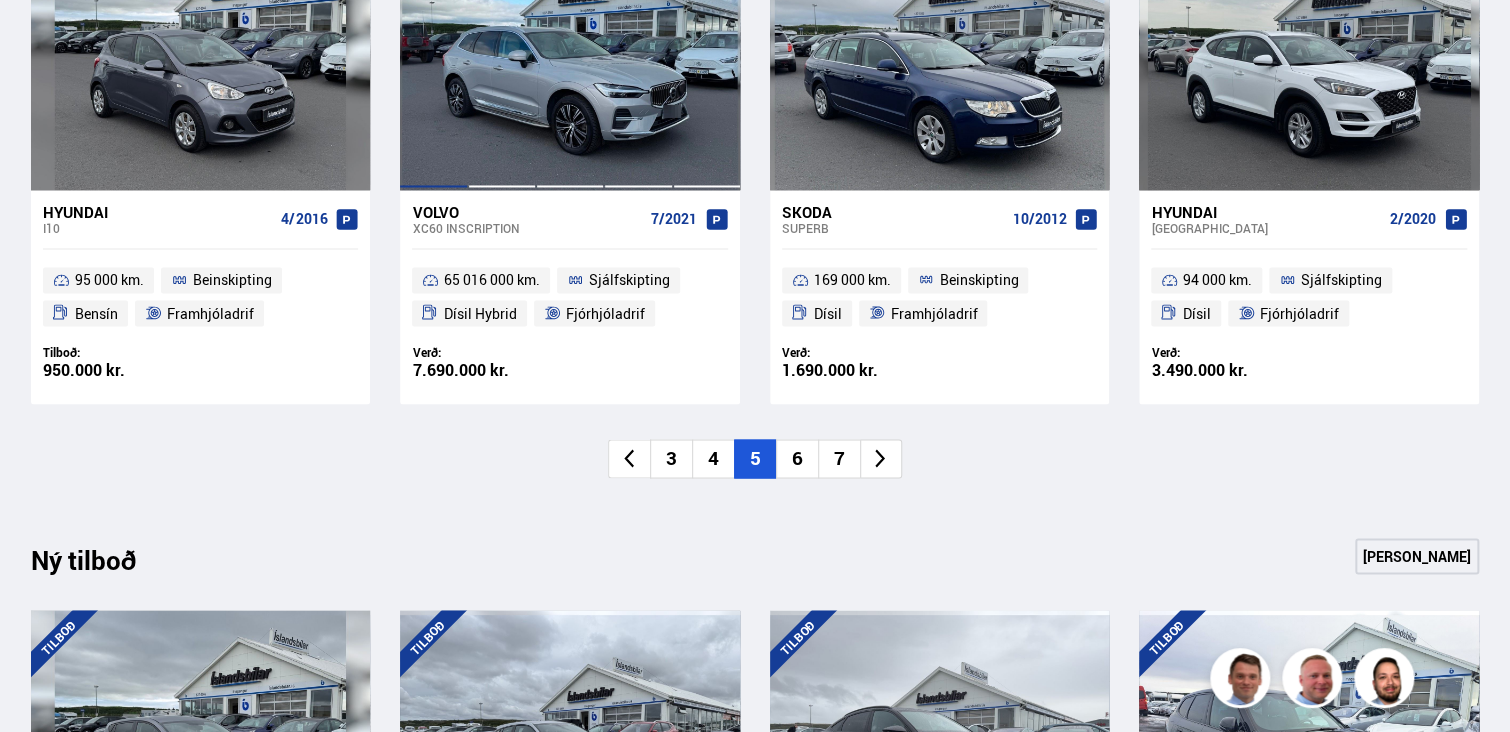 scroll, scrollTop: 1600, scrollLeft: 0, axis: vertical 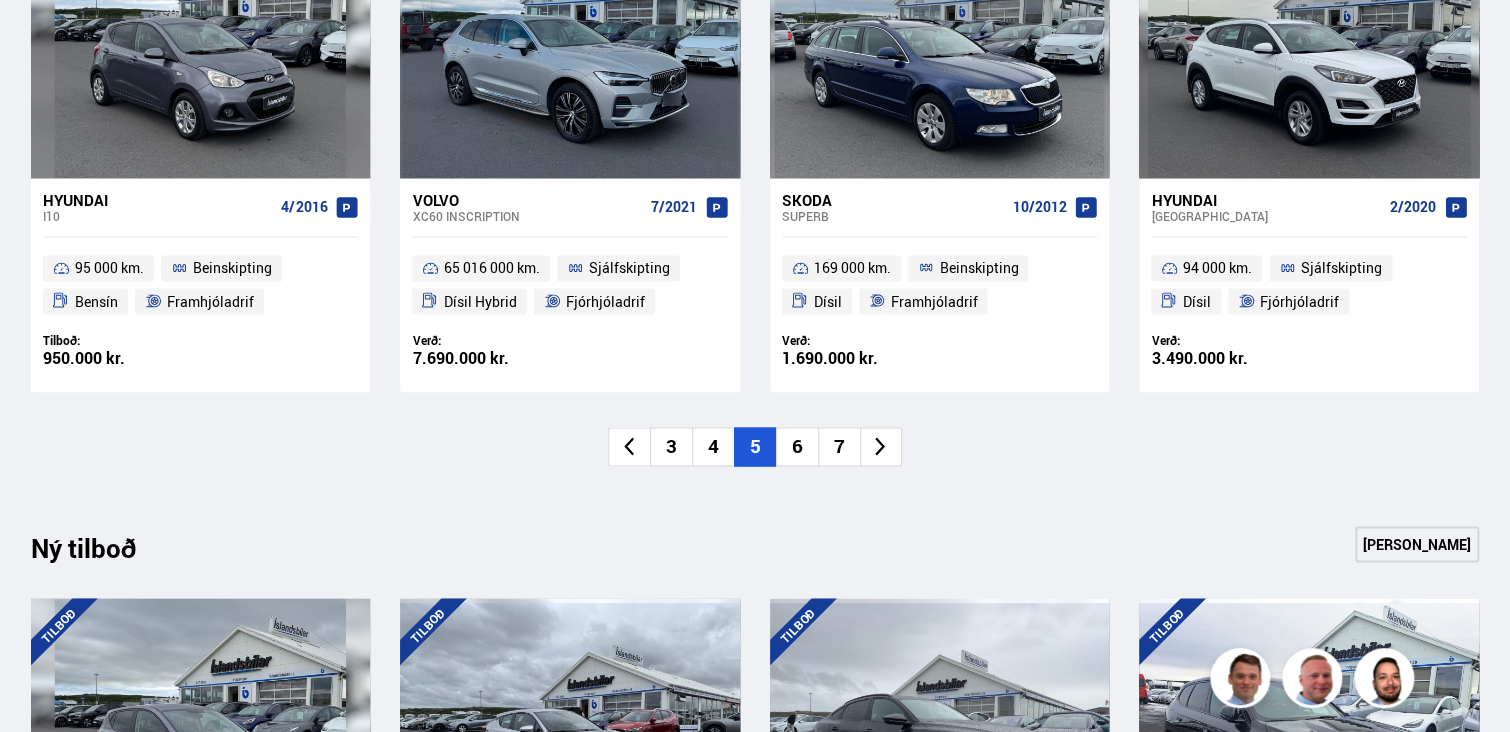 click on "6" at bounding box center [797, 446] 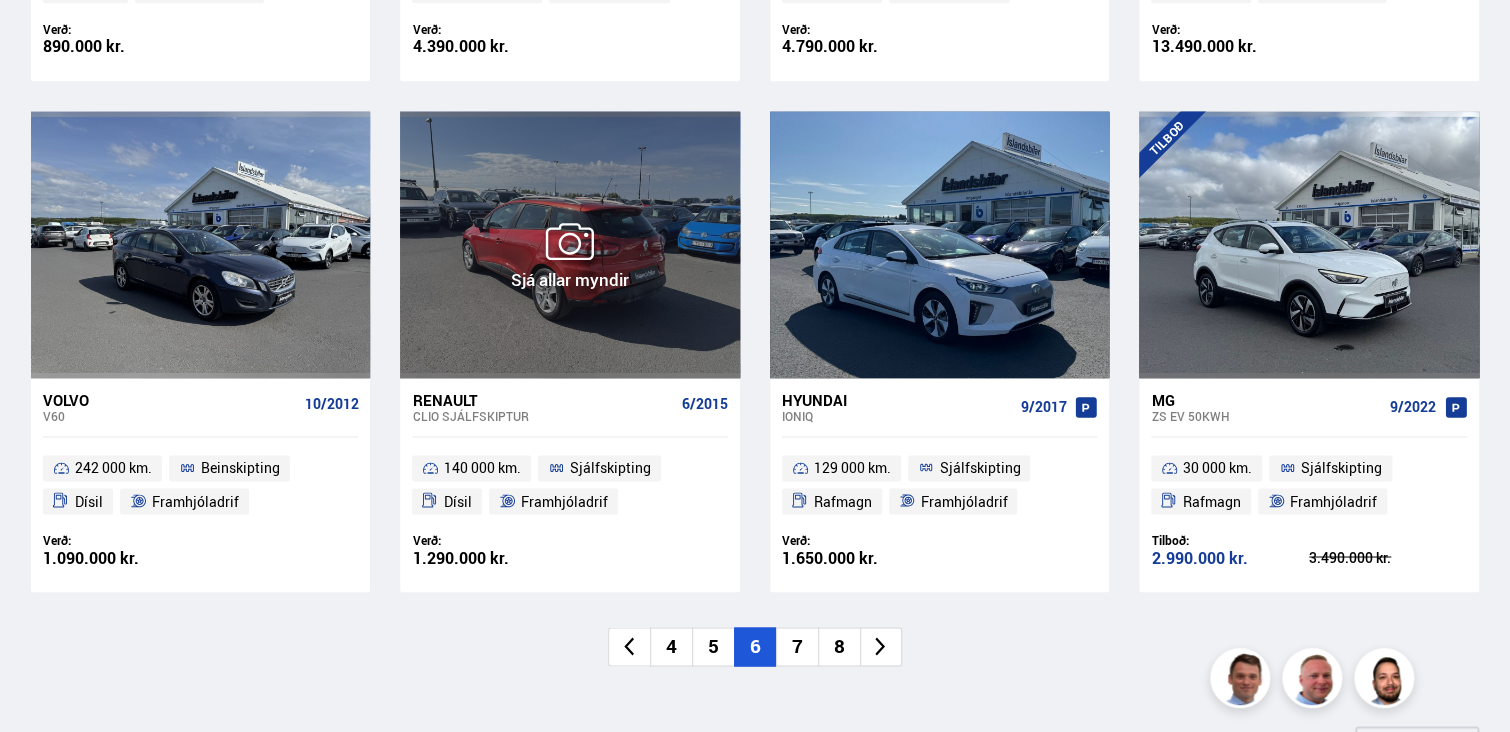 scroll, scrollTop: 1500, scrollLeft: 0, axis: vertical 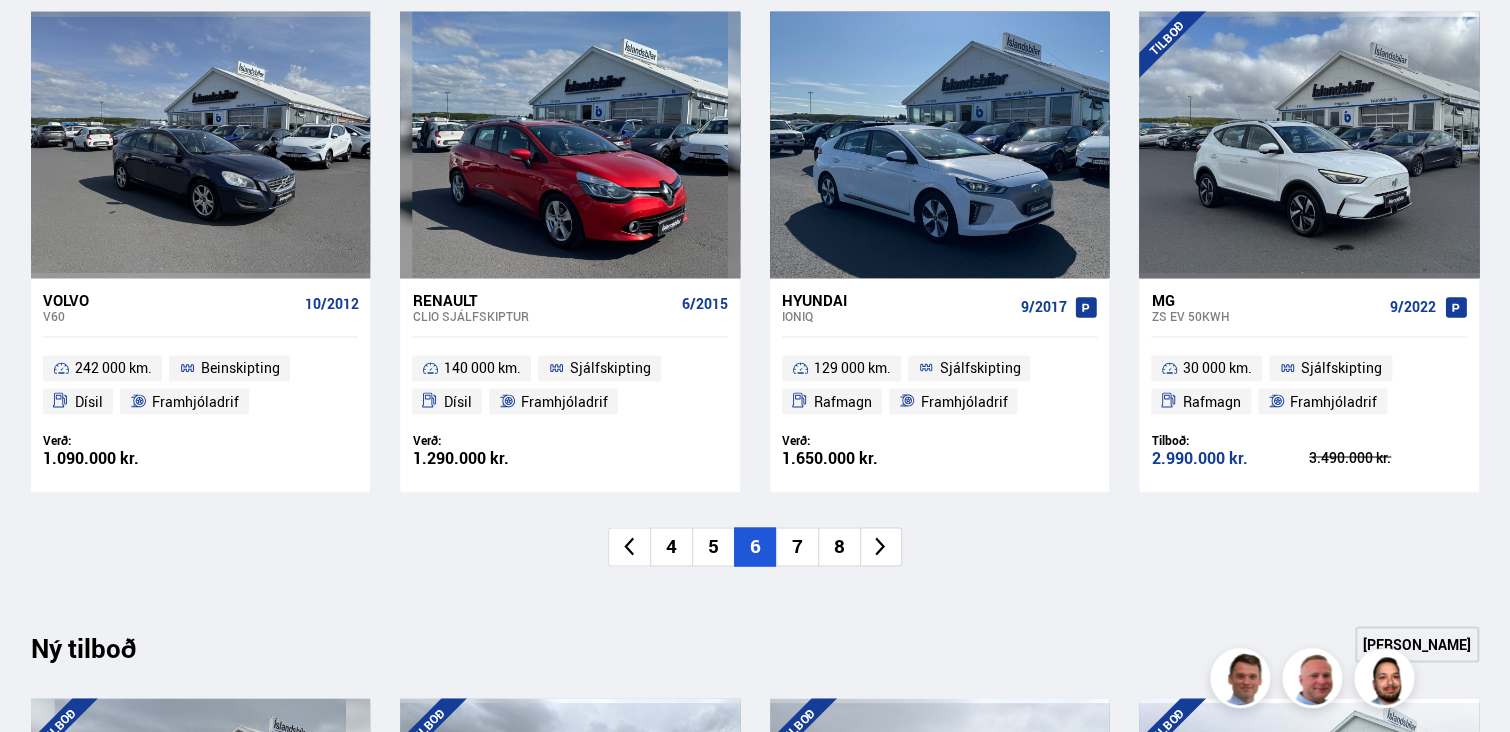 click on "7" at bounding box center (797, 546) 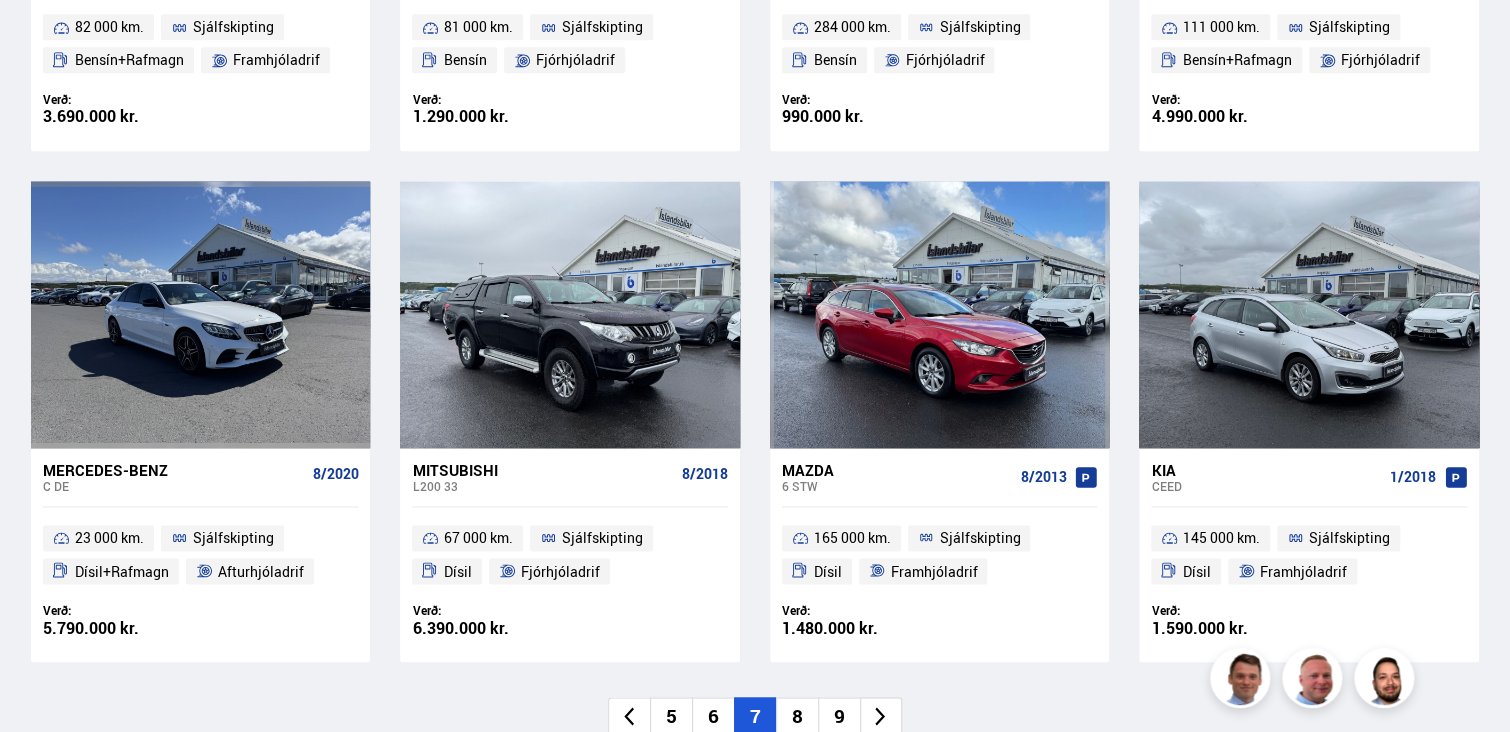 scroll, scrollTop: 1500, scrollLeft: 0, axis: vertical 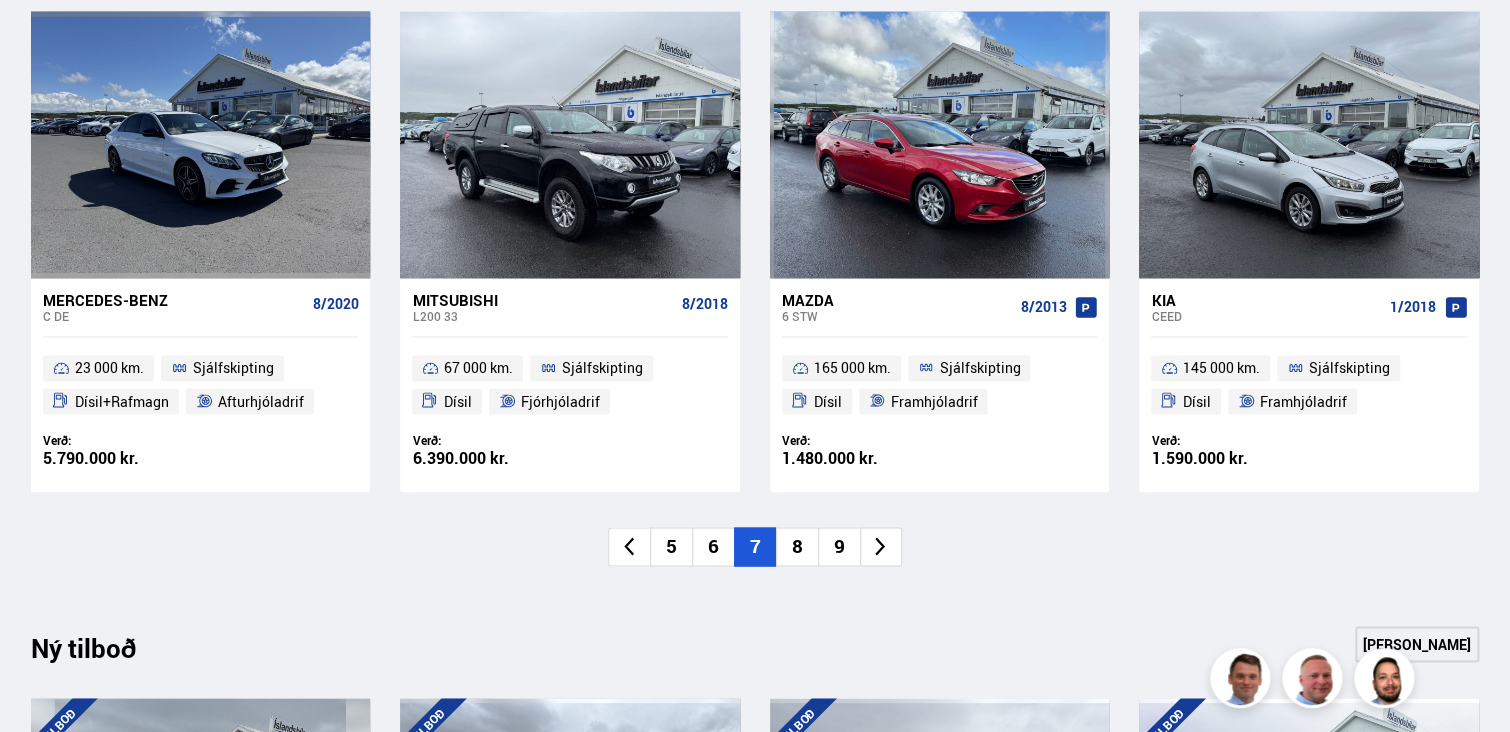 click on "8" at bounding box center [797, 546] 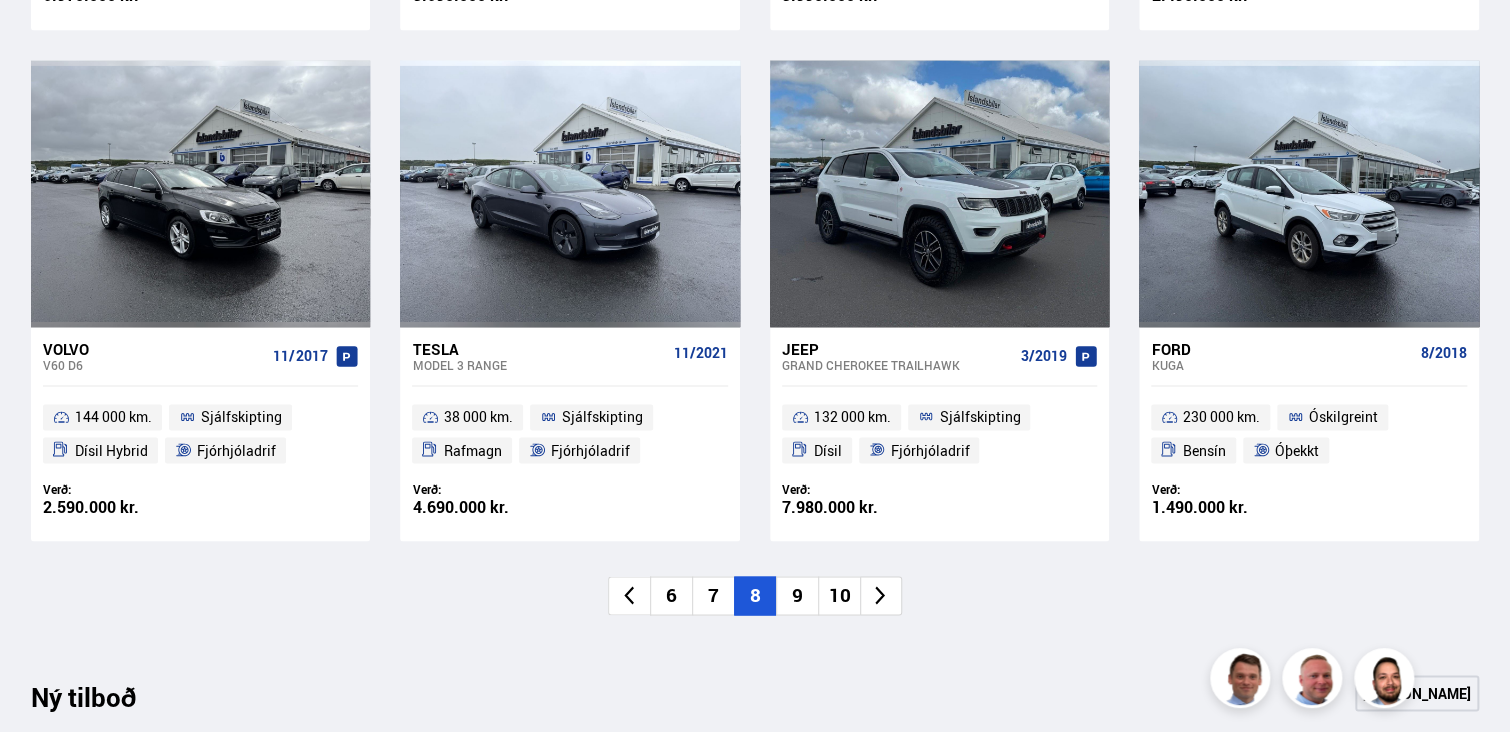 scroll, scrollTop: 1500, scrollLeft: 0, axis: vertical 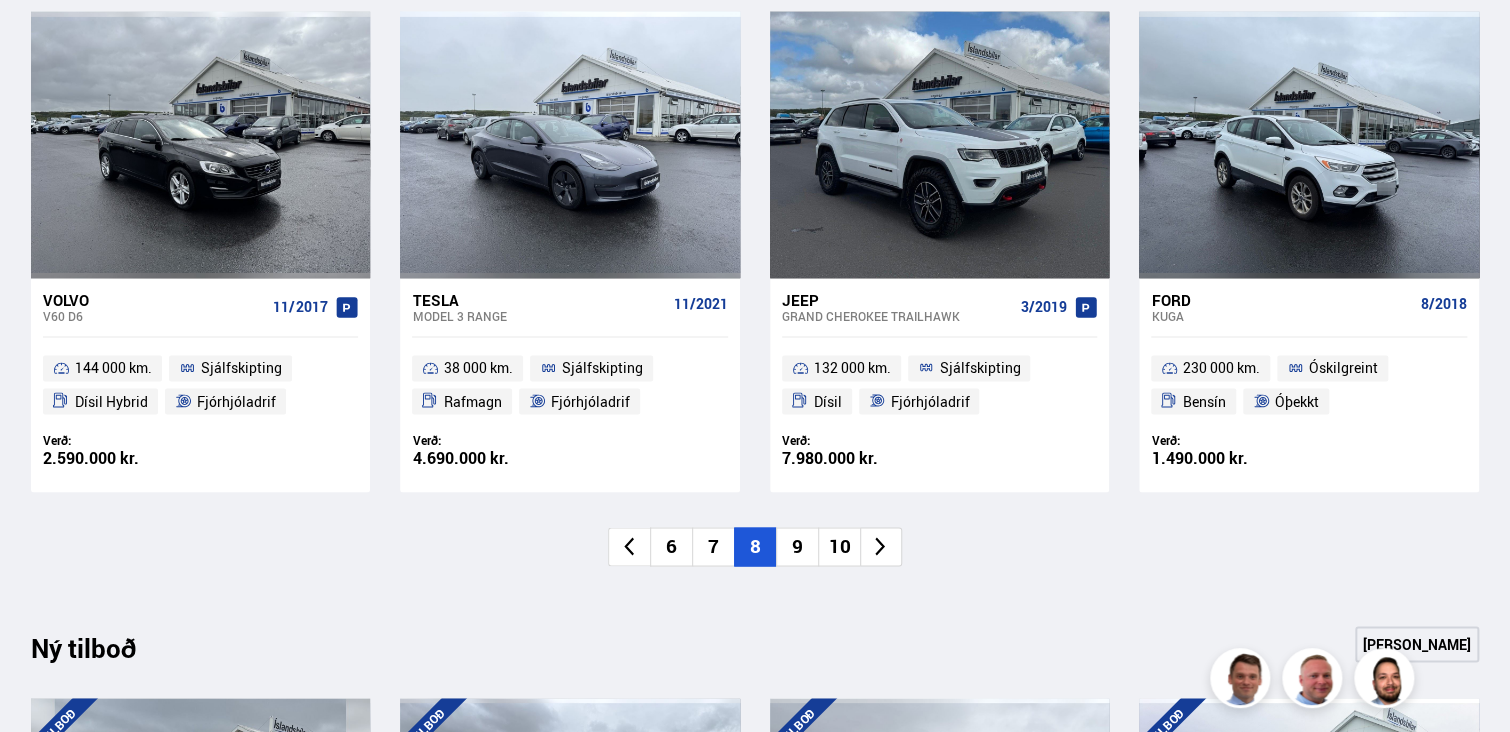 click on "9" at bounding box center (797, 546) 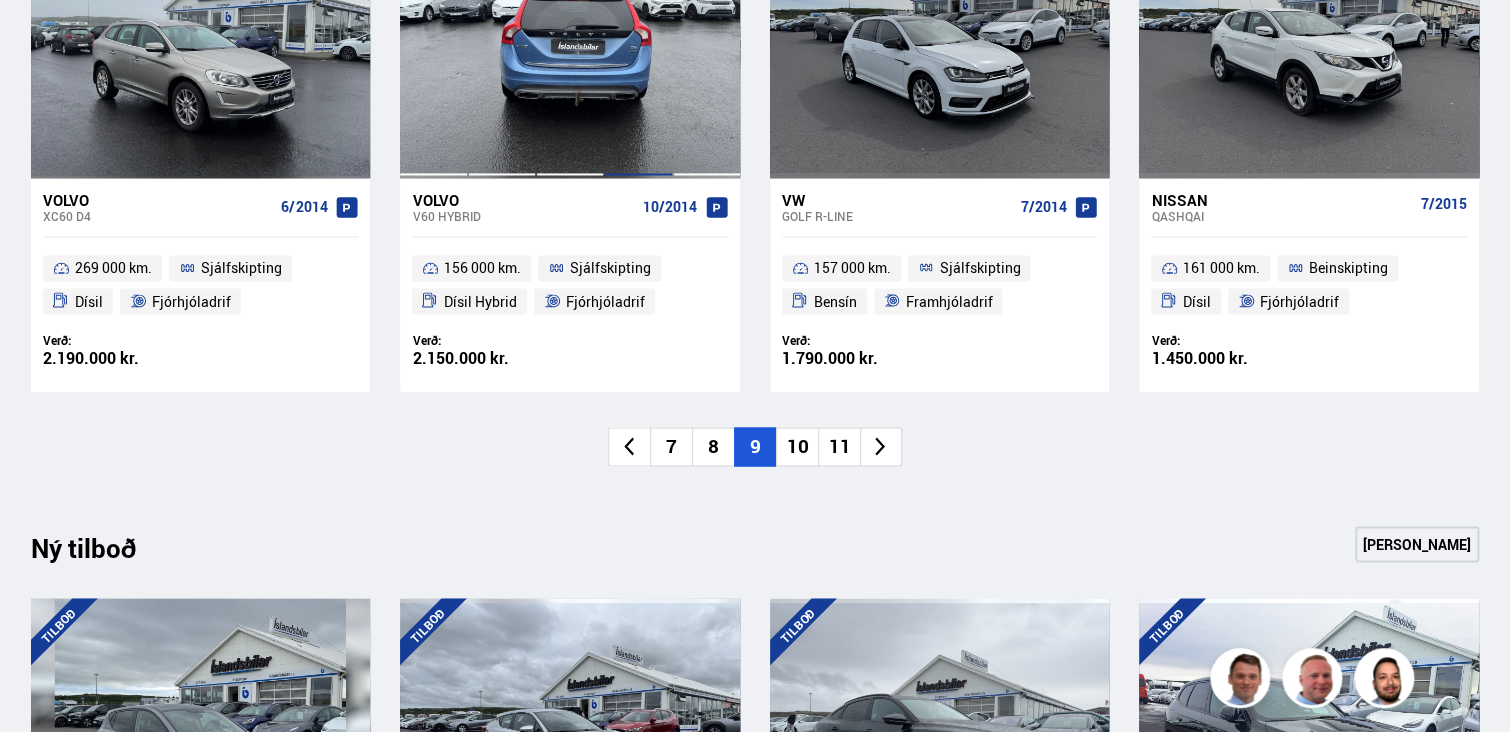scroll, scrollTop: 1700, scrollLeft: 0, axis: vertical 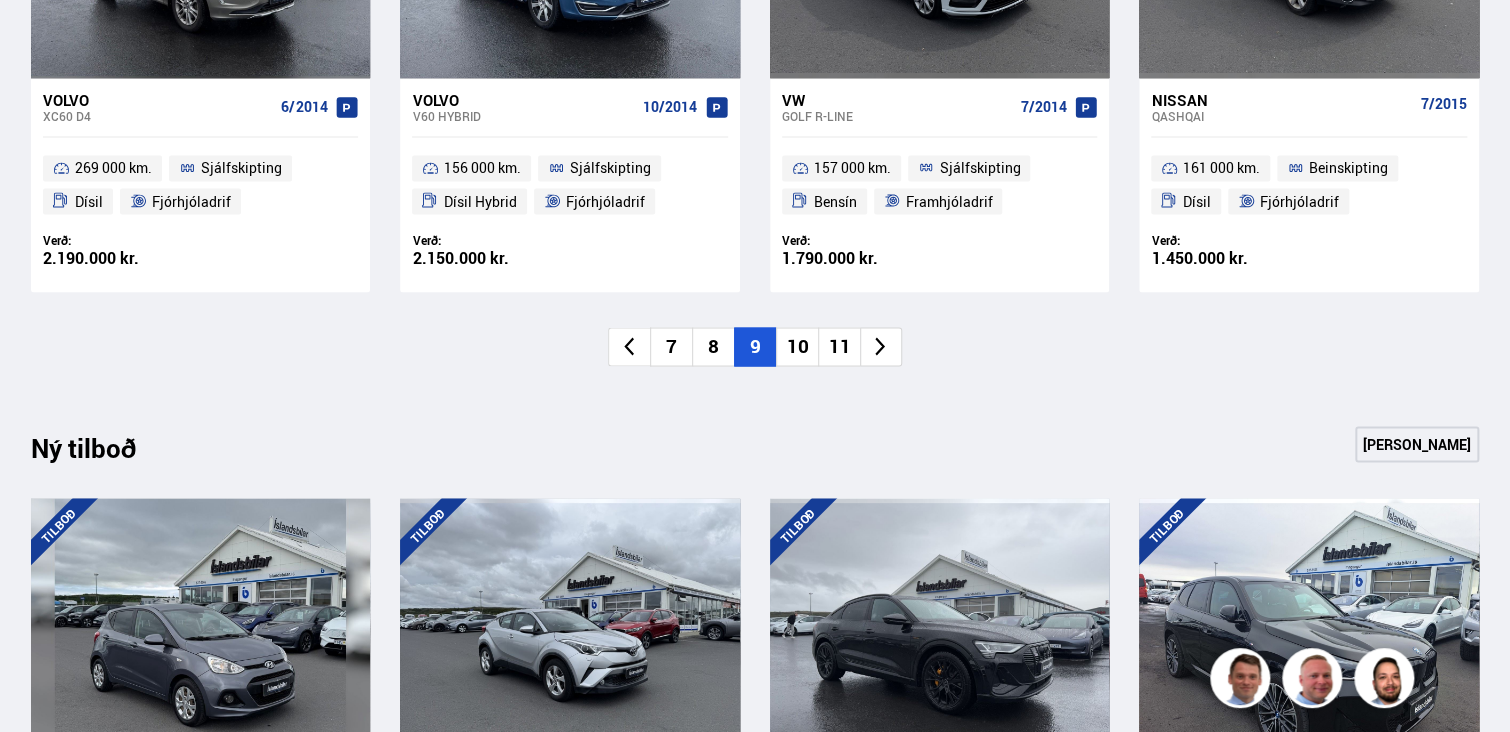 click on "10" at bounding box center [797, 346] 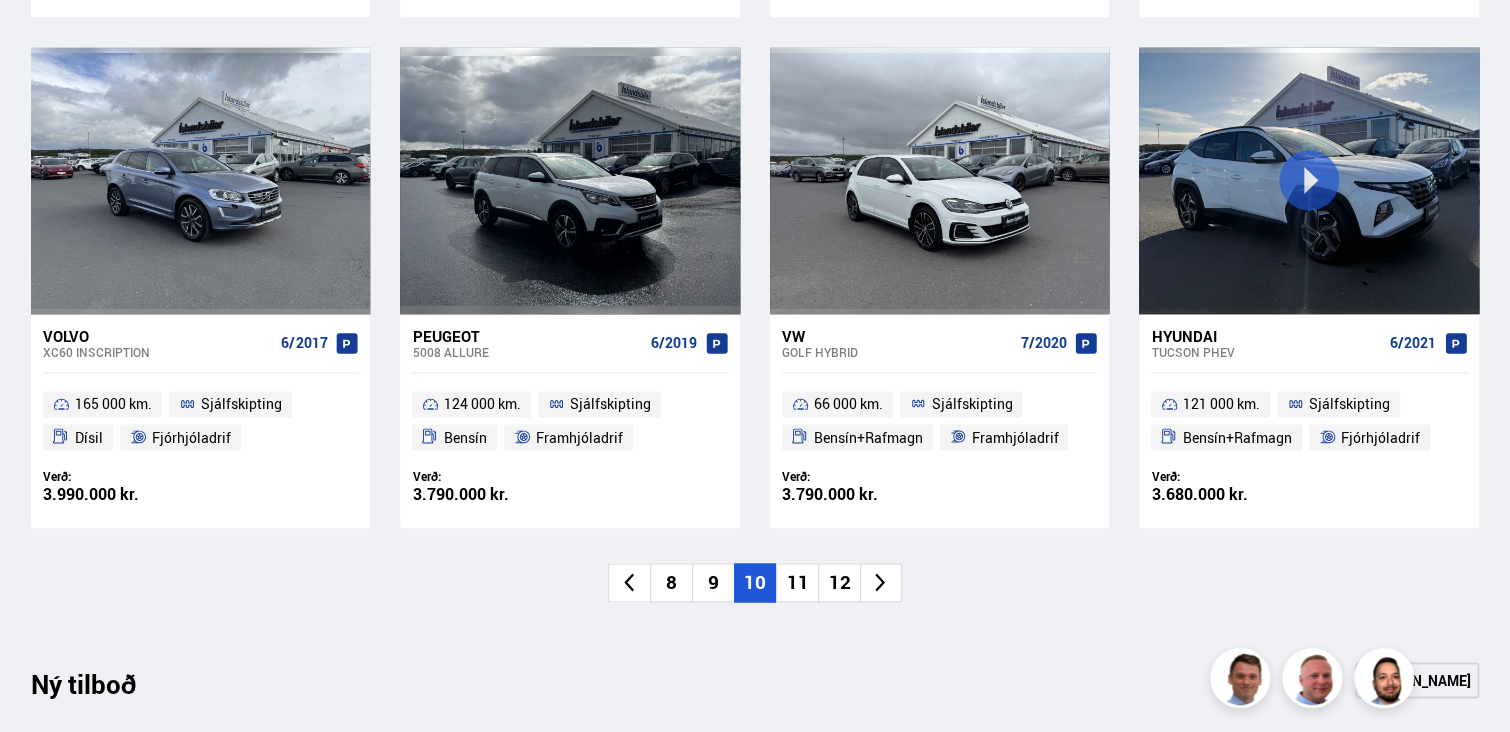 scroll, scrollTop: 1500, scrollLeft: 0, axis: vertical 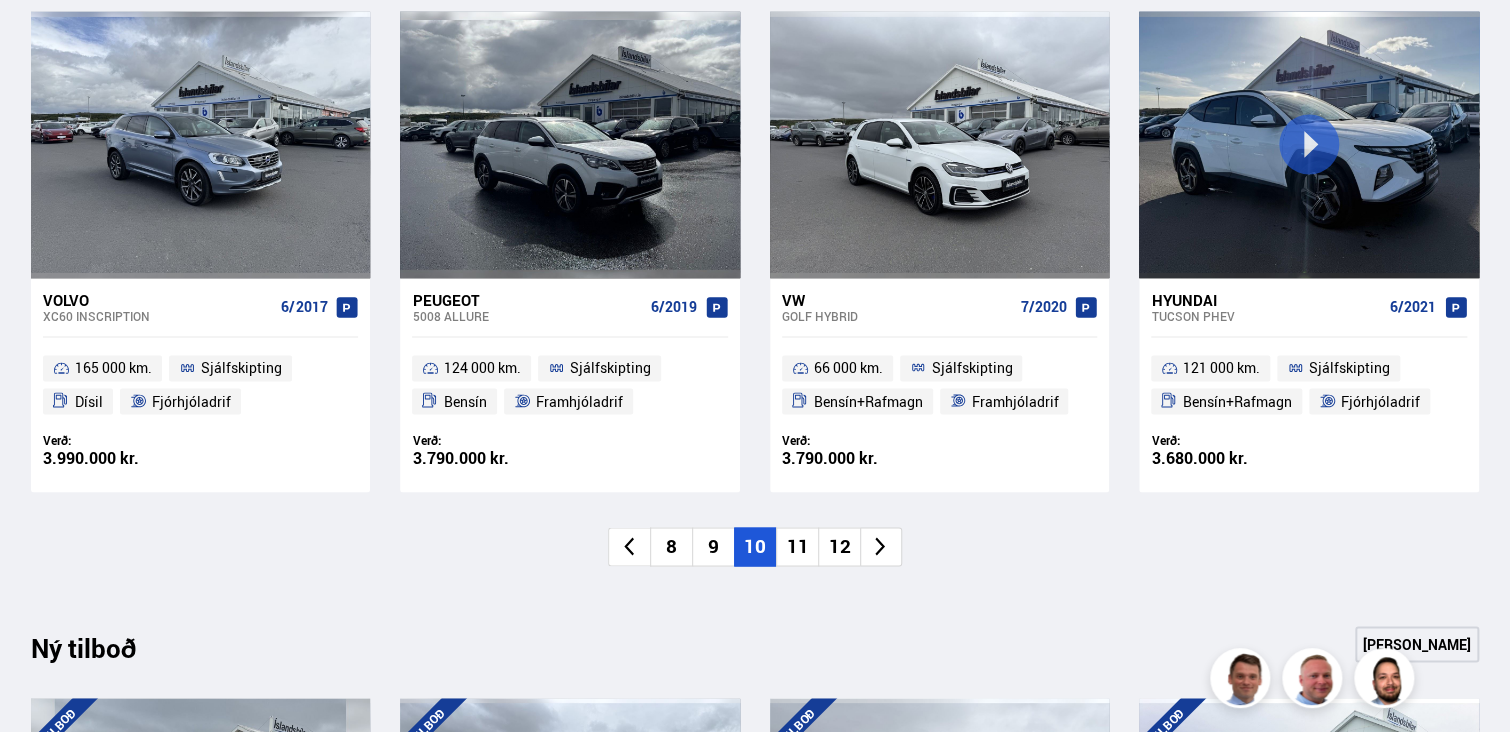 drag, startPoint x: 784, startPoint y: 532, endPoint x: 793, endPoint y: 539, distance: 11.401754 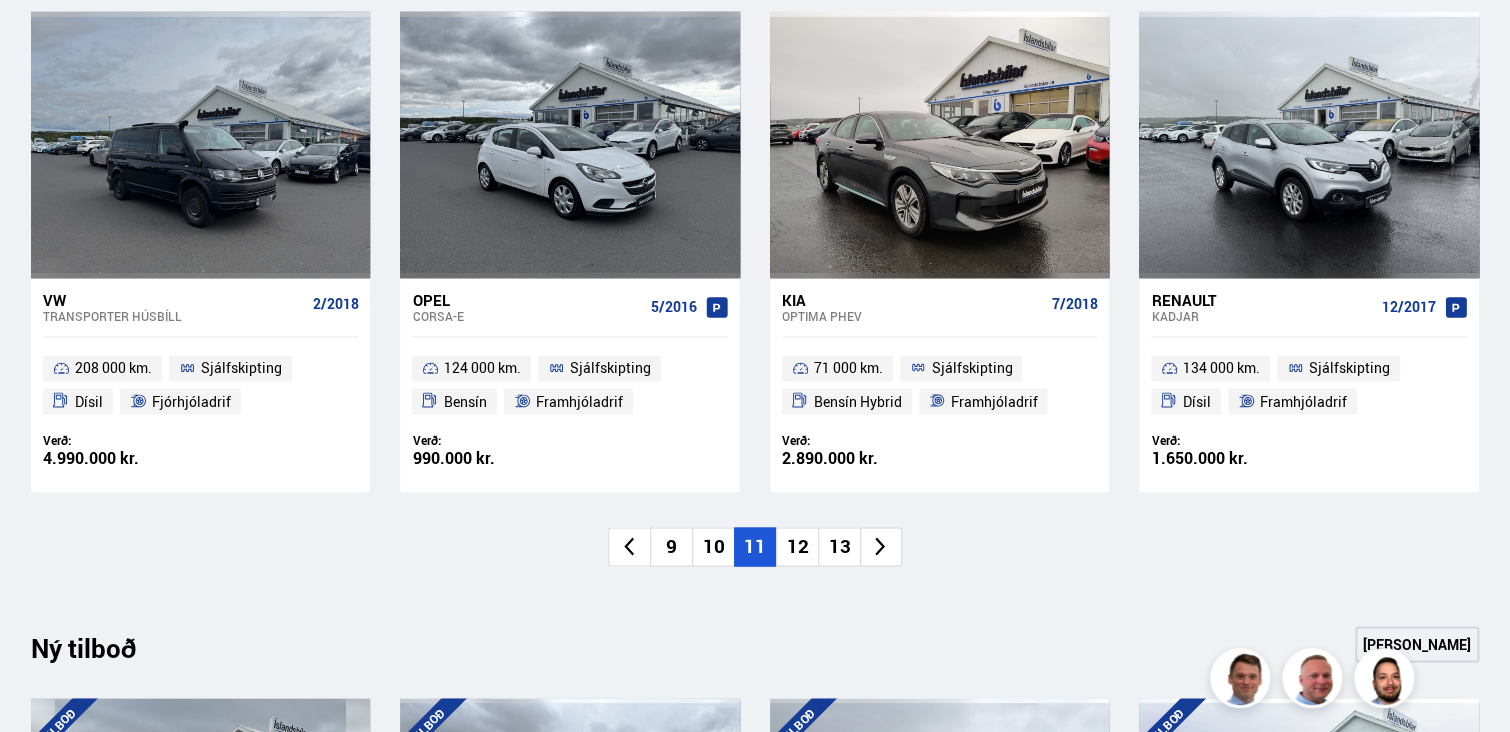 click on "12" at bounding box center [797, 546] 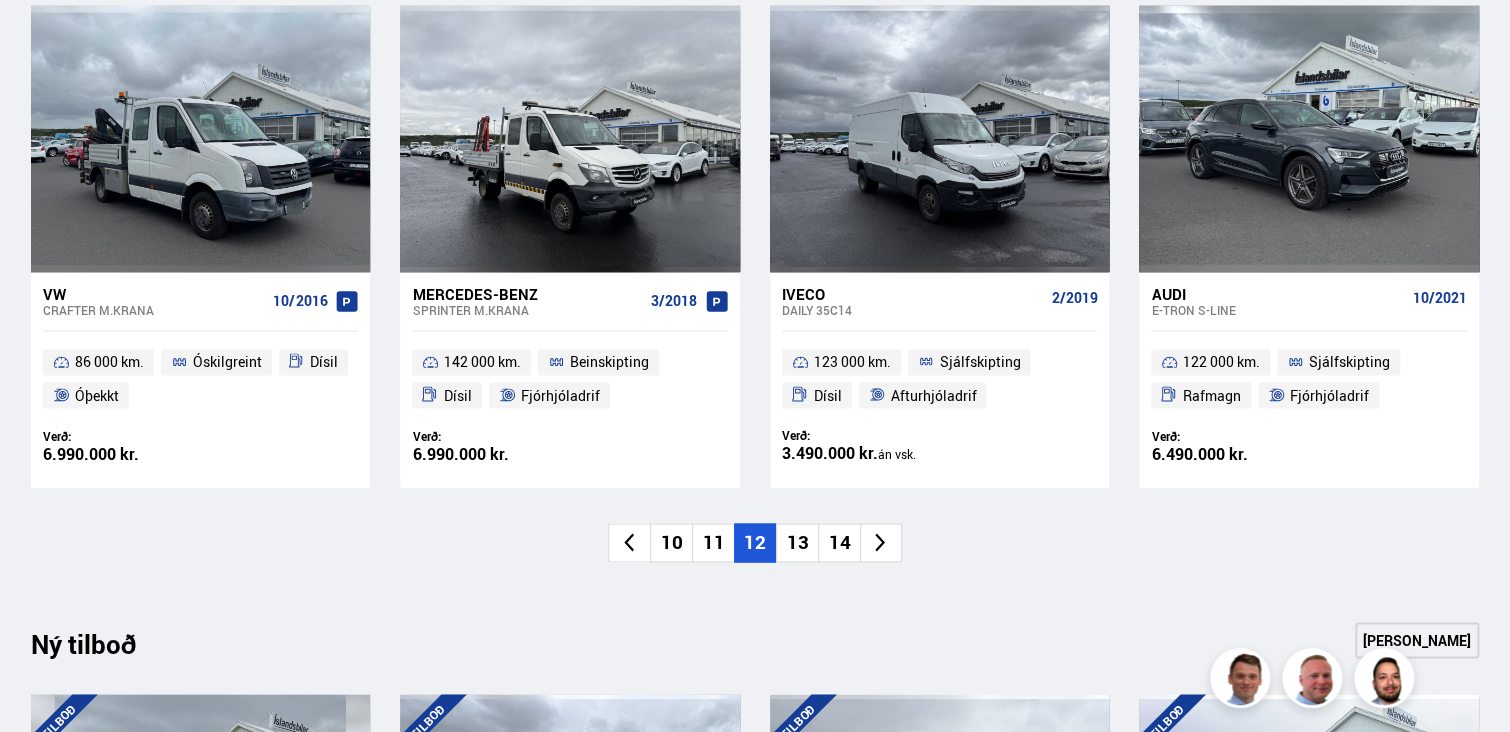 scroll, scrollTop: 1600, scrollLeft: 0, axis: vertical 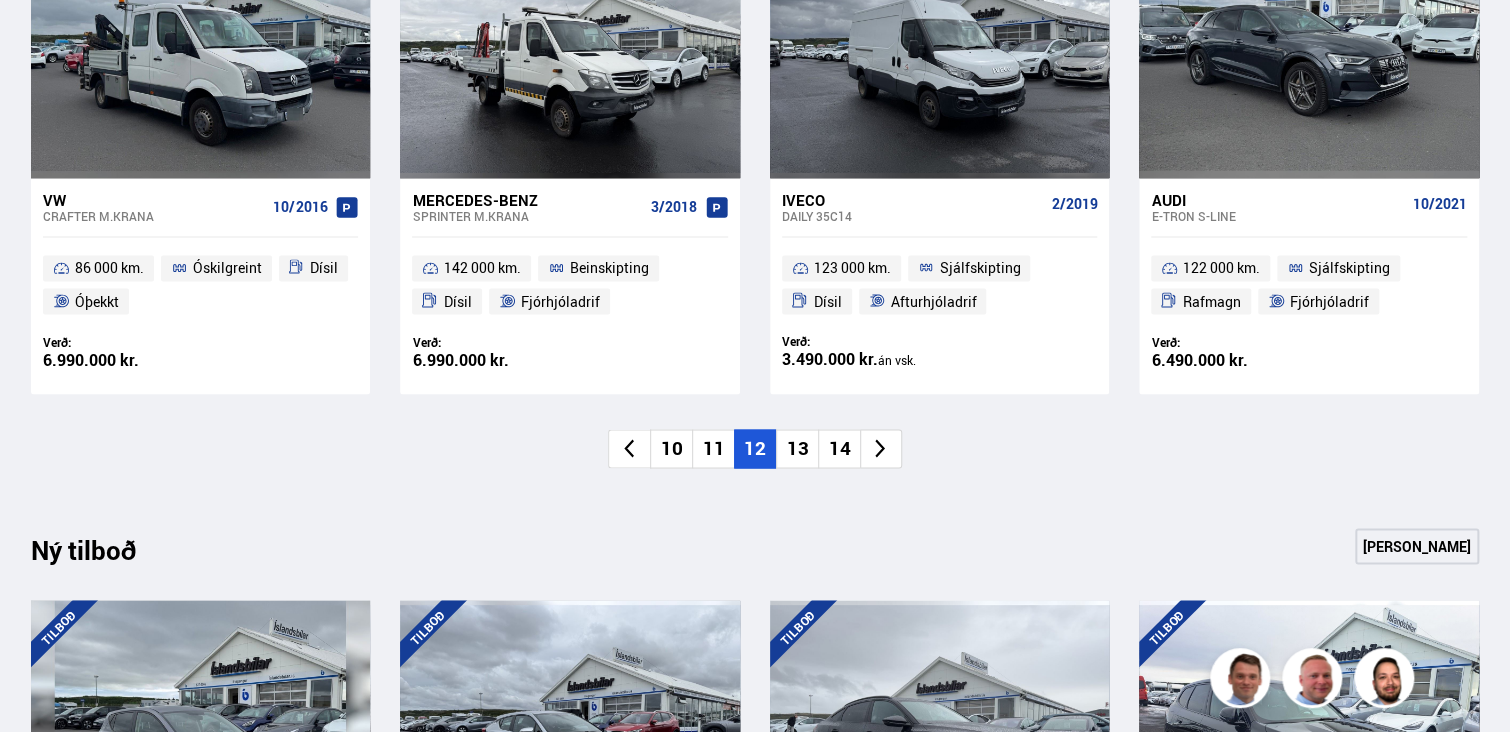 drag, startPoint x: 784, startPoint y: 453, endPoint x: 817, endPoint y: 456, distance: 33.13608 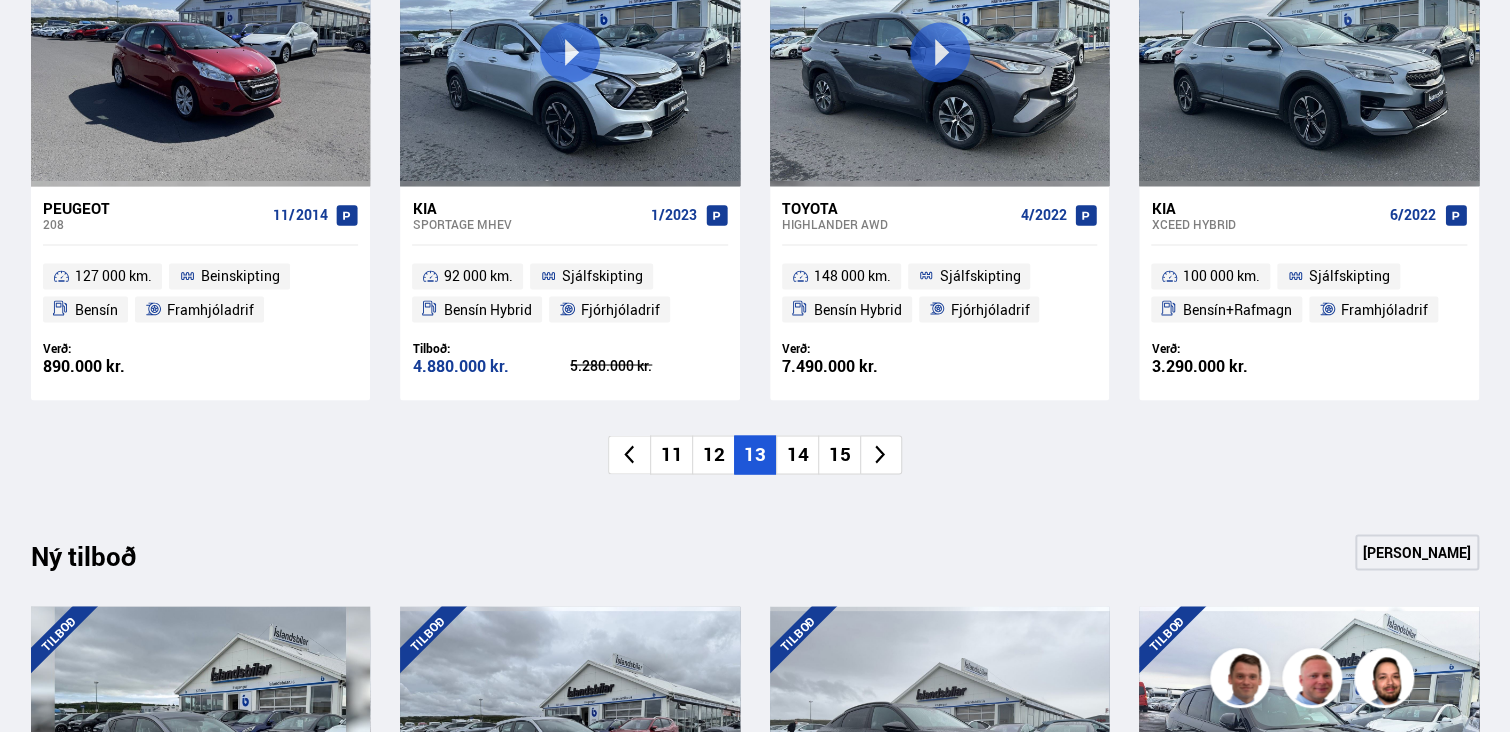 scroll, scrollTop: 1600, scrollLeft: 0, axis: vertical 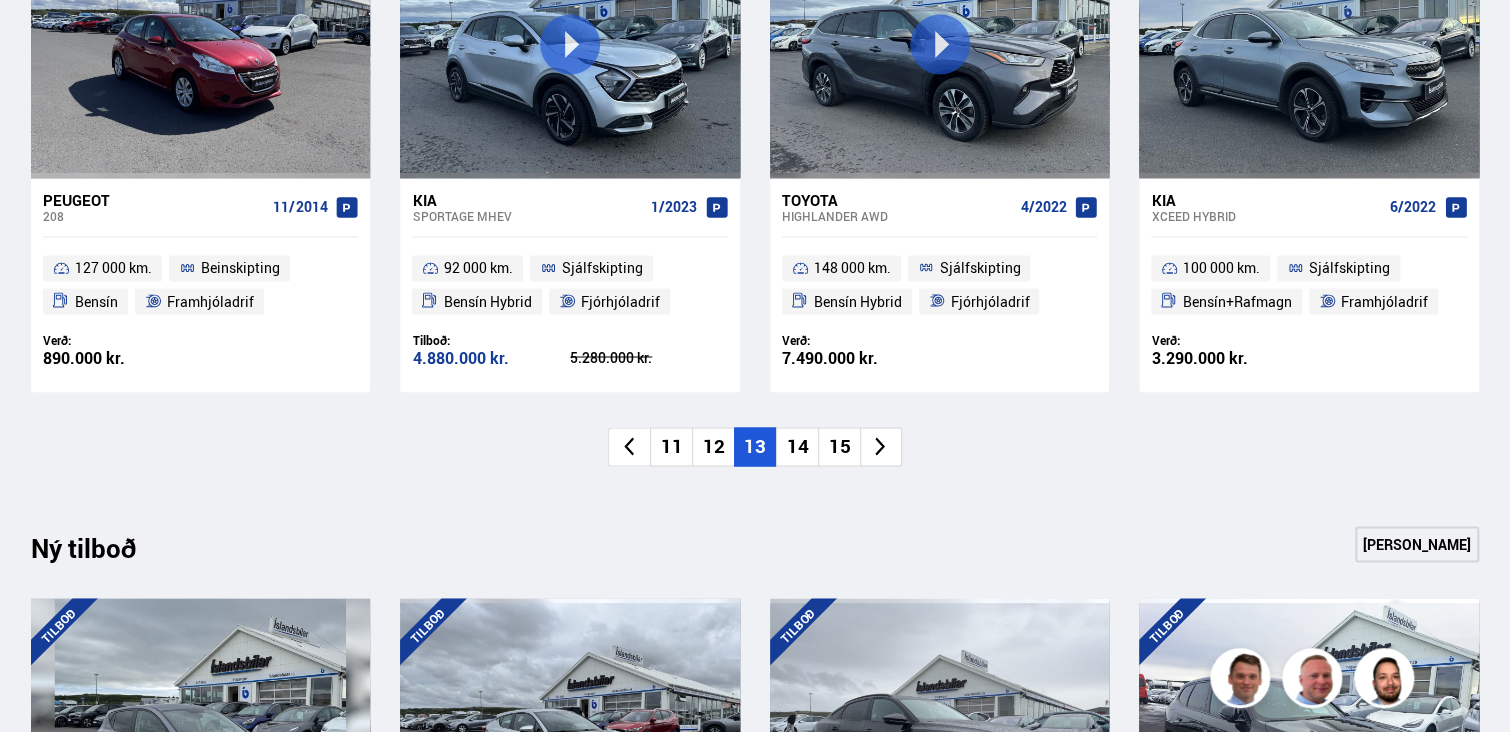 click on "14" at bounding box center [797, 446] 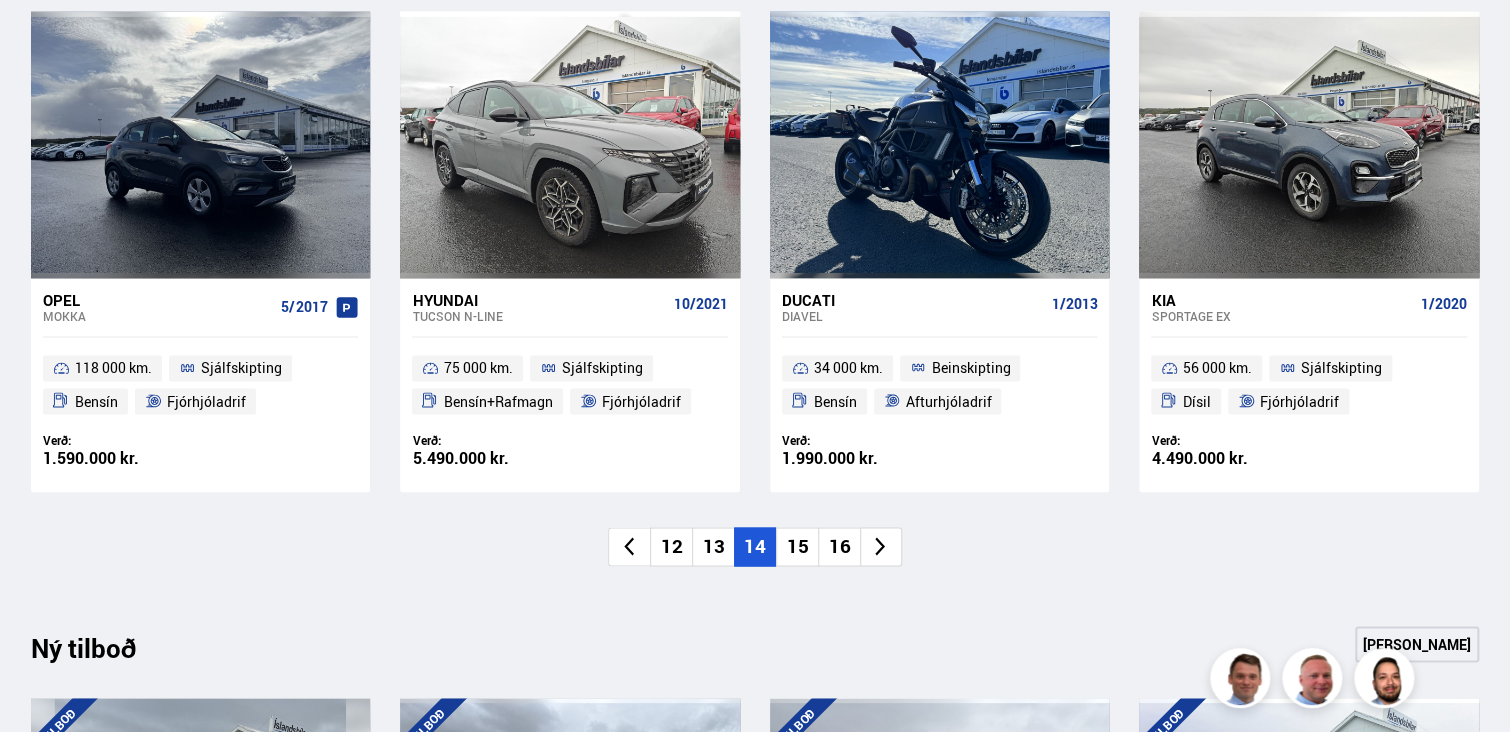 scroll, scrollTop: 1600, scrollLeft: 0, axis: vertical 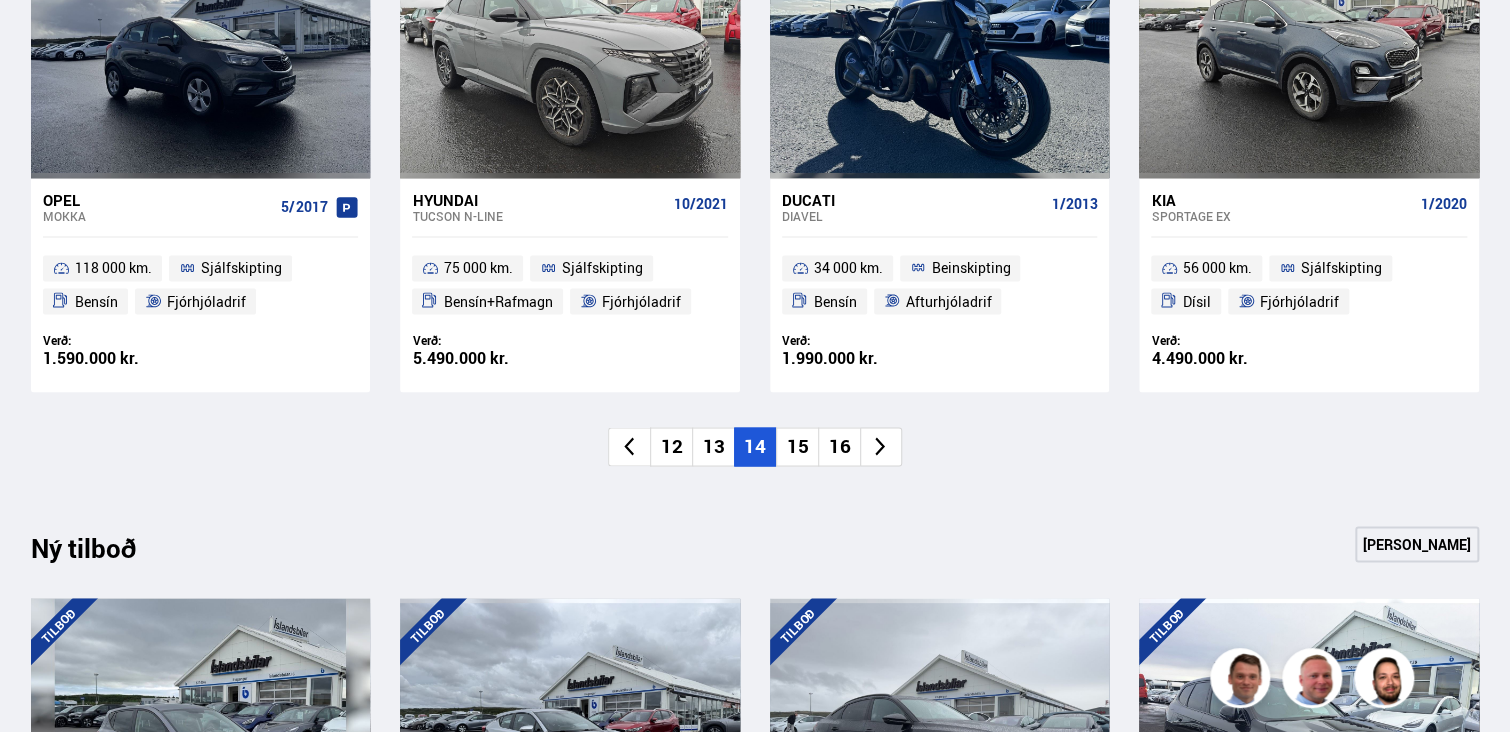 click on "15" at bounding box center [797, 446] 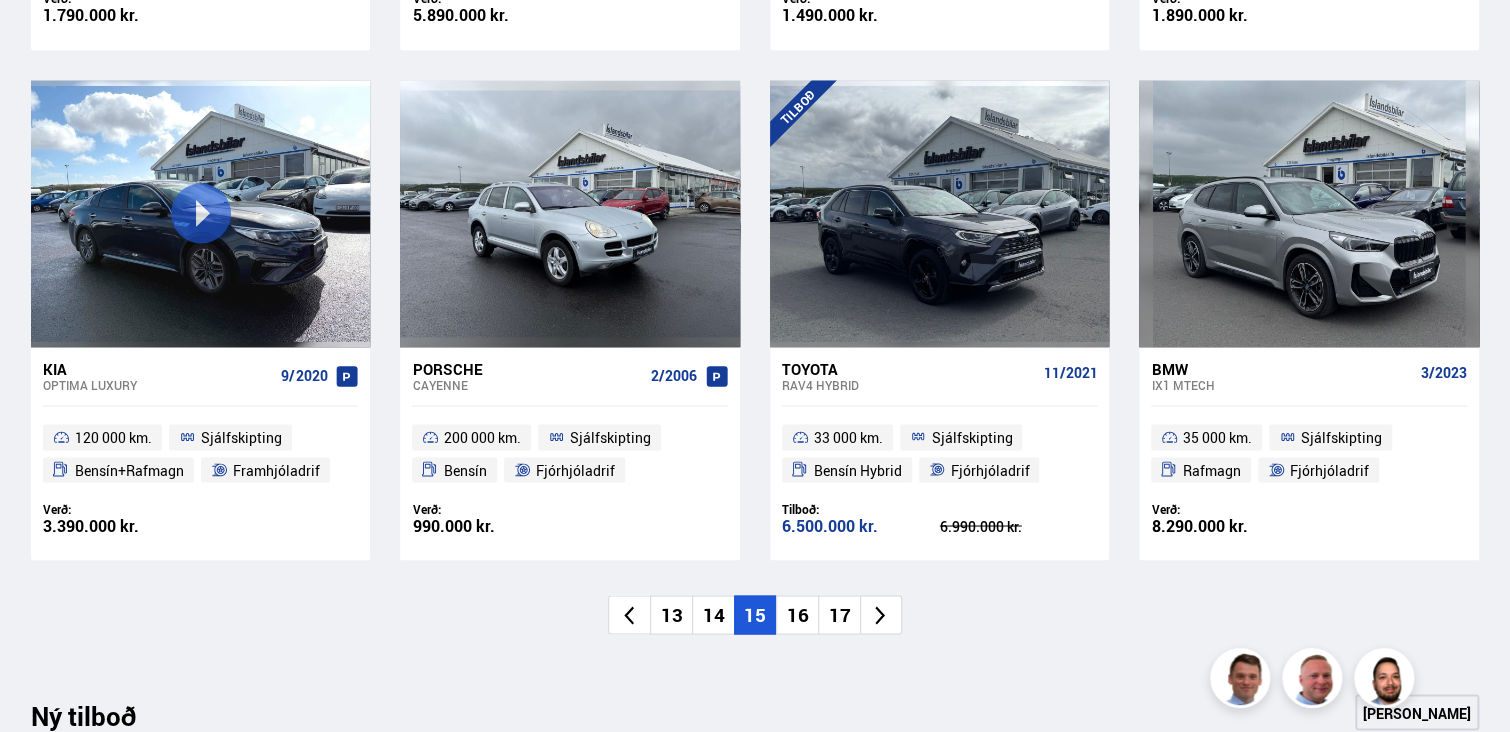 scroll, scrollTop: 1500, scrollLeft: 0, axis: vertical 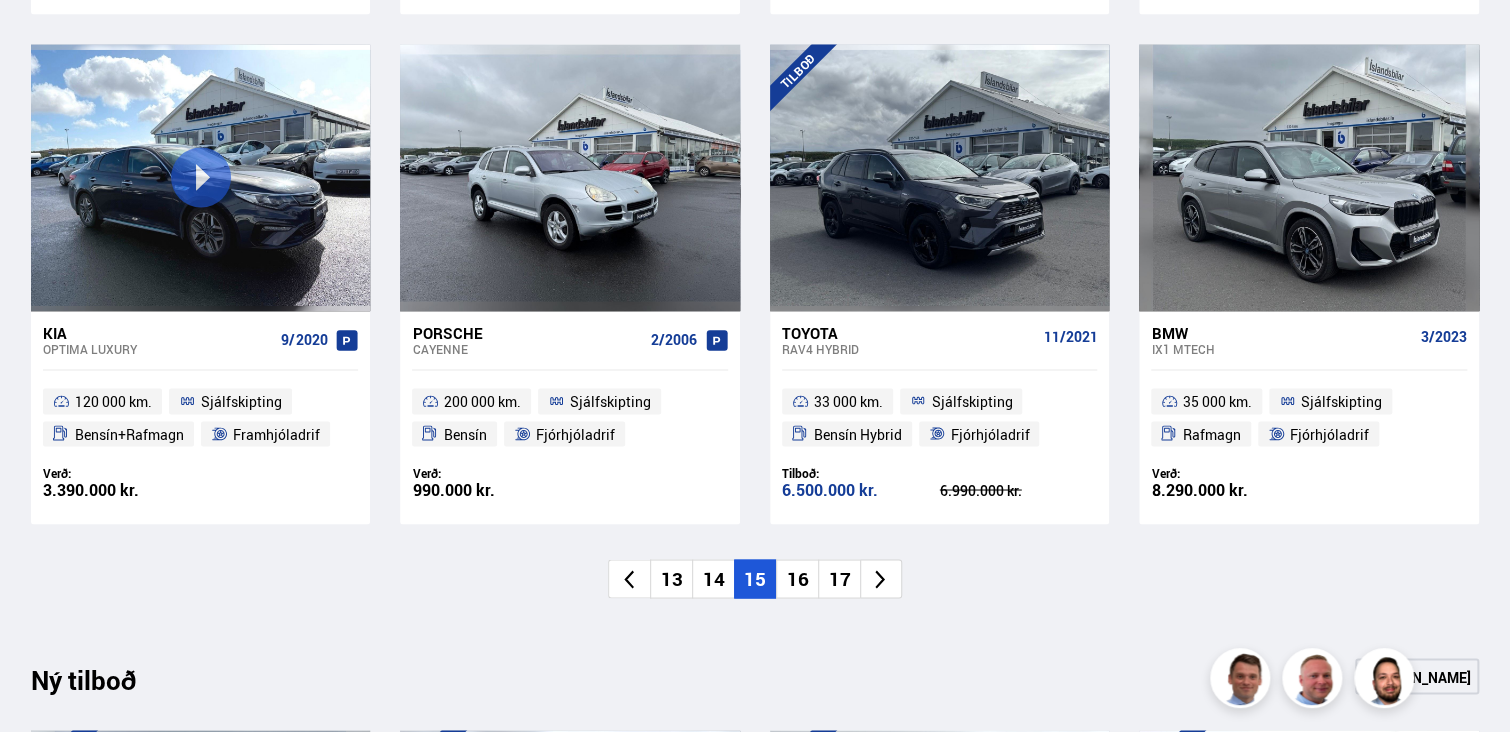 click on "16" at bounding box center [797, 578] 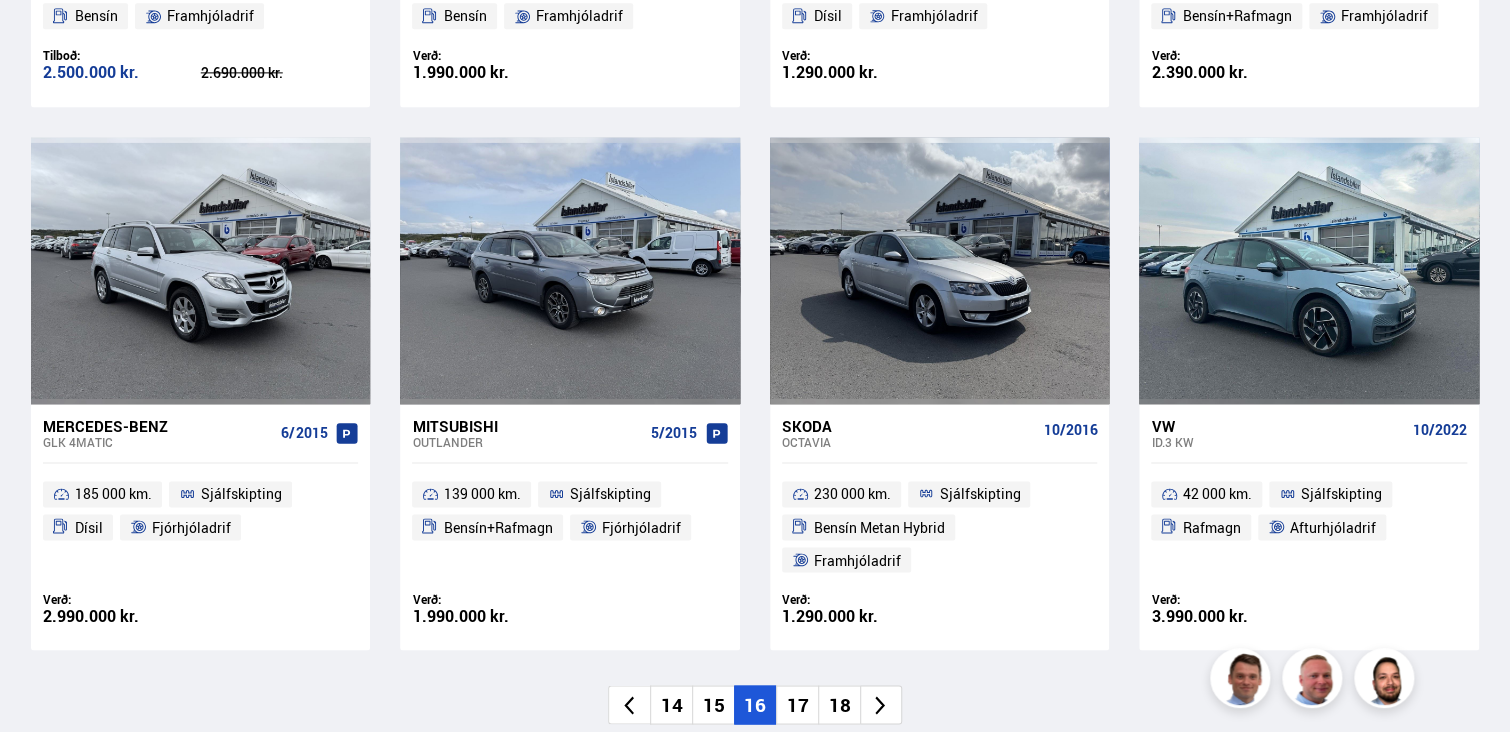 scroll, scrollTop: 1500, scrollLeft: 0, axis: vertical 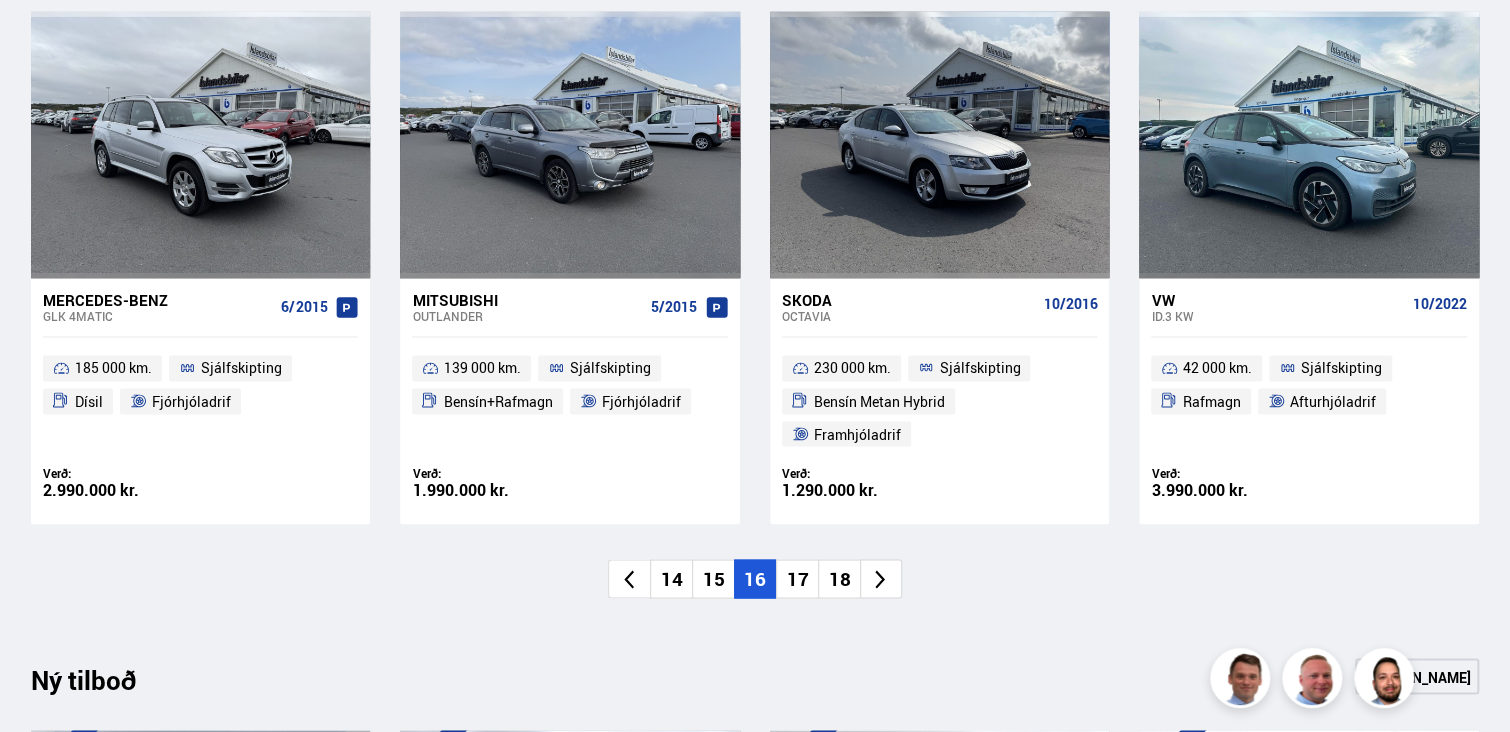 click on "17" at bounding box center (797, 578) 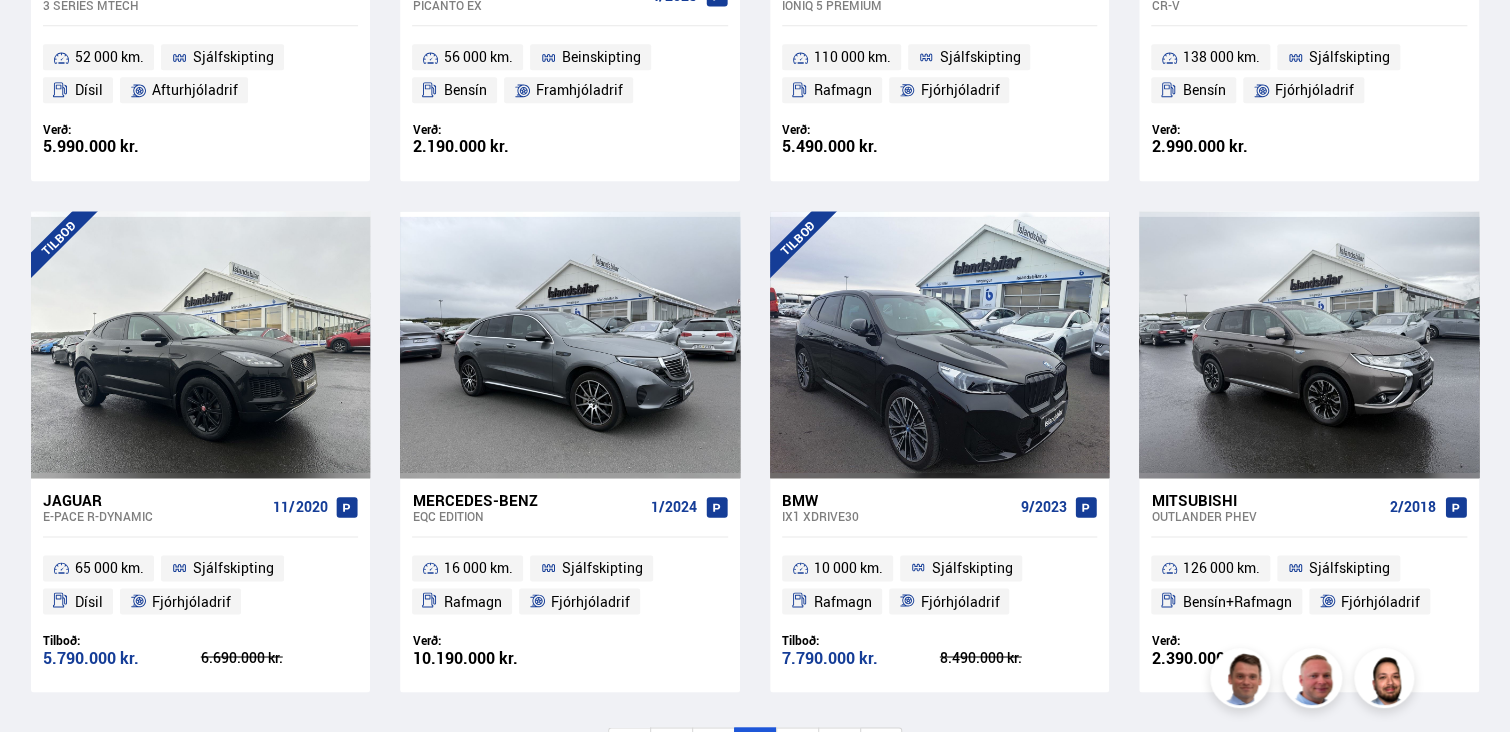 scroll, scrollTop: 1400, scrollLeft: 0, axis: vertical 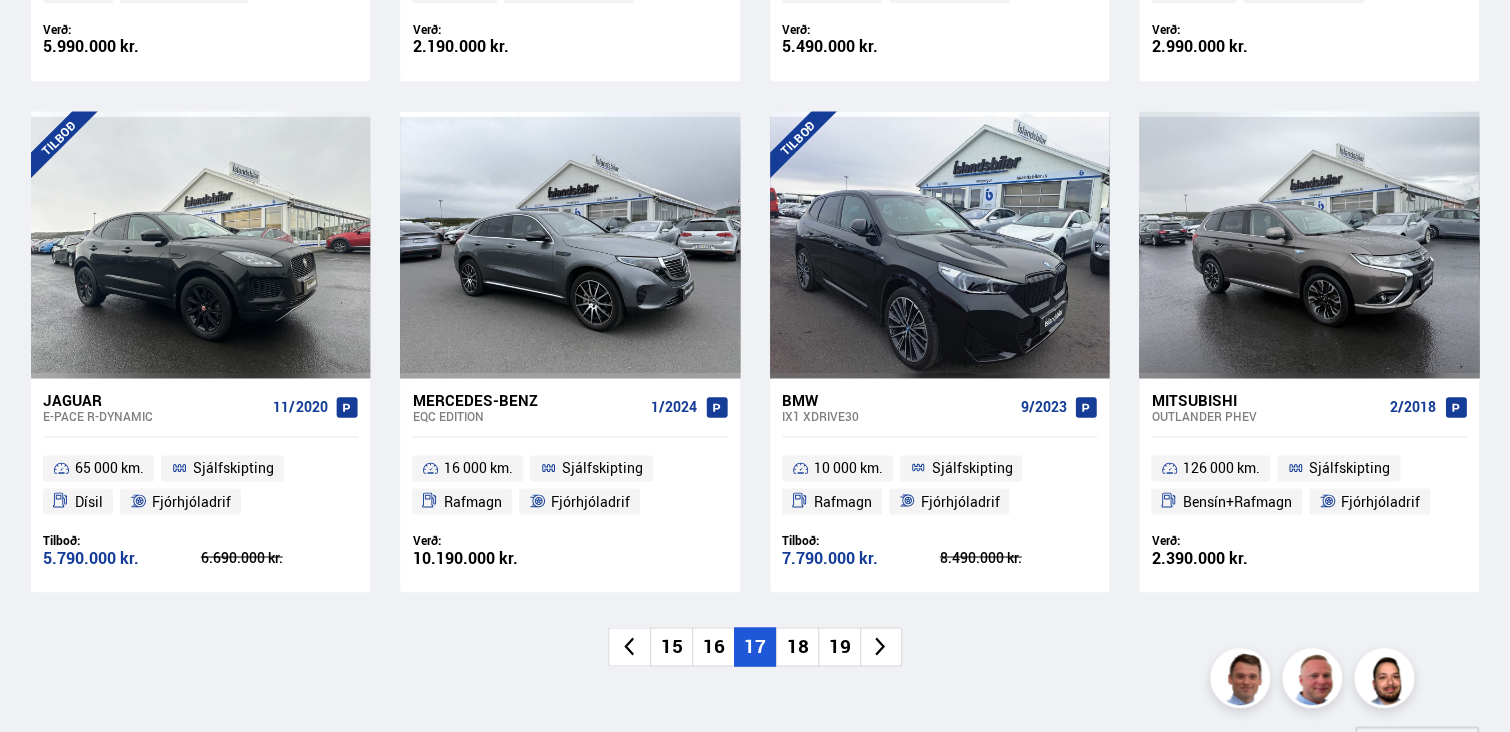 click on "18" at bounding box center (797, 646) 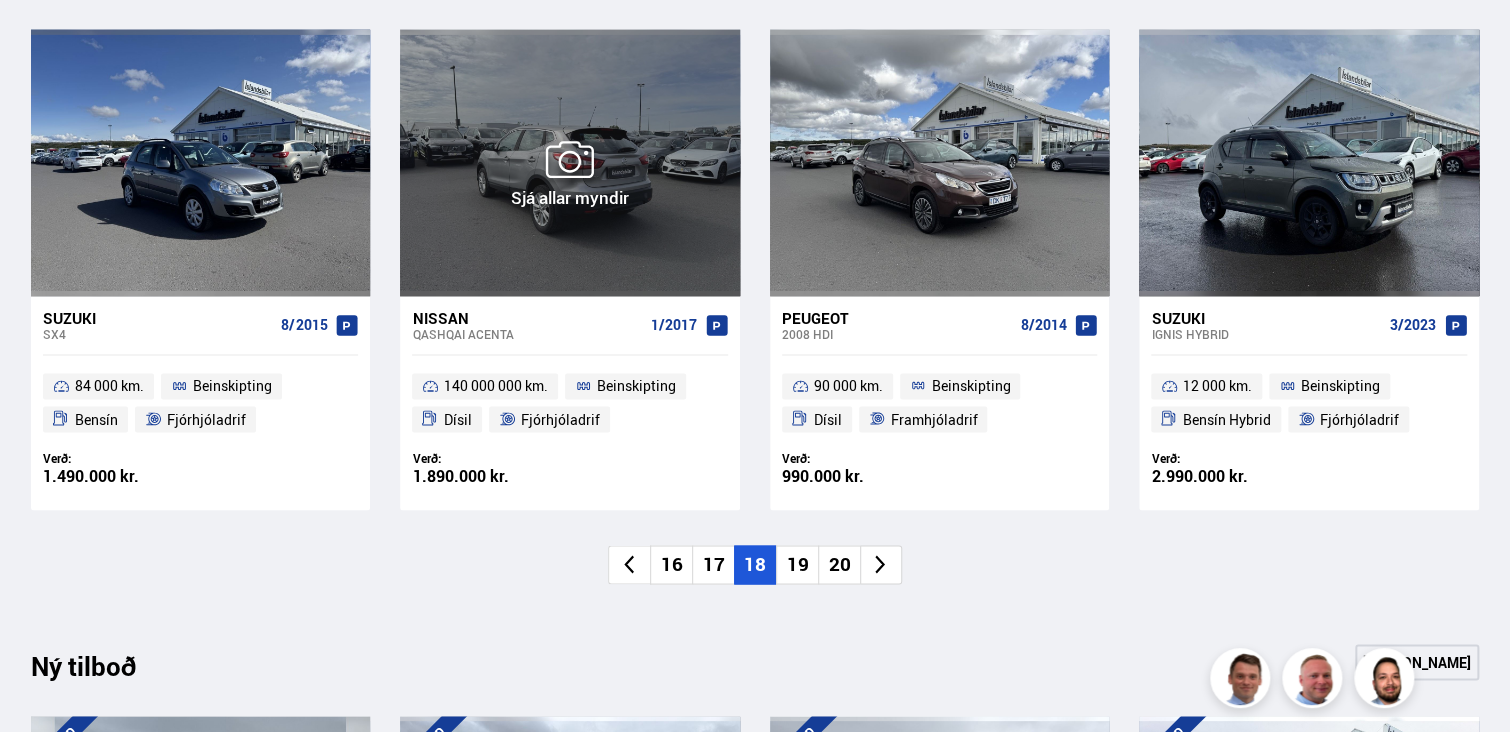 scroll, scrollTop: 1500, scrollLeft: 0, axis: vertical 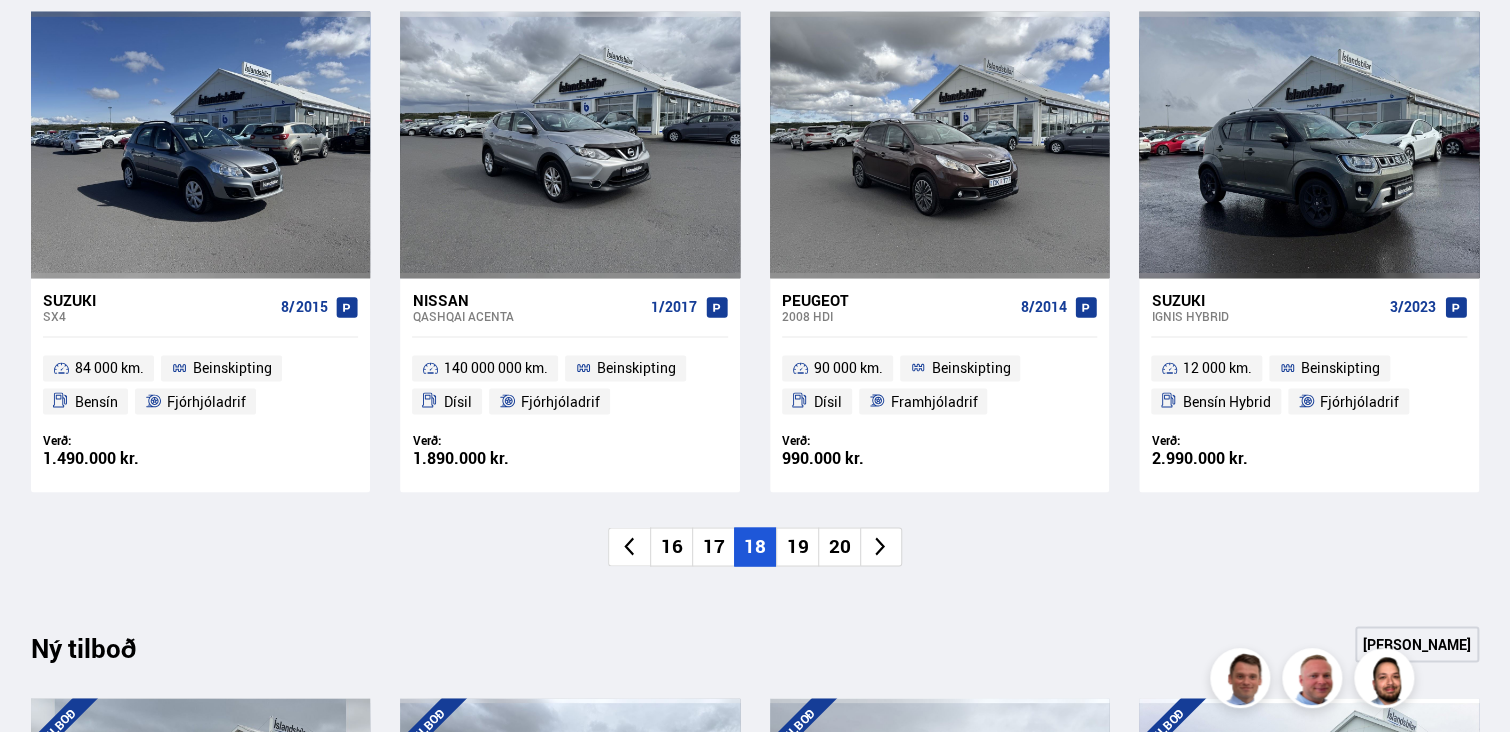 click on "19" at bounding box center [797, 546] 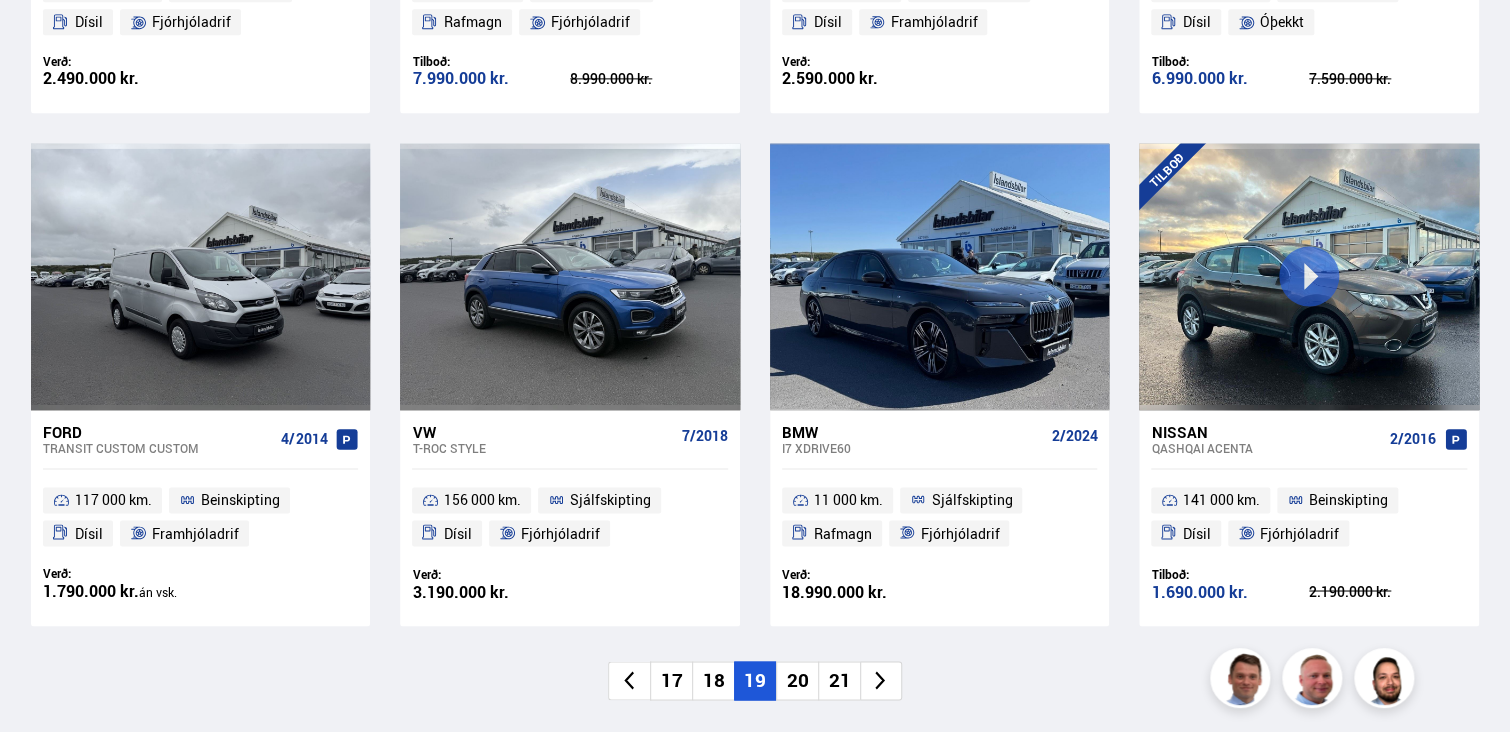 scroll, scrollTop: 1500, scrollLeft: 0, axis: vertical 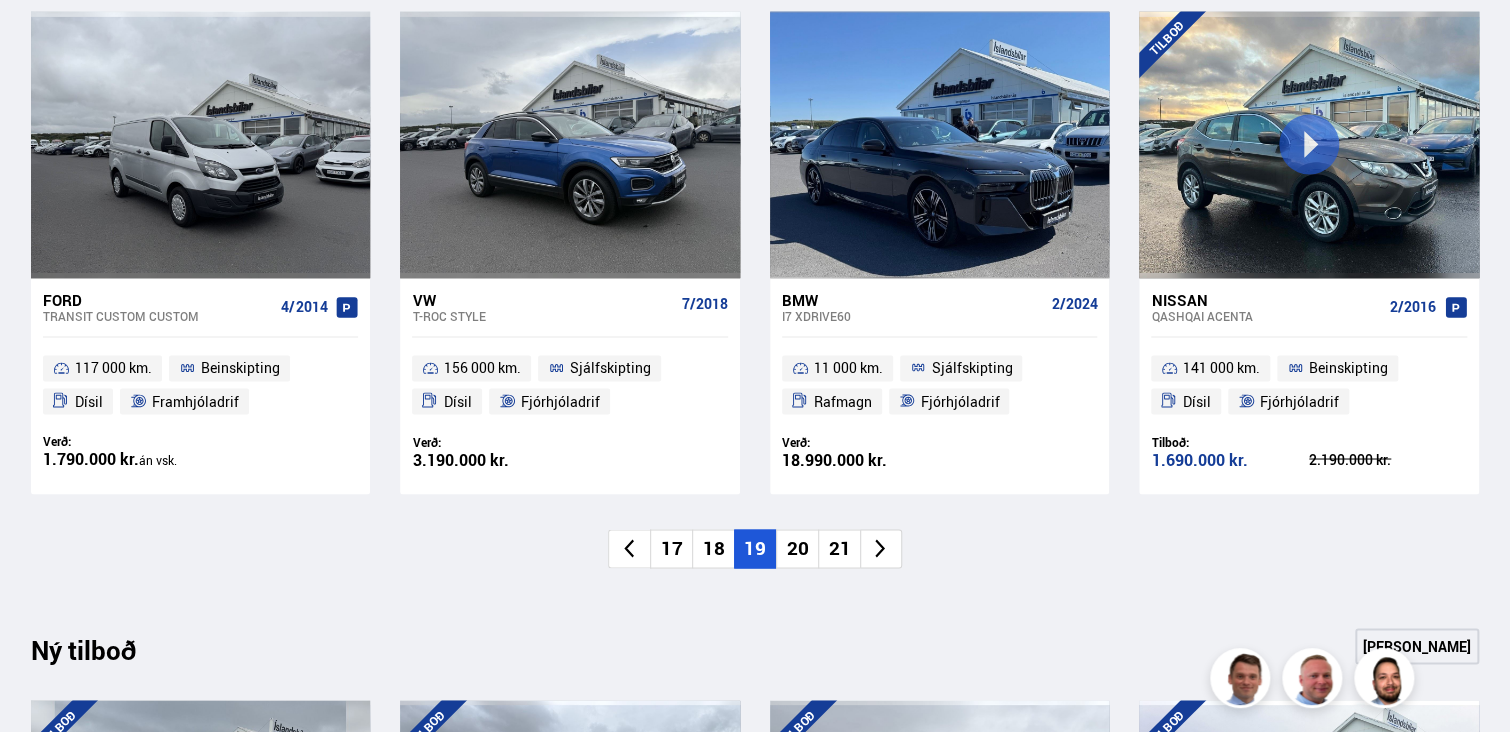 click on "20" at bounding box center (797, 548) 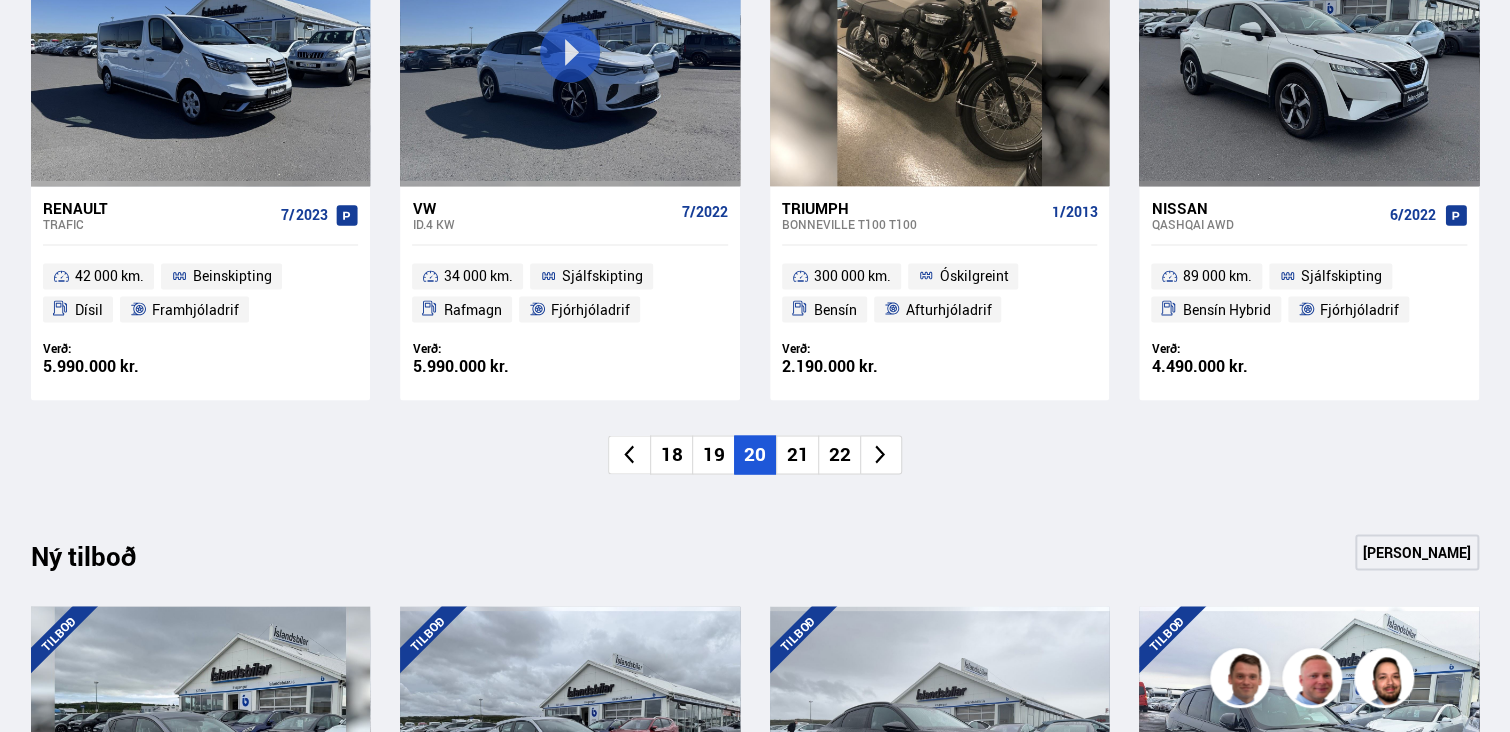 scroll, scrollTop: 1600, scrollLeft: 0, axis: vertical 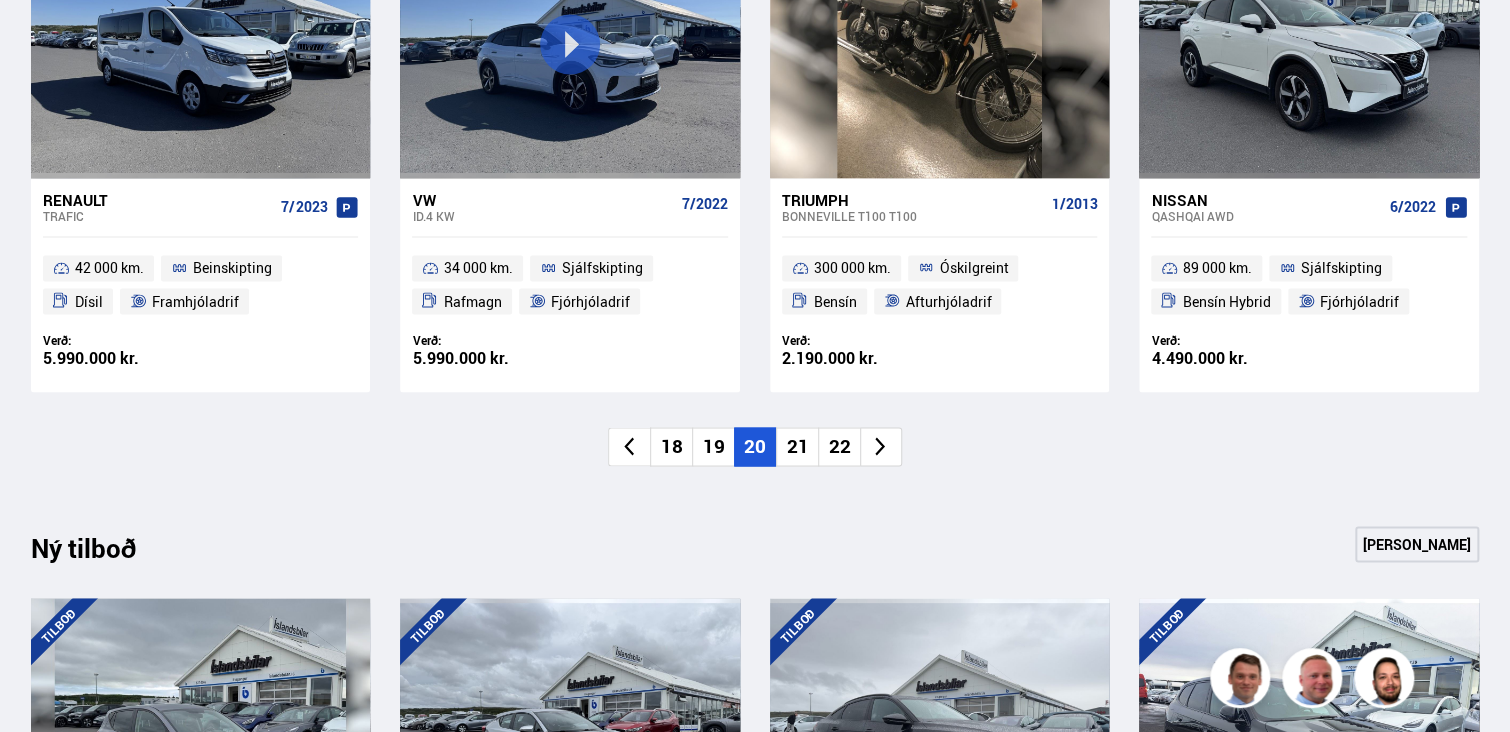 click on "21" at bounding box center [797, 446] 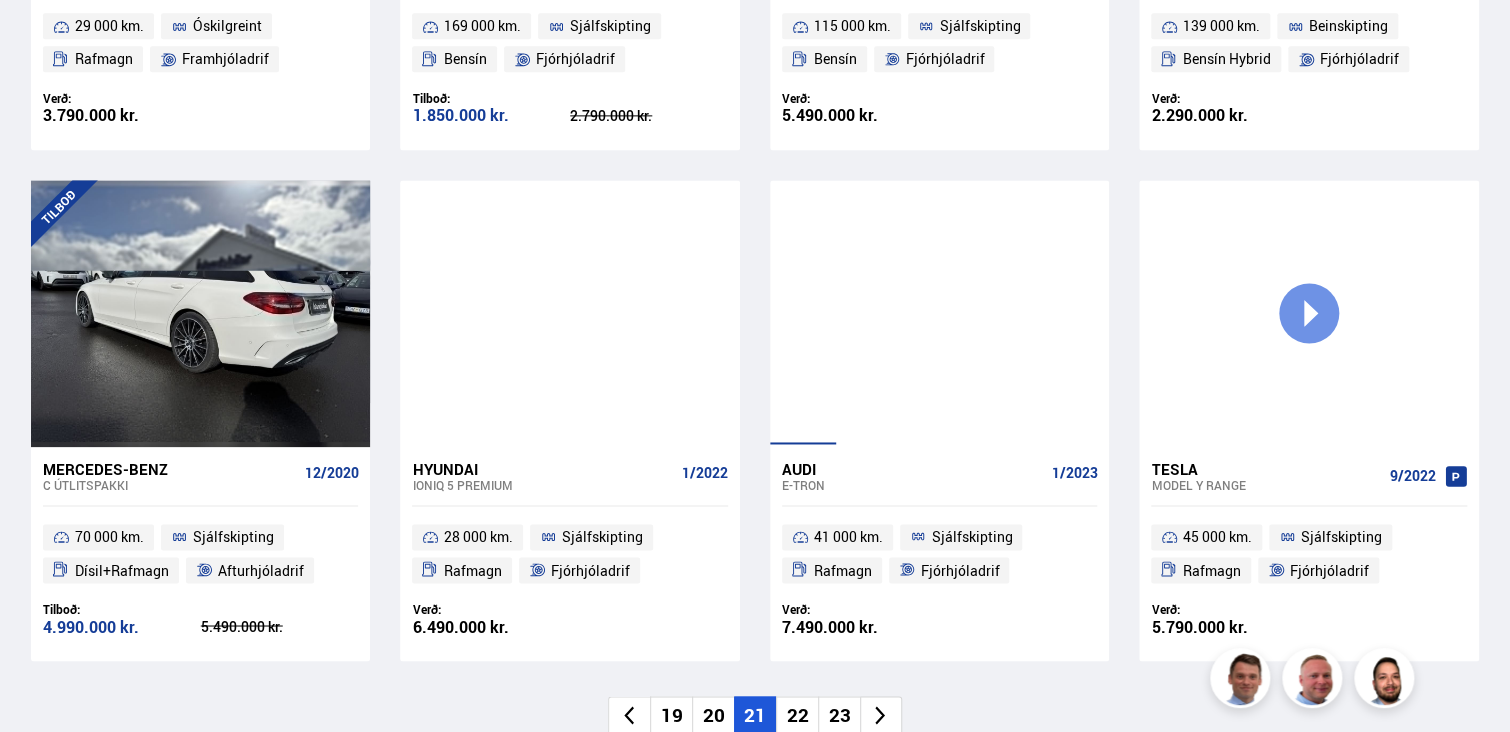 scroll, scrollTop: 1400, scrollLeft: 0, axis: vertical 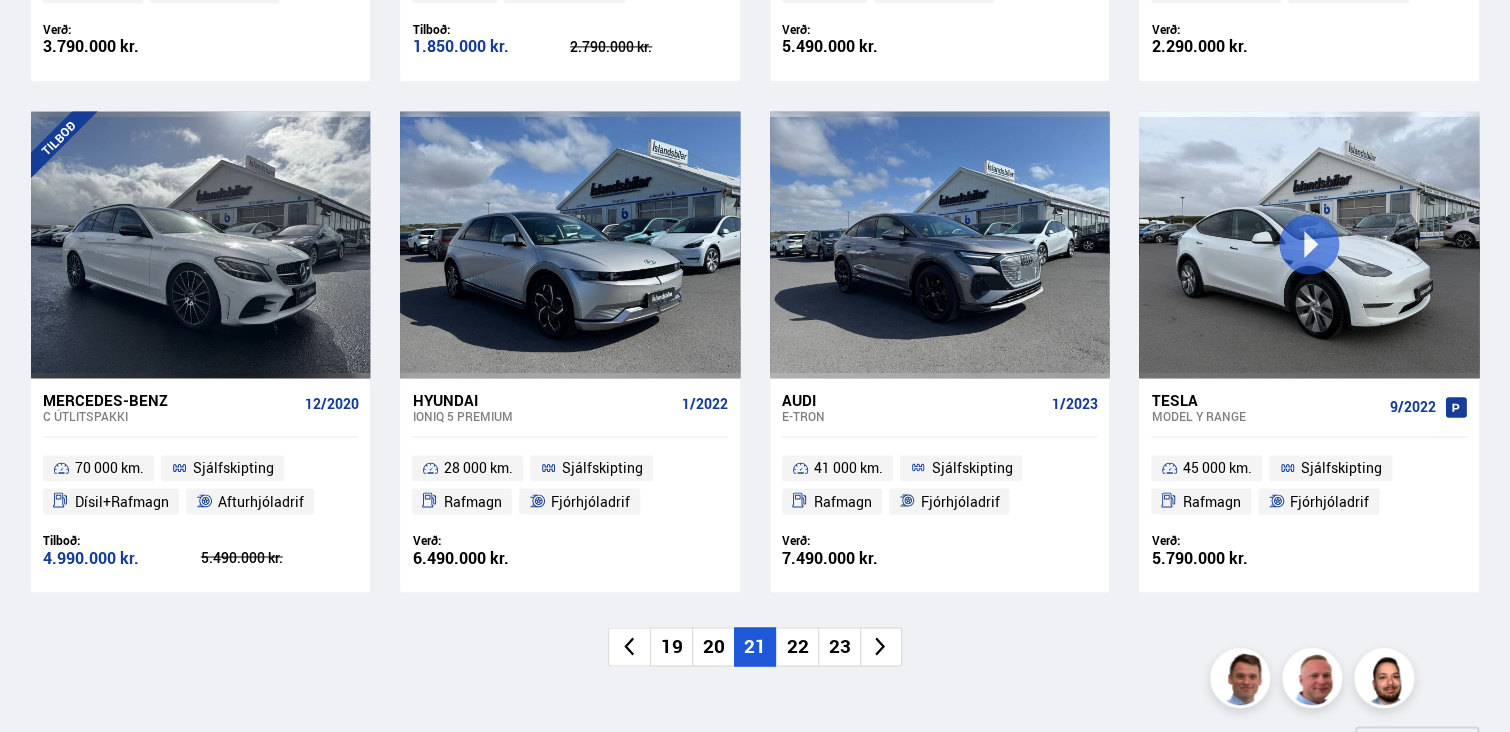 click on "22" at bounding box center [797, 646] 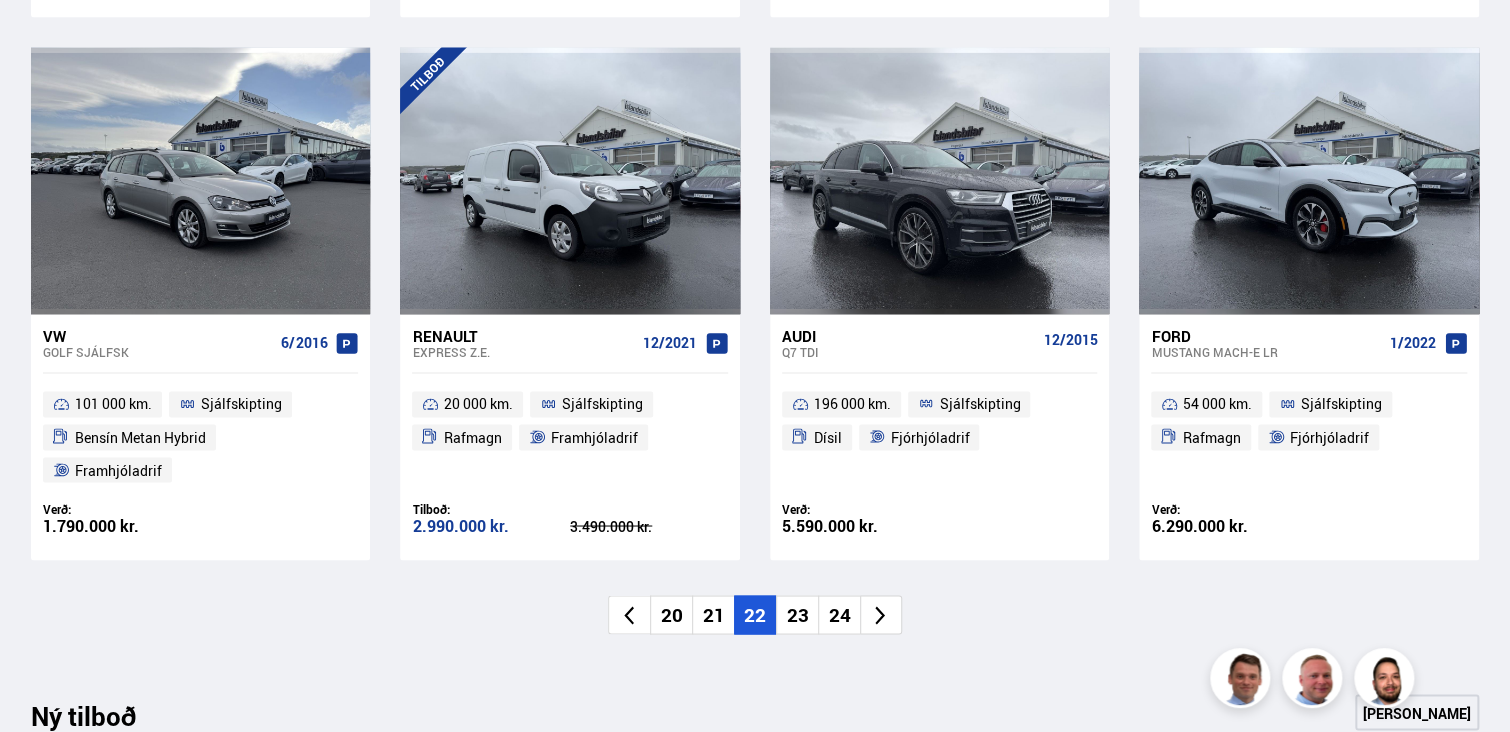 scroll, scrollTop: 1500, scrollLeft: 0, axis: vertical 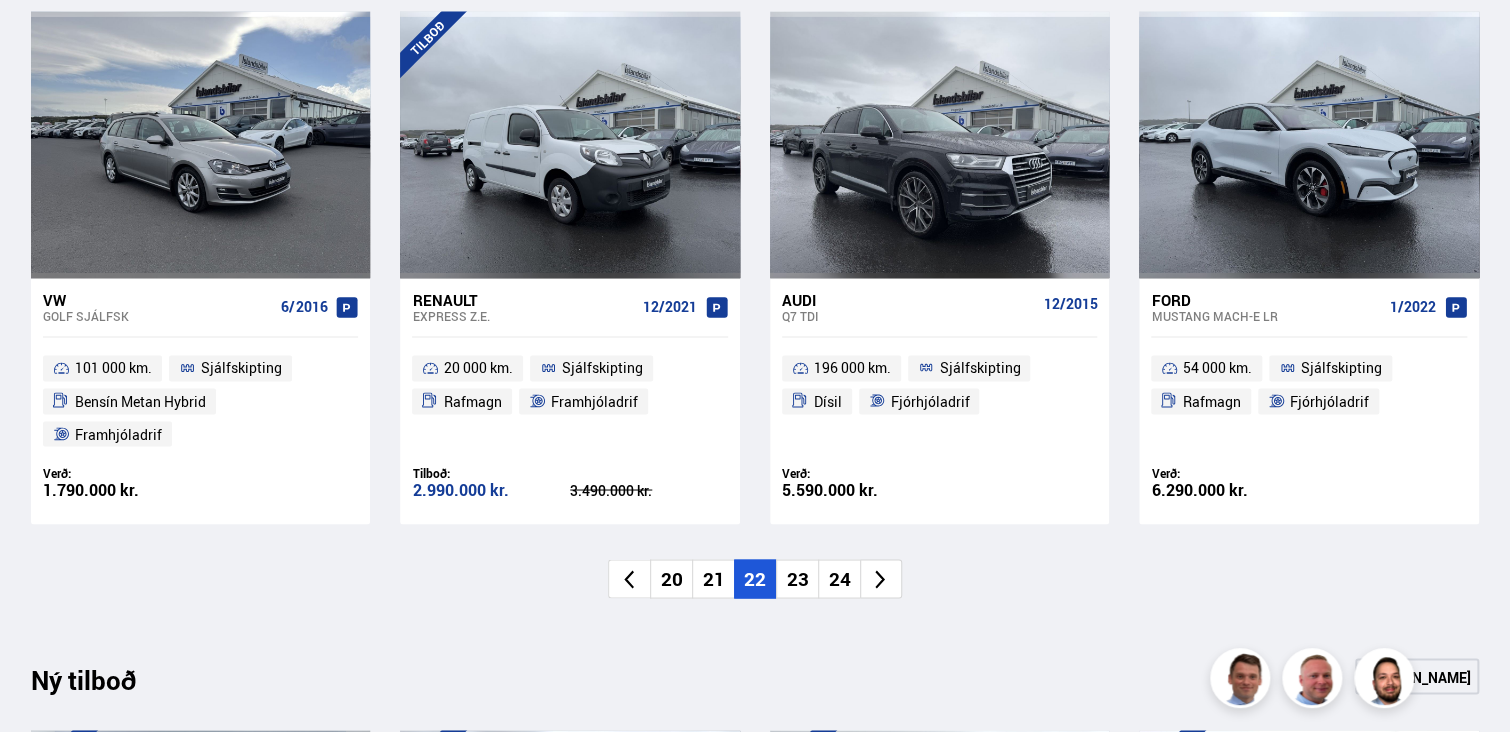 click on "23" at bounding box center [797, 578] 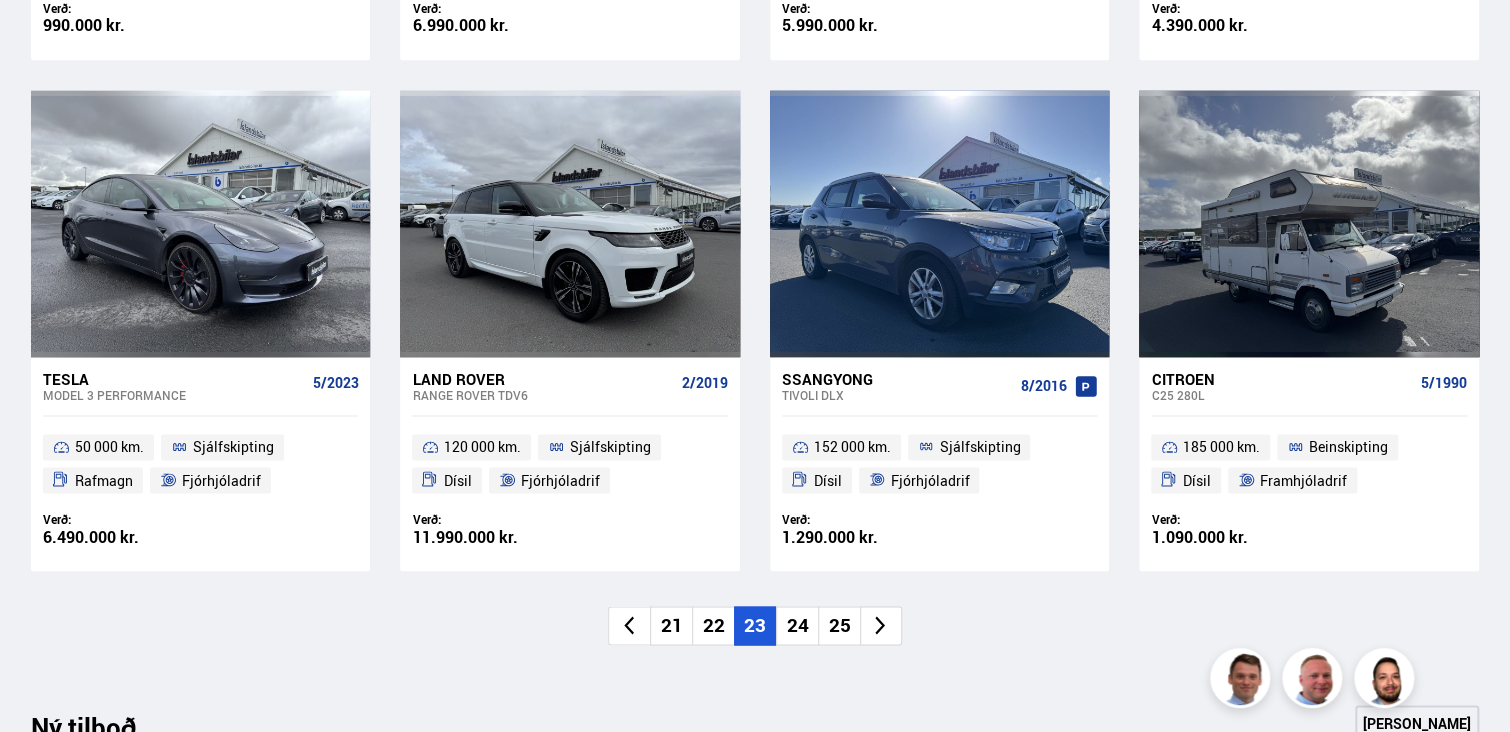 scroll, scrollTop: 1400, scrollLeft: 0, axis: vertical 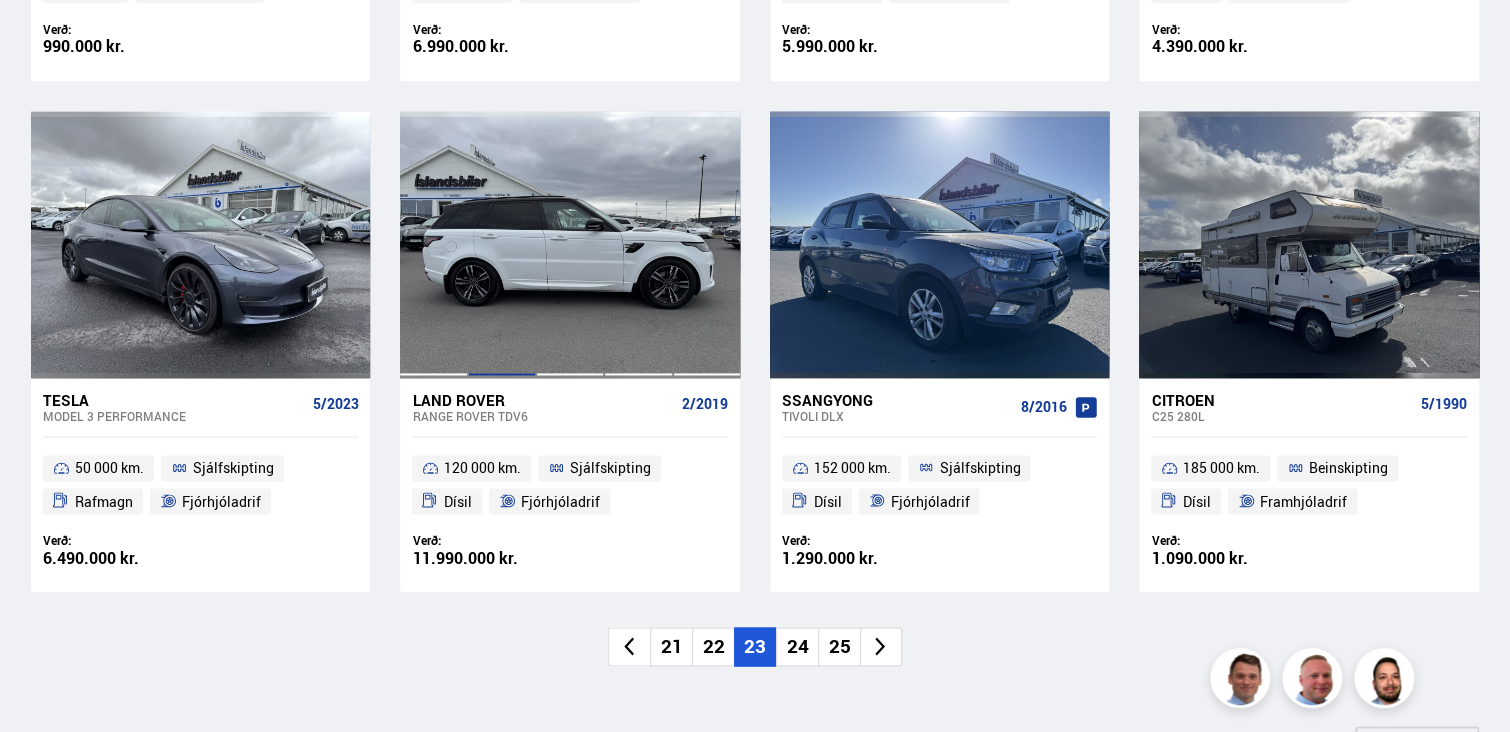 click at bounding box center [502, 244] 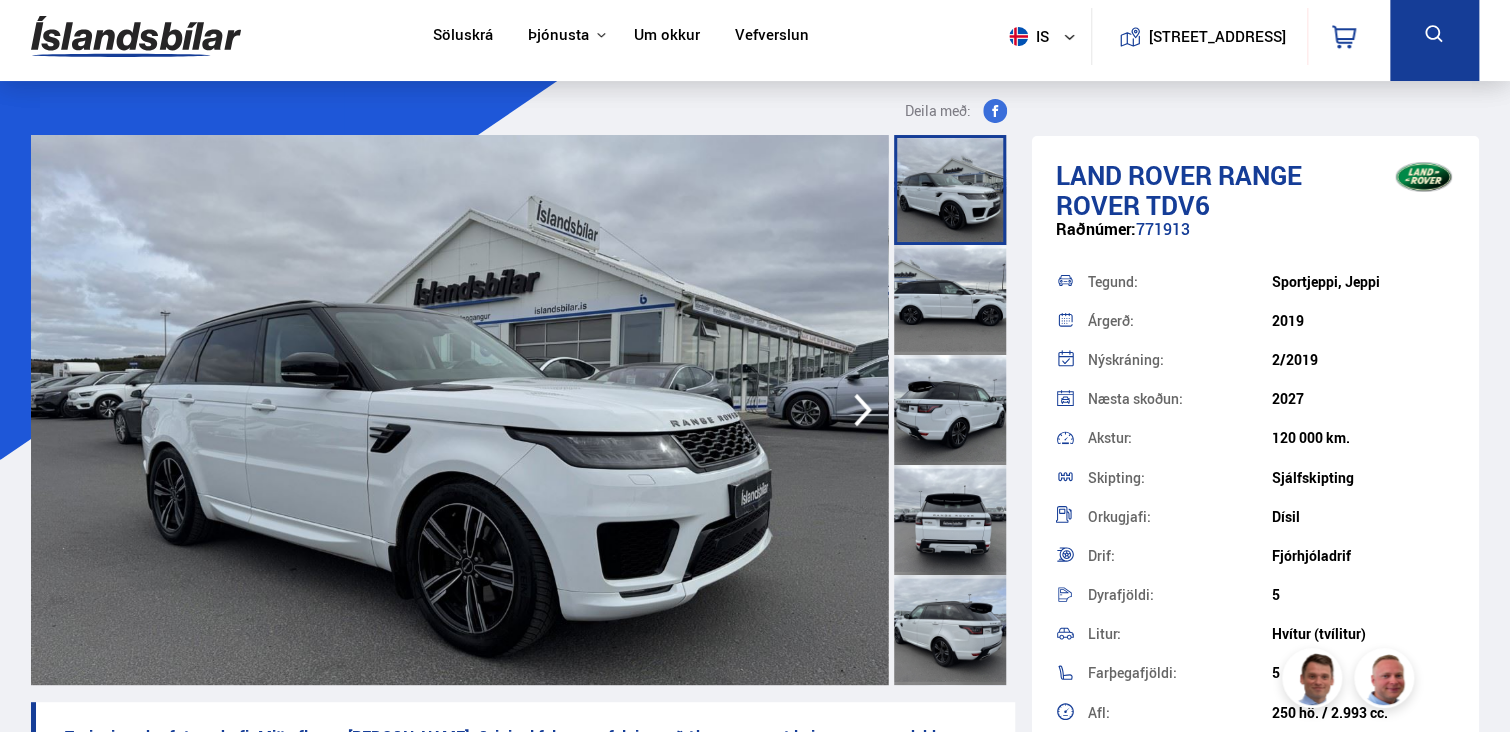 scroll, scrollTop: 0, scrollLeft: 0, axis: both 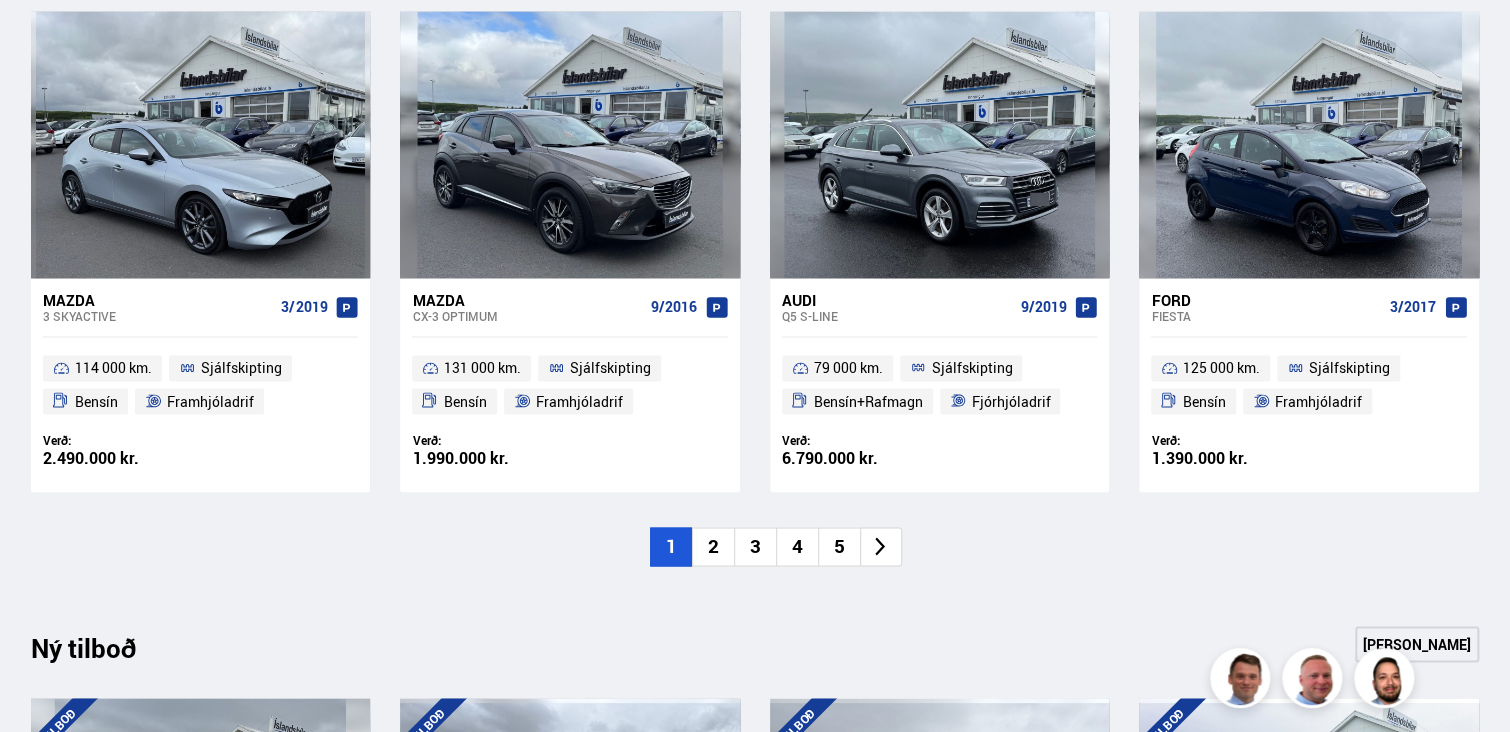 click 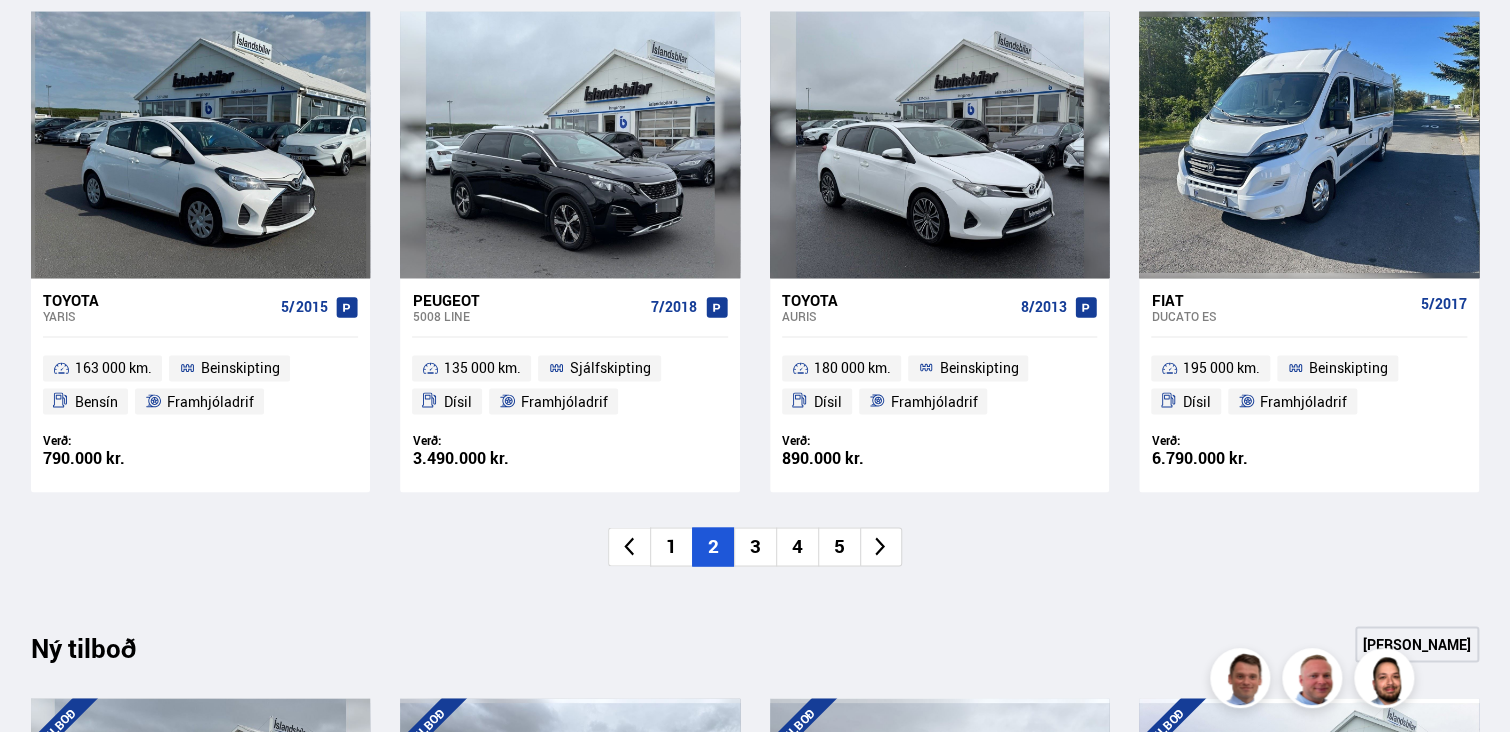 click on "5" at bounding box center (839, 546) 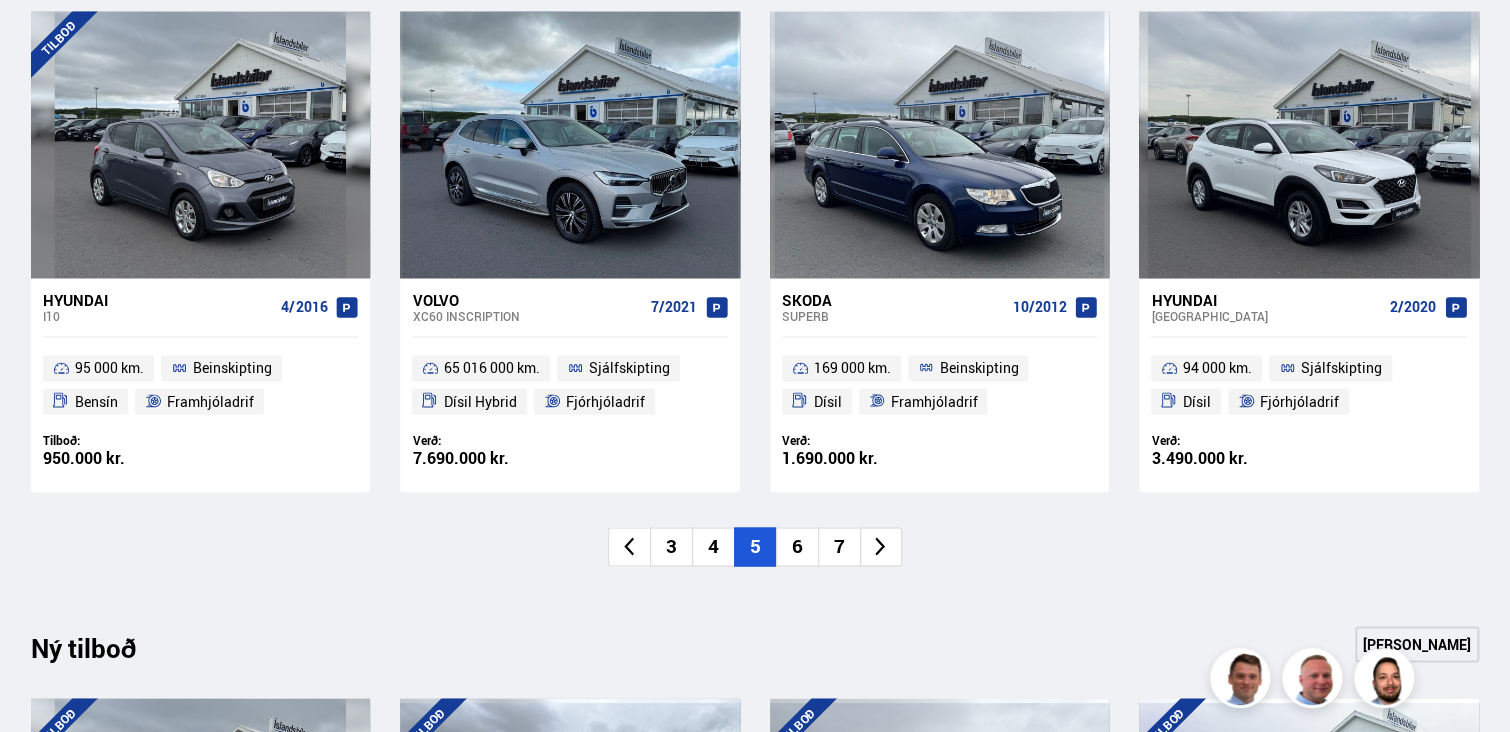click on "7" at bounding box center [839, 546] 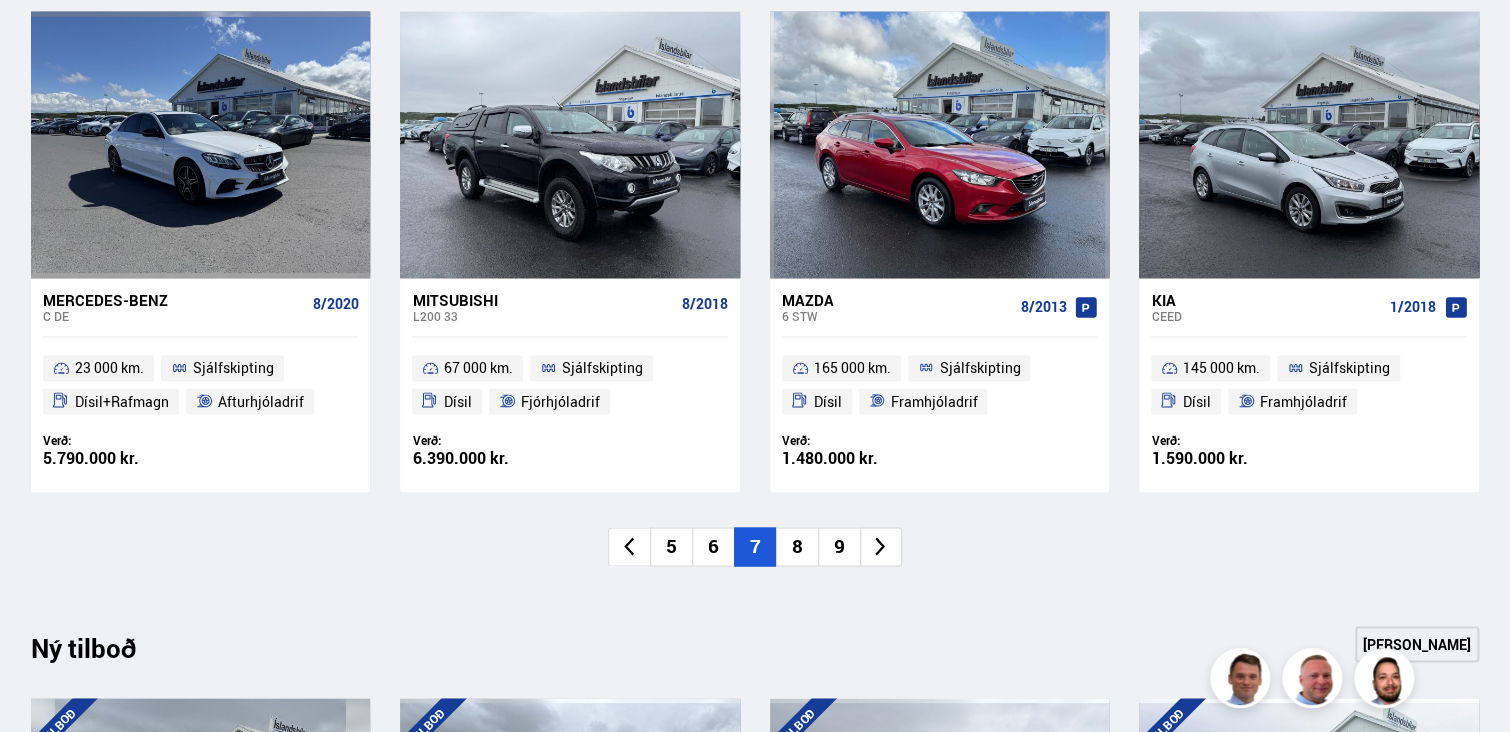 click on "9" at bounding box center (839, 546) 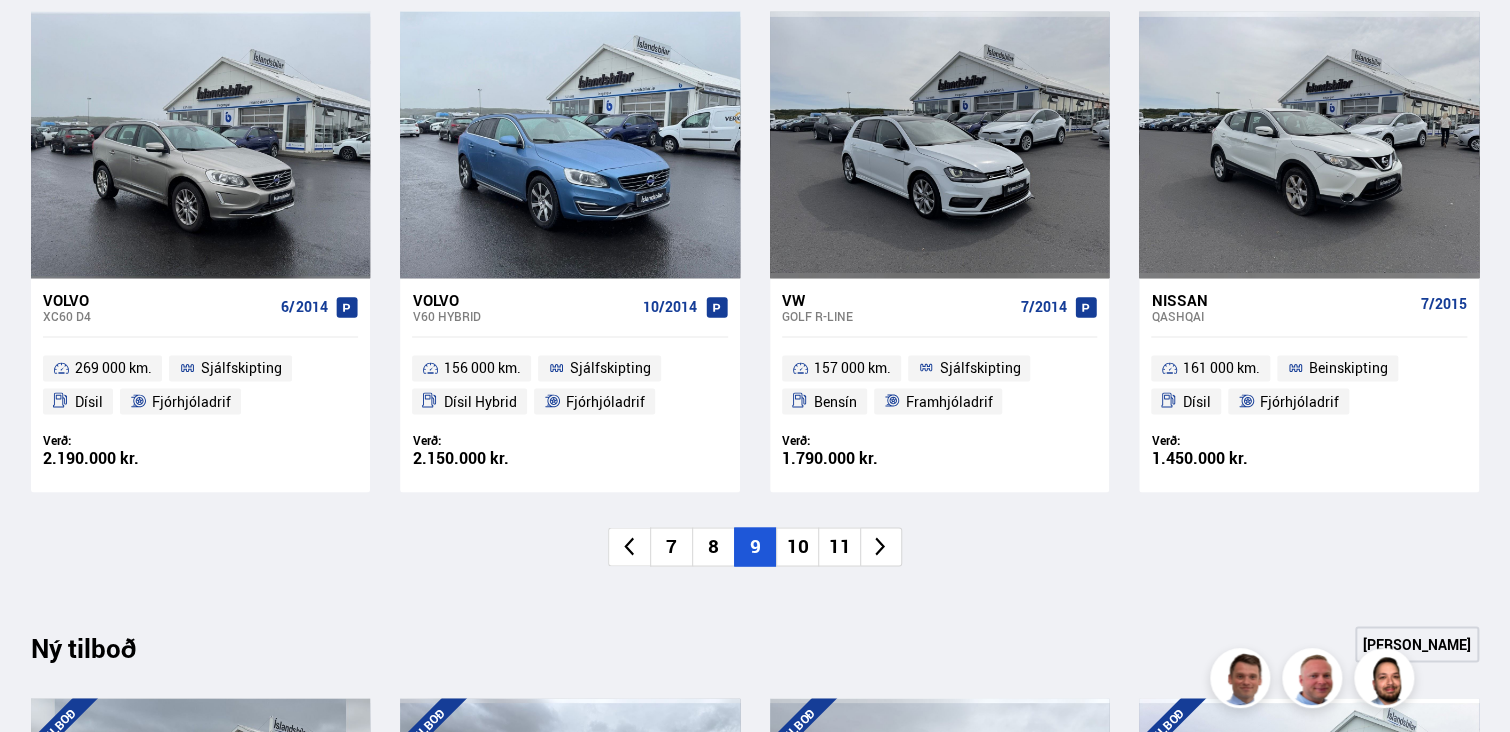 click on "11" at bounding box center (839, 546) 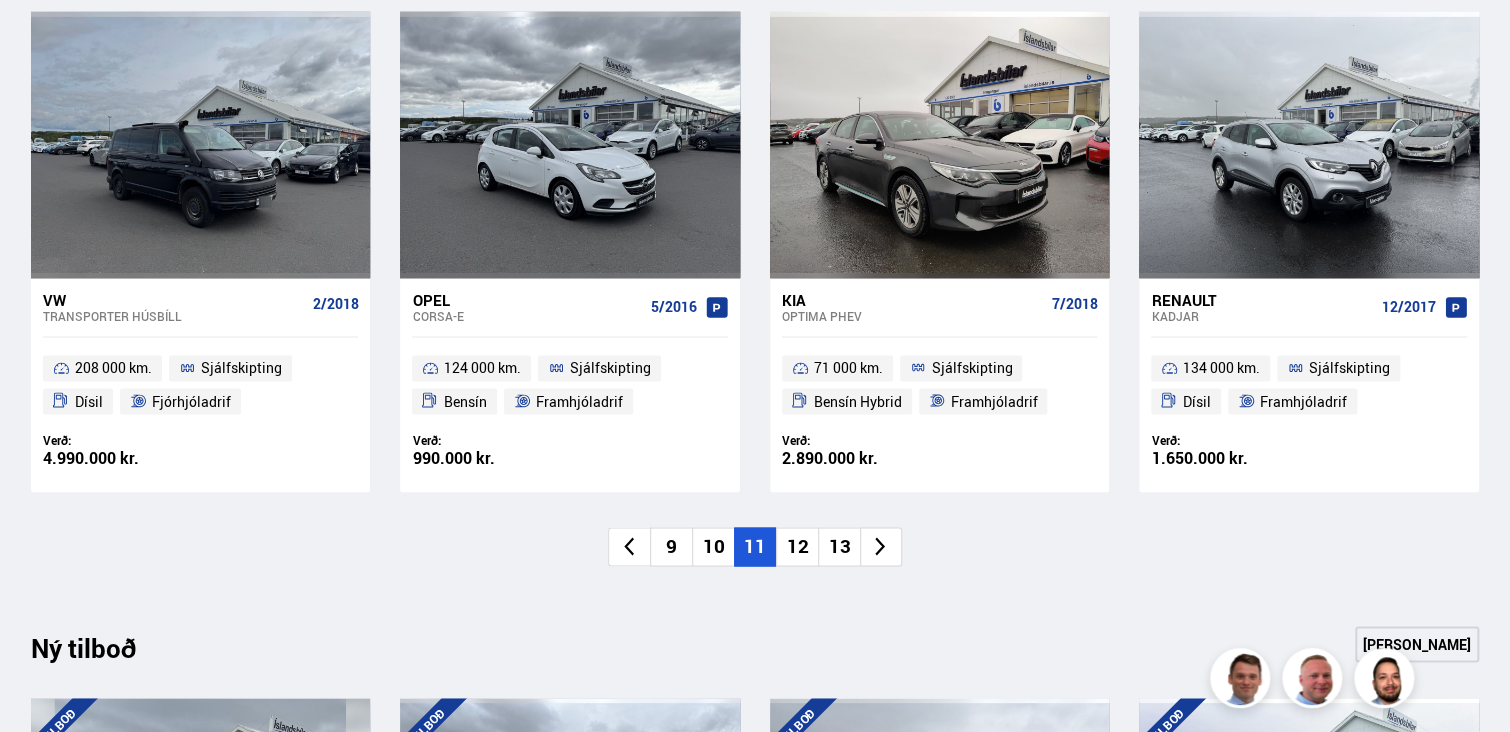 click on "13" at bounding box center (839, 546) 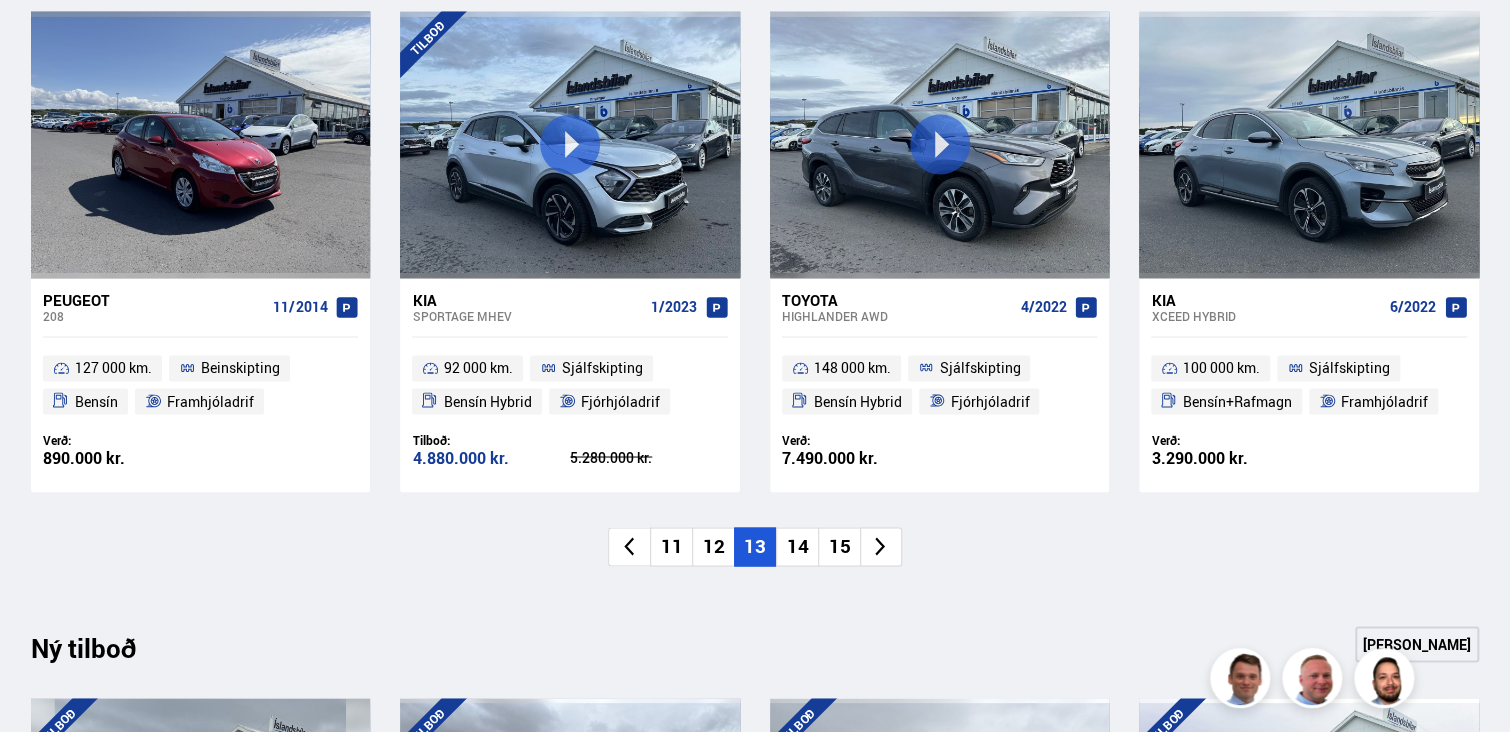 click on "15" at bounding box center [839, 546] 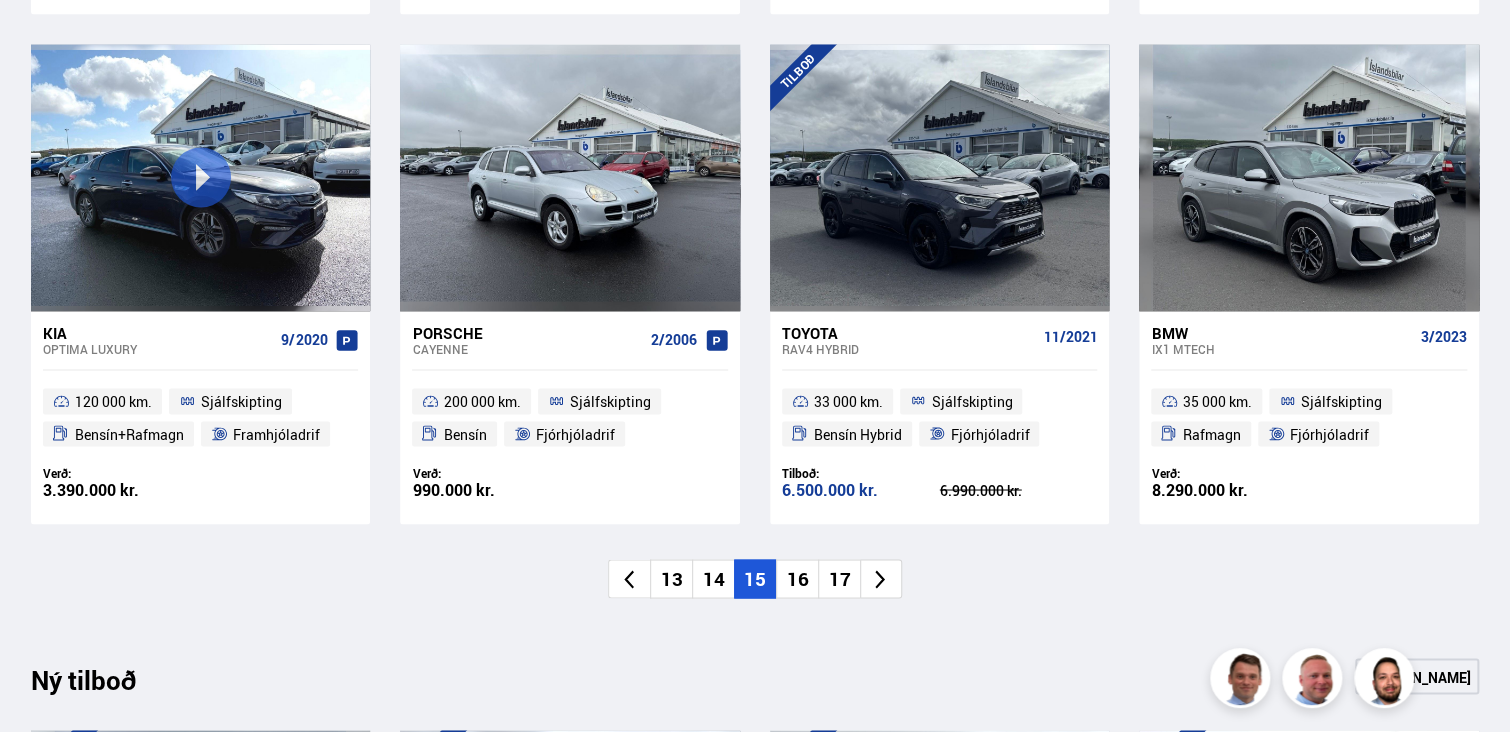 click on "17" at bounding box center [839, 578] 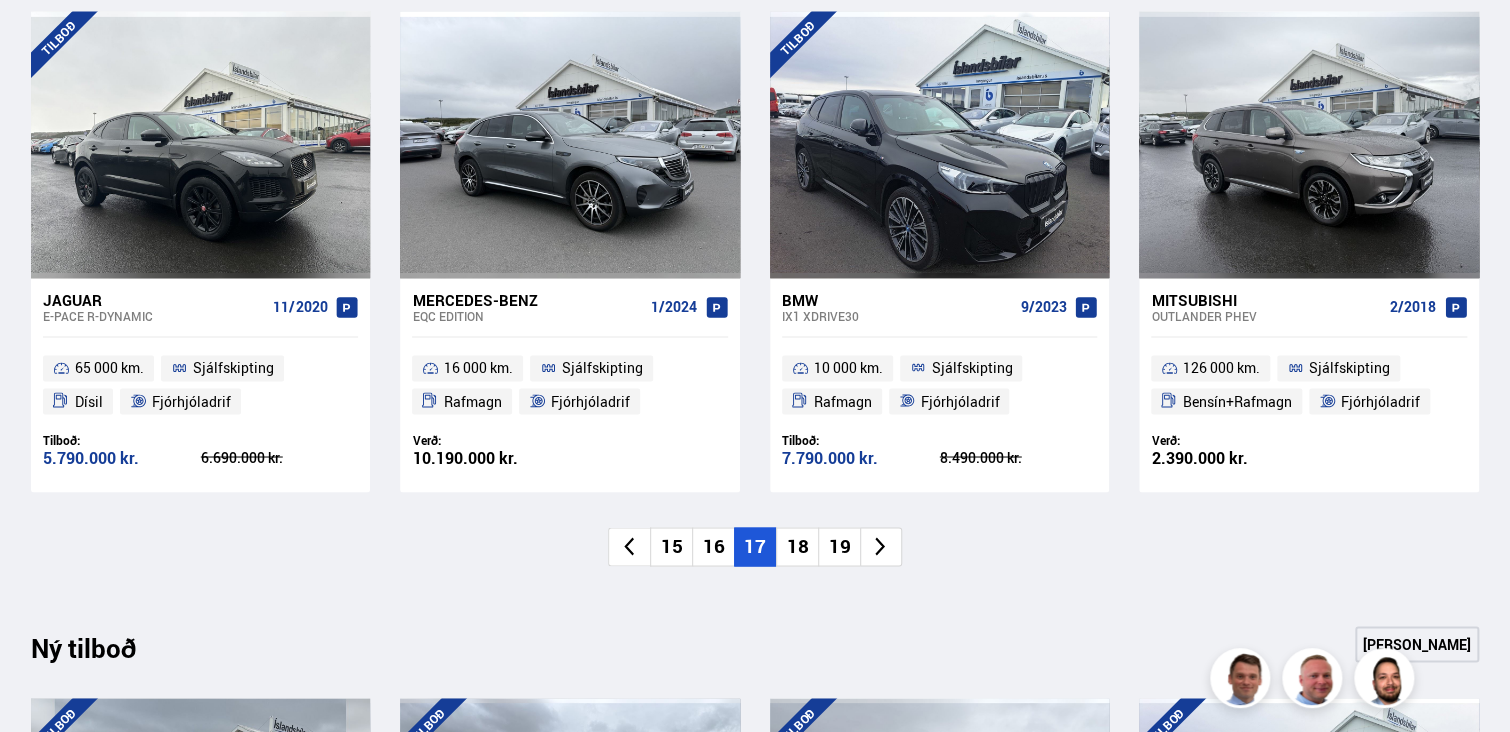 click on "19" at bounding box center (839, 546) 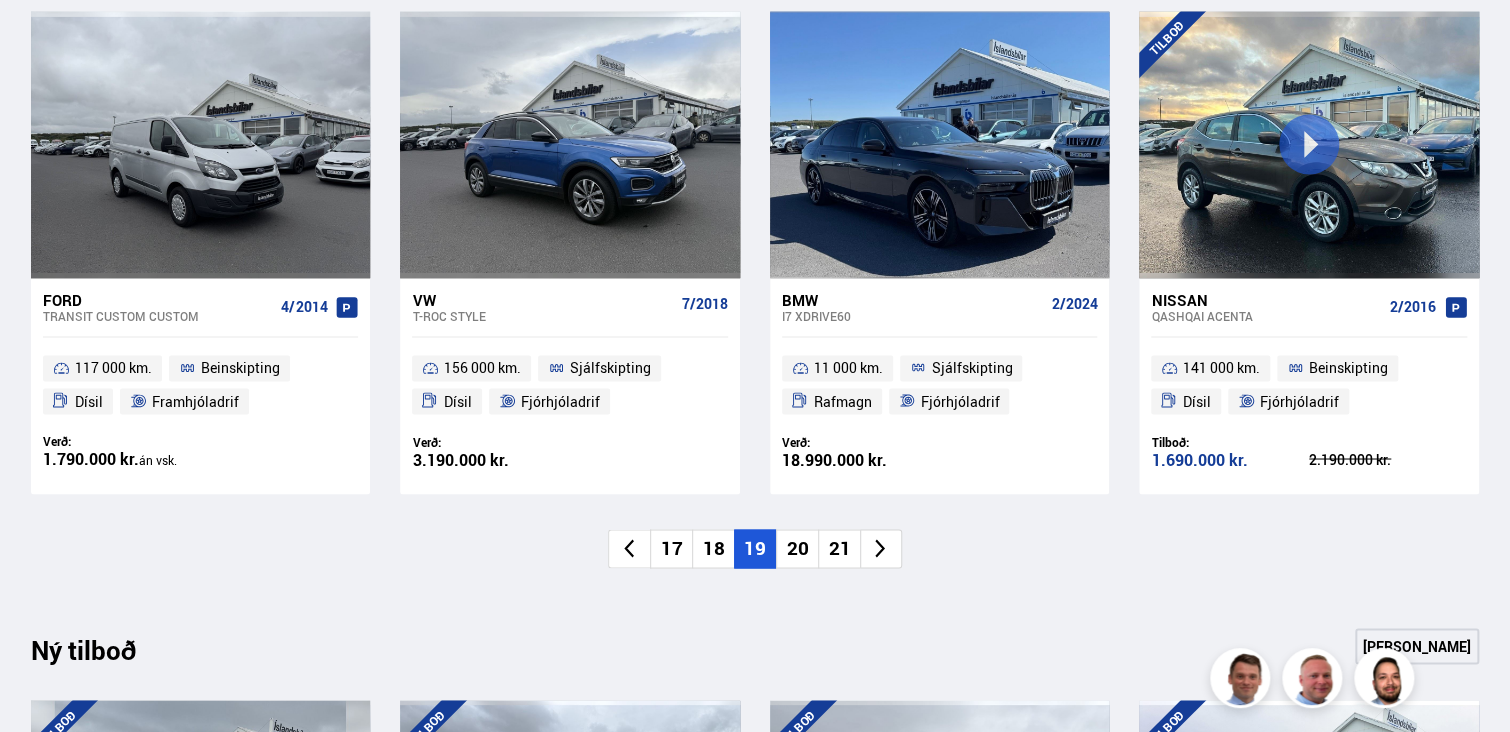 click on "21" at bounding box center (839, 548) 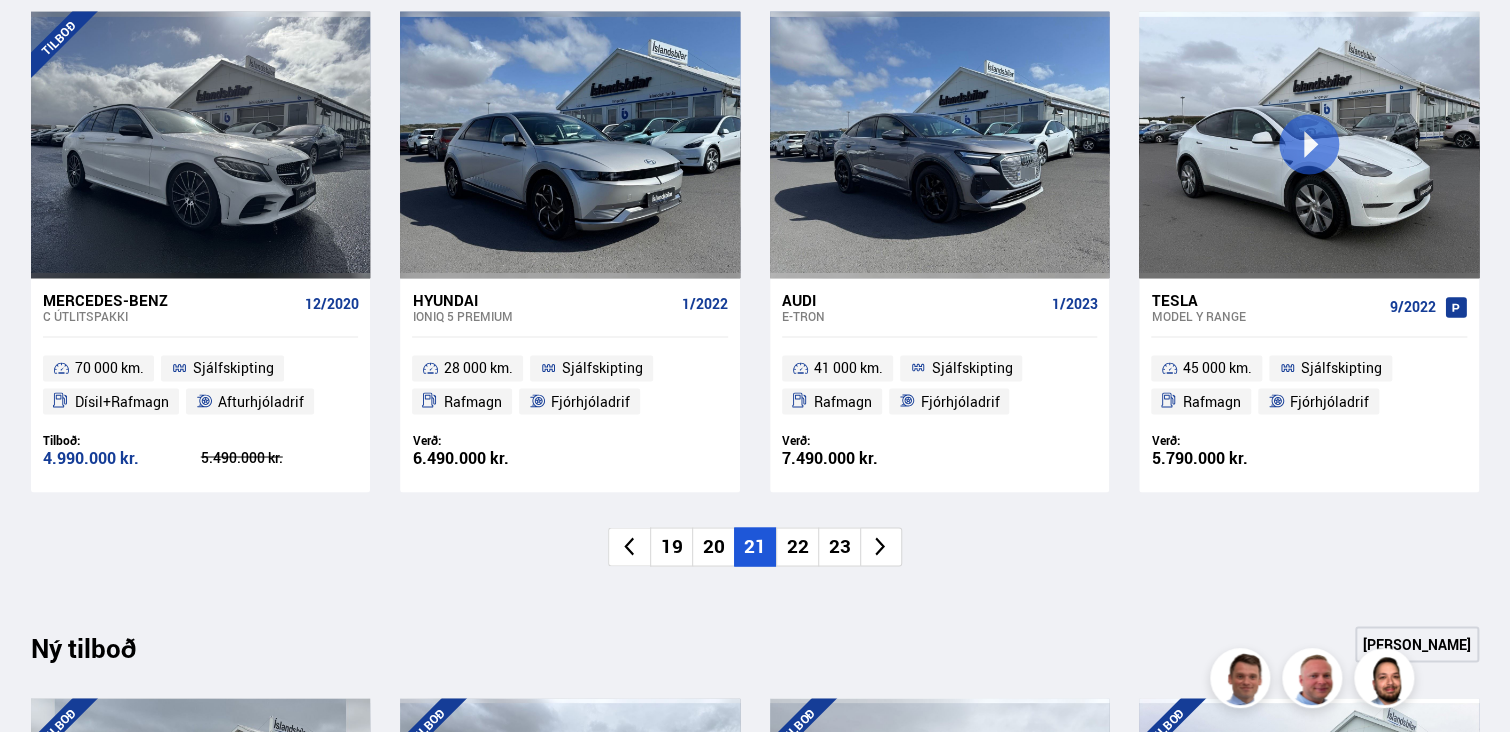 click on "23" at bounding box center (839, 546) 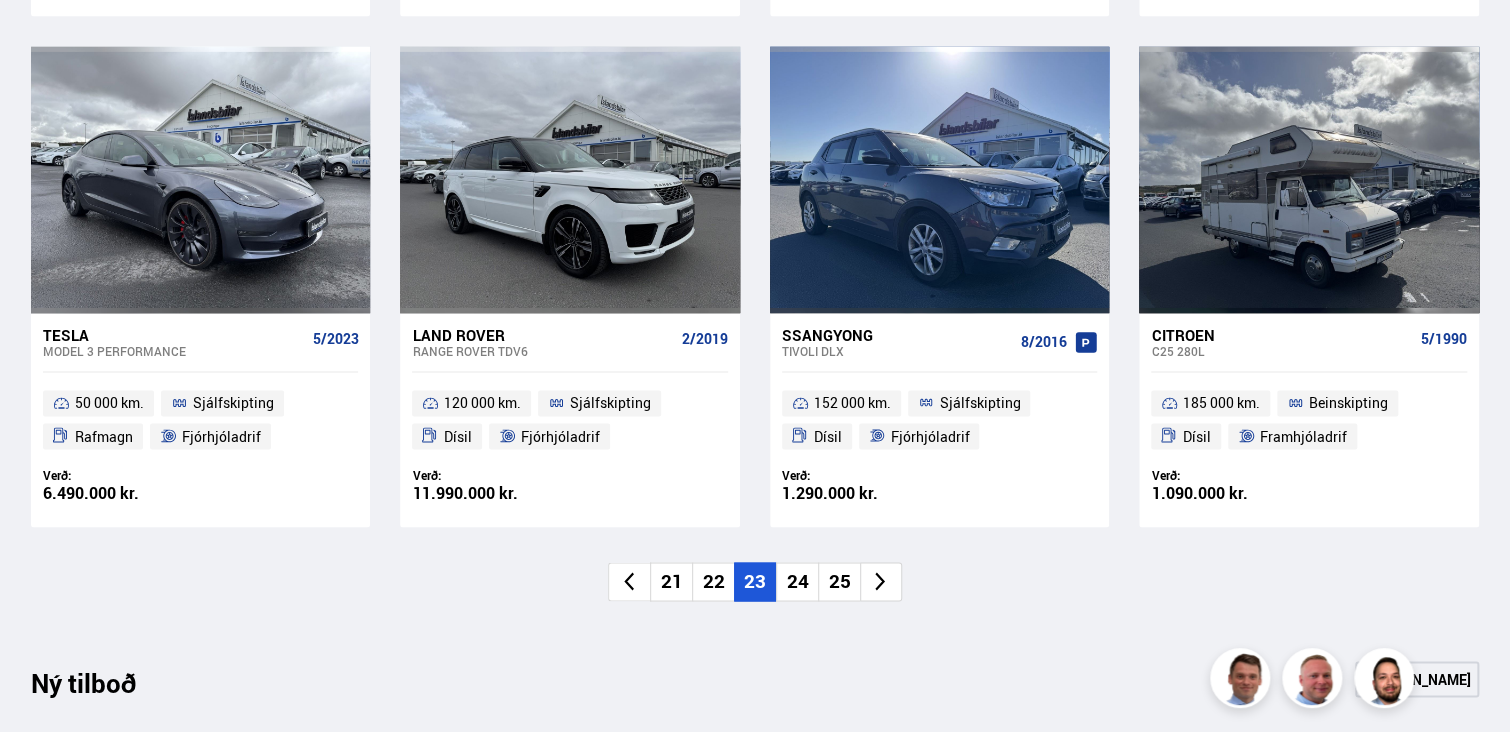 scroll, scrollTop: 1500, scrollLeft: 0, axis: vertical 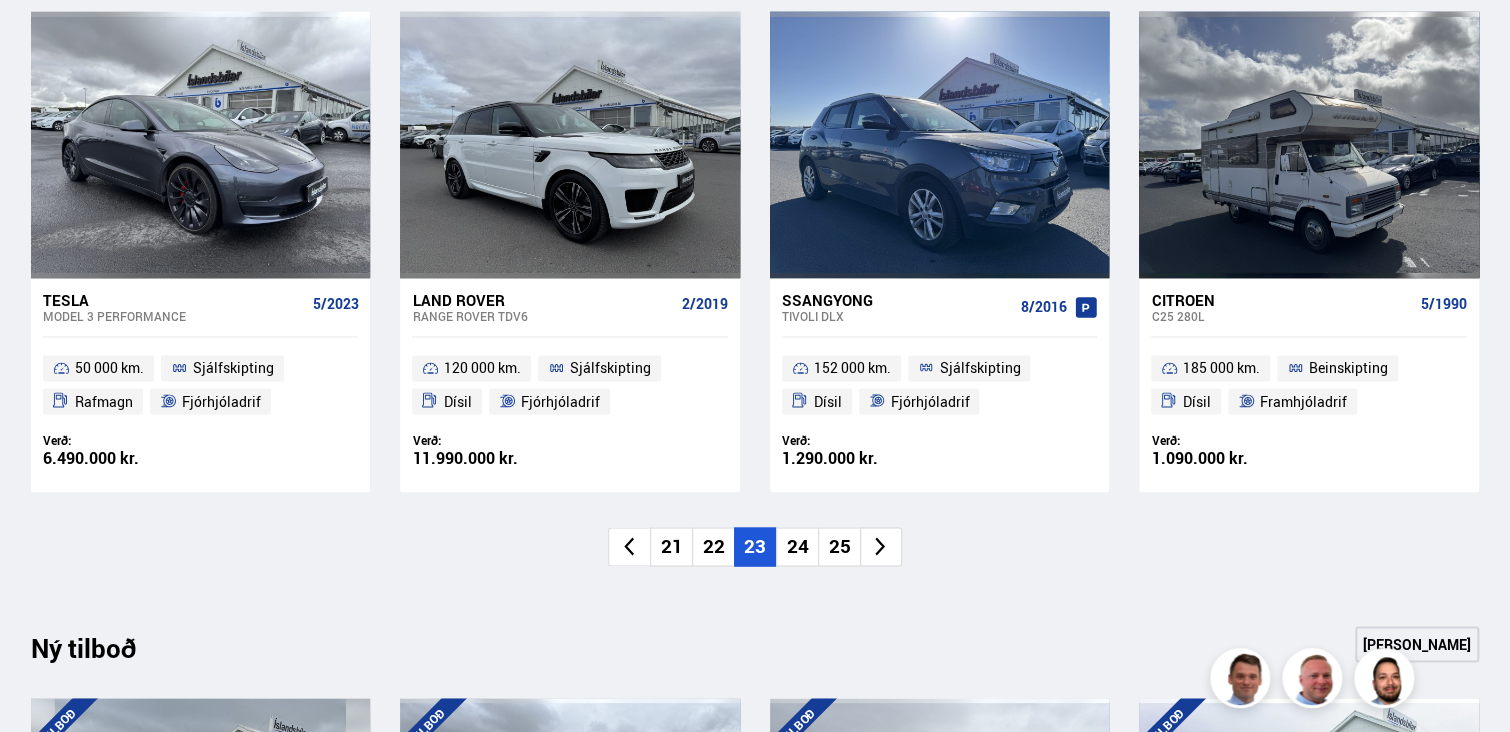 click on "24" at bounding box center [797, 546] 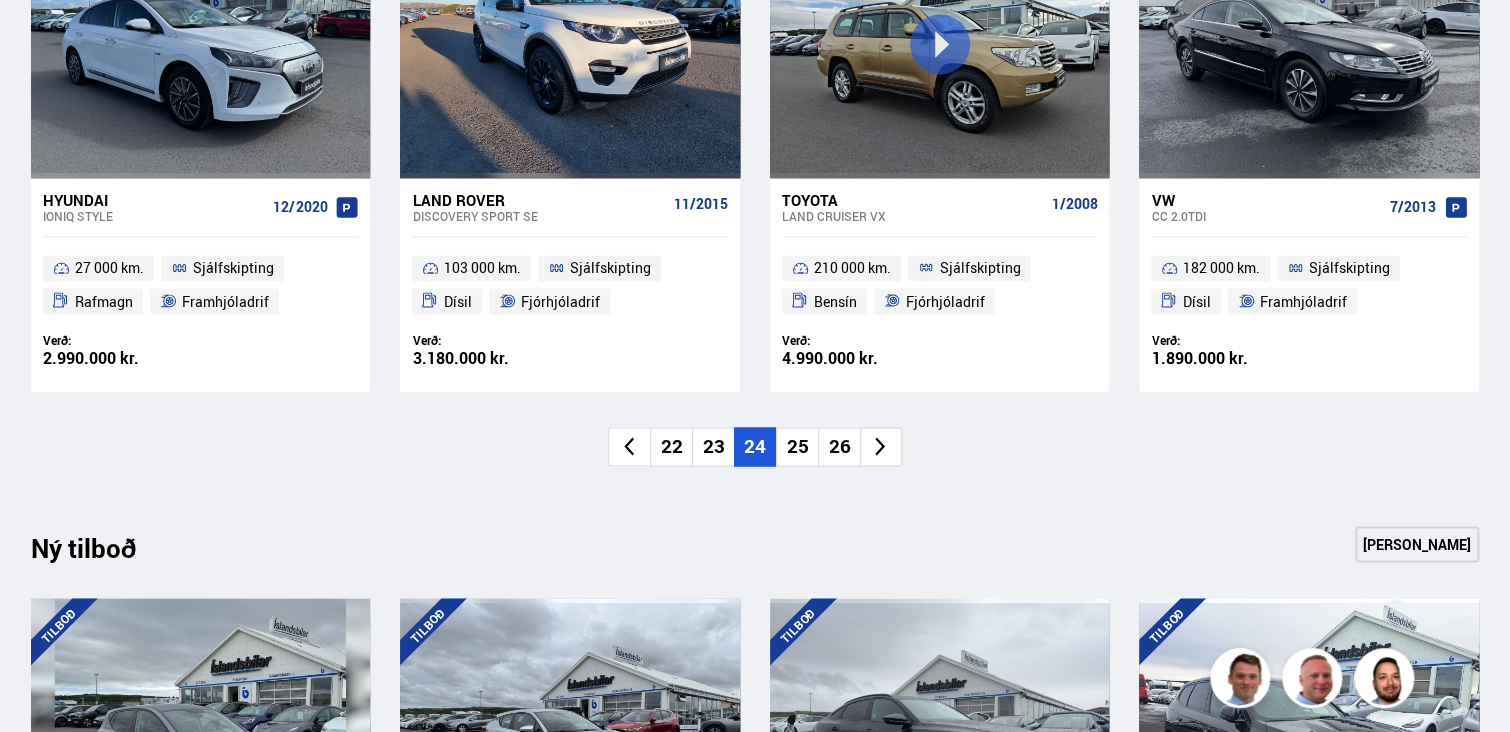 scroll, scrollTop: 1700, scrollLeft: 0, axis: vertical 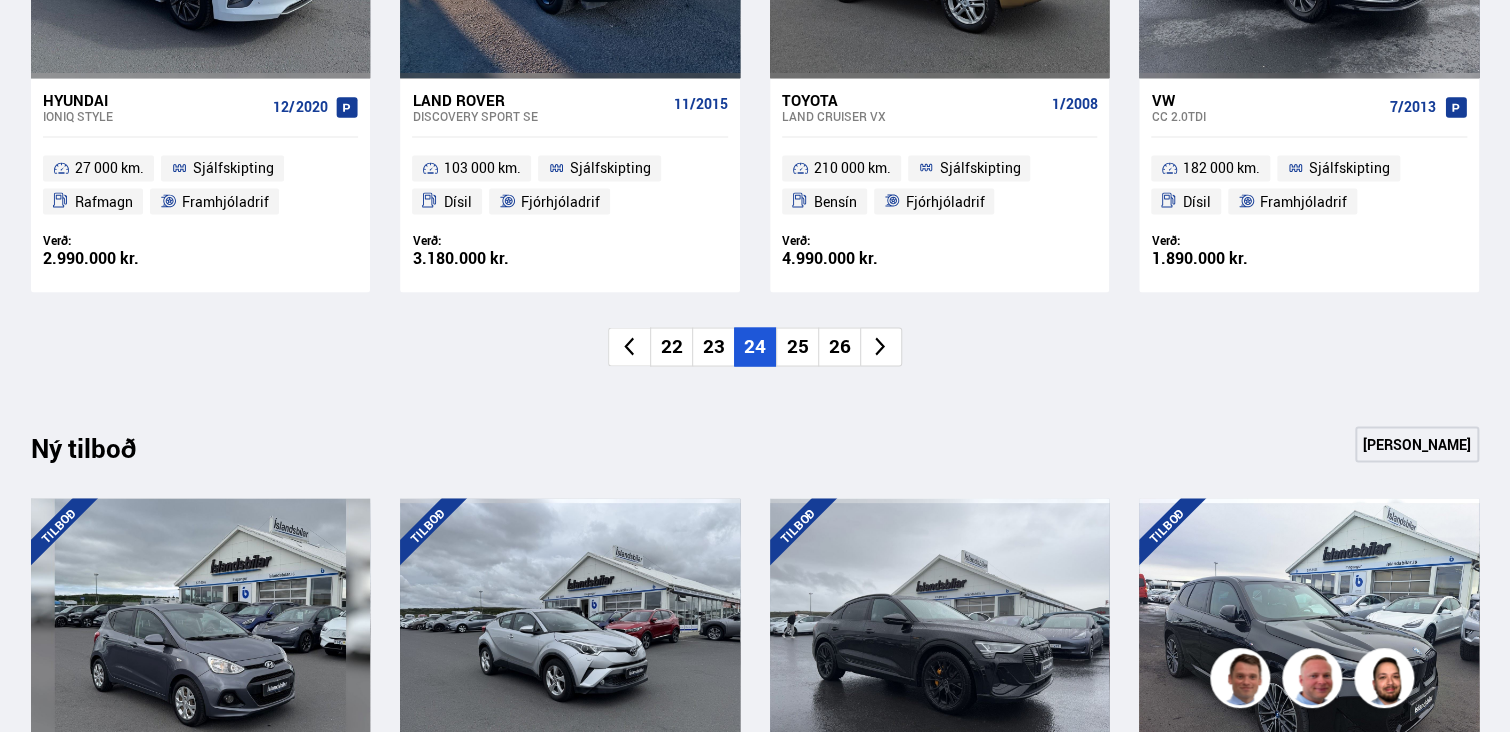 click on "25" at bounding box center [797, 346] 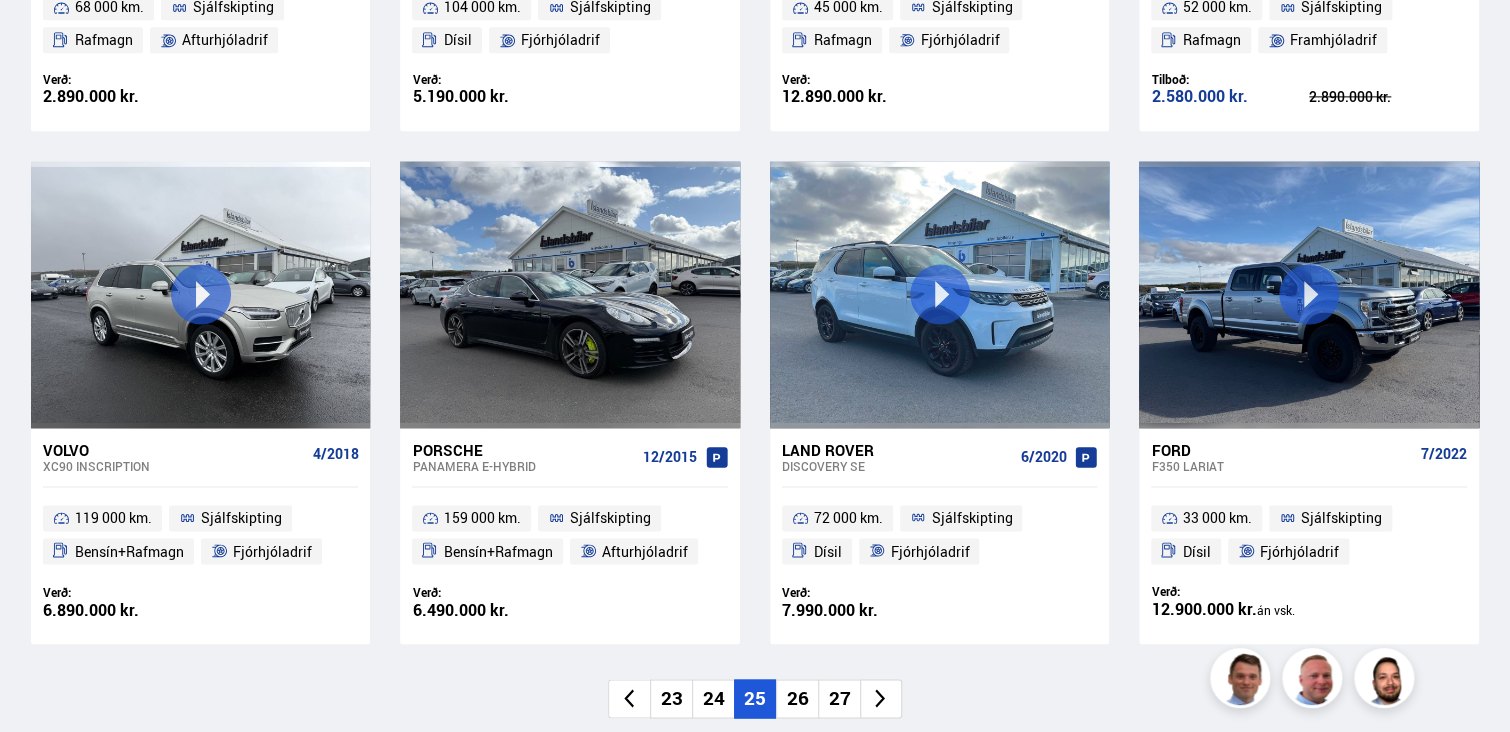 scroll, scrollTop: 1400, scrollLeft: 0, axis: vertical 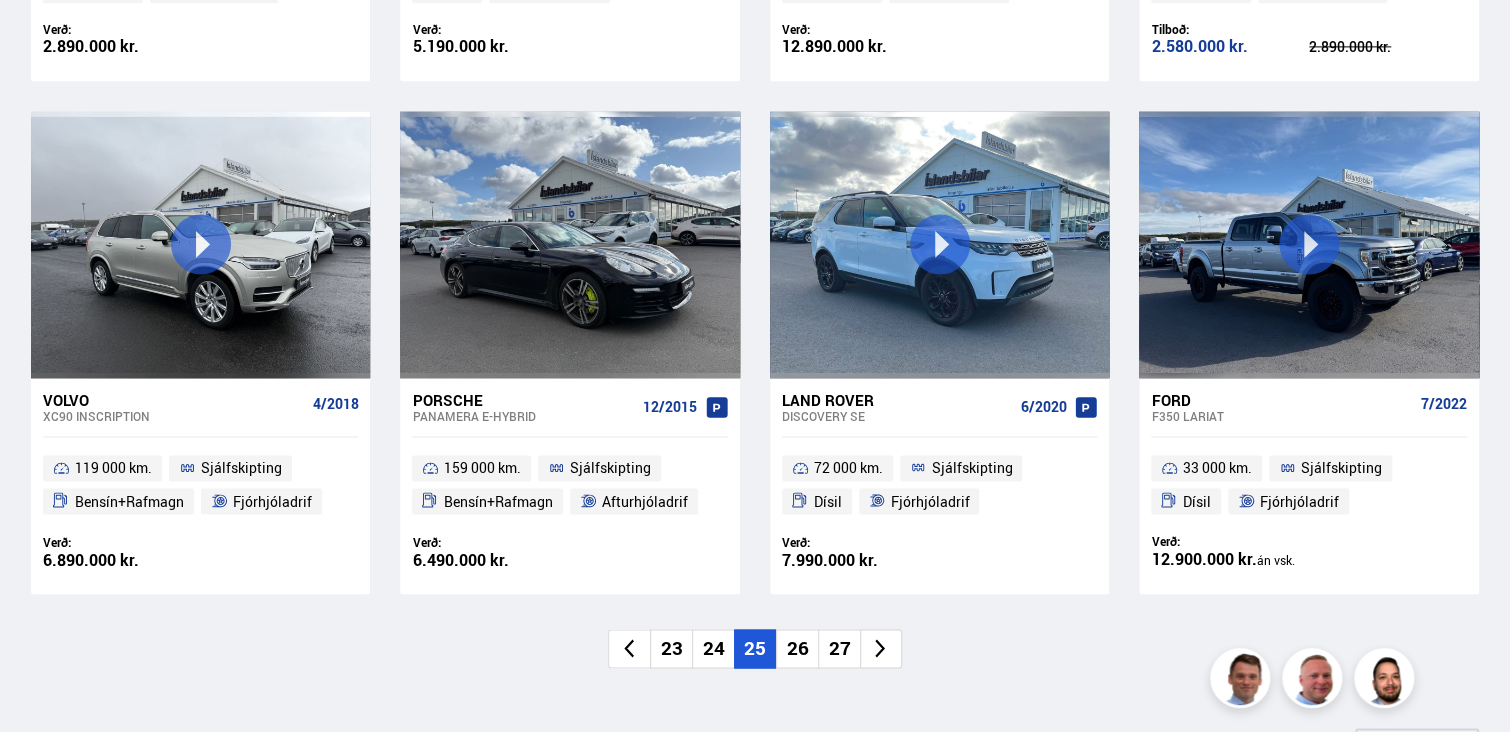 click on "26" at bounding box center (797, 648) 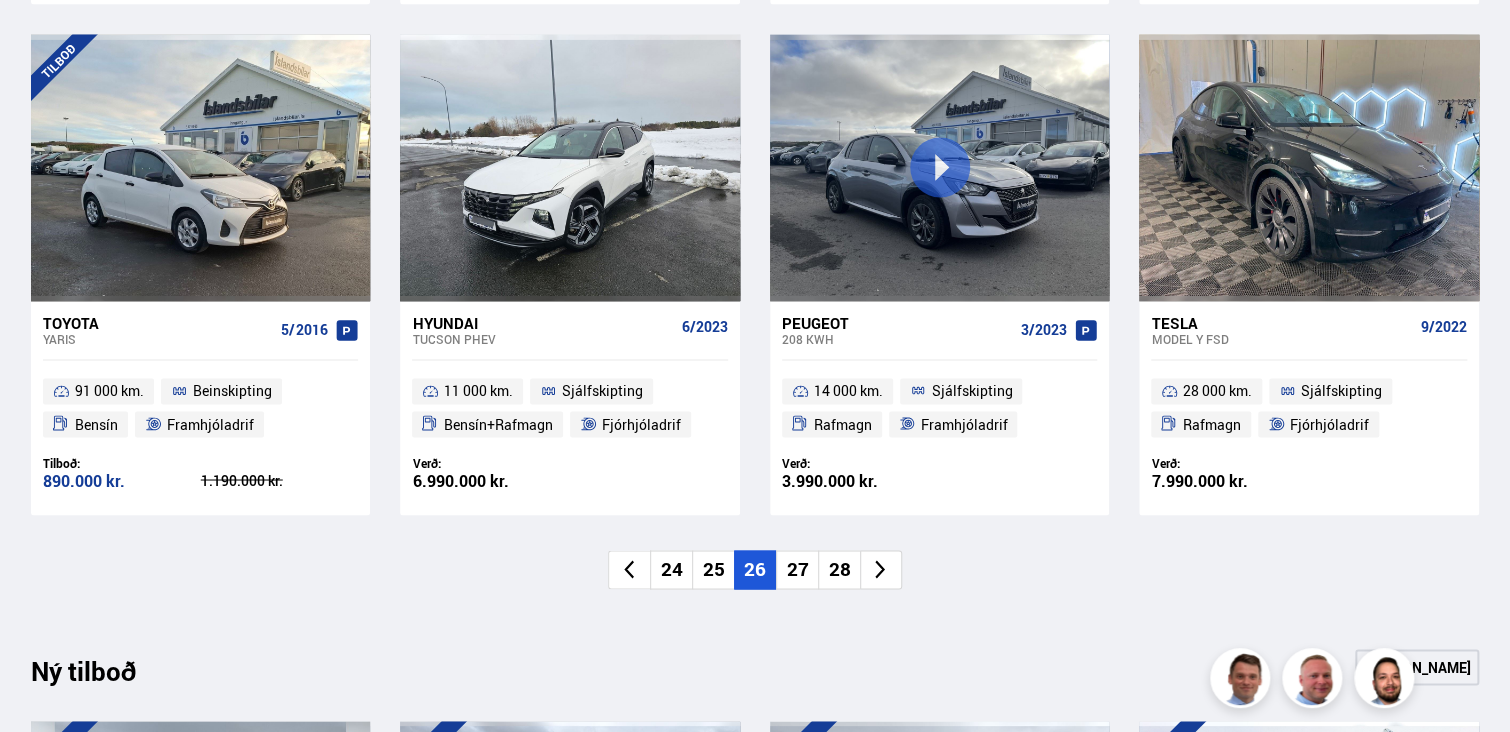 scroll, scrollTop: 1600, scrollLeft: 0, axis: vertical 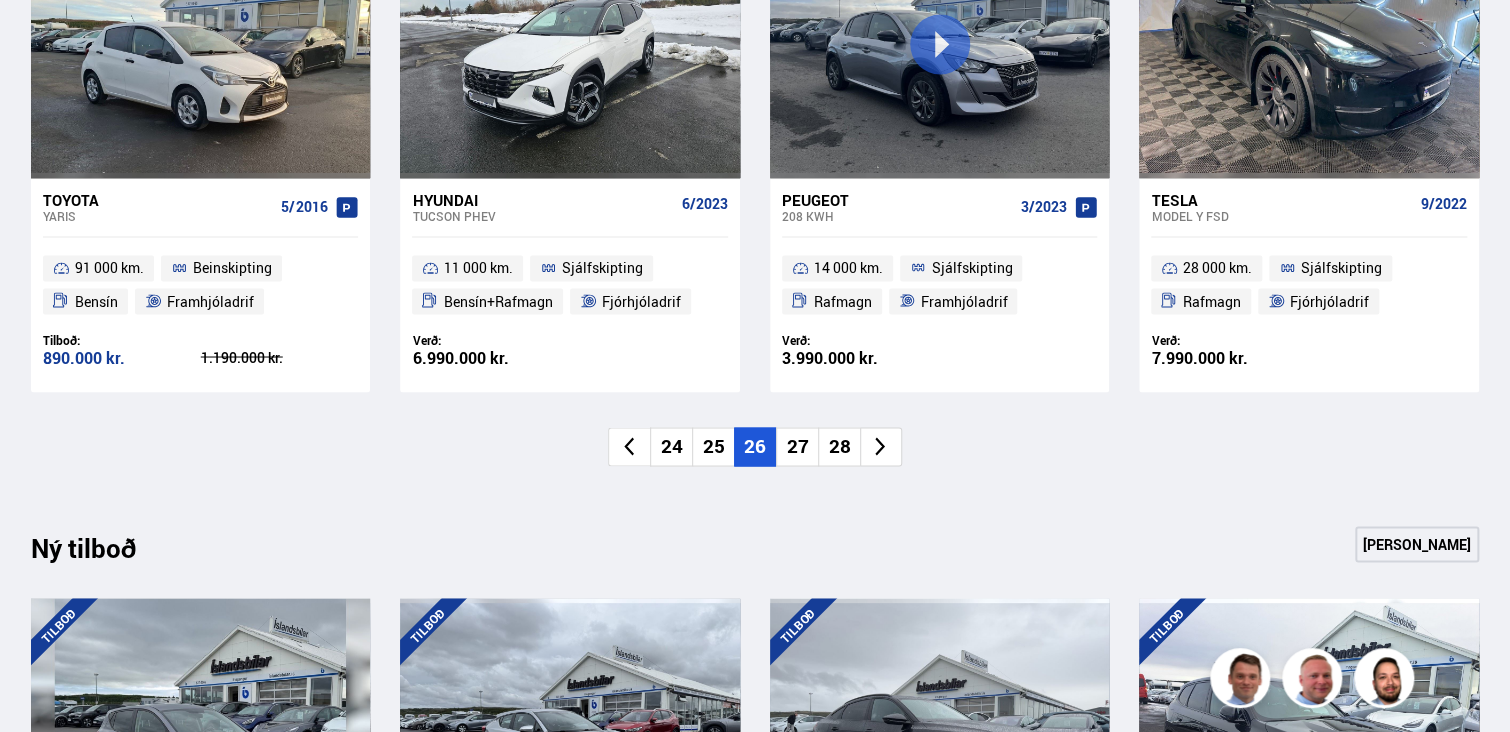 click on "27" at bounding box center [797, 446] 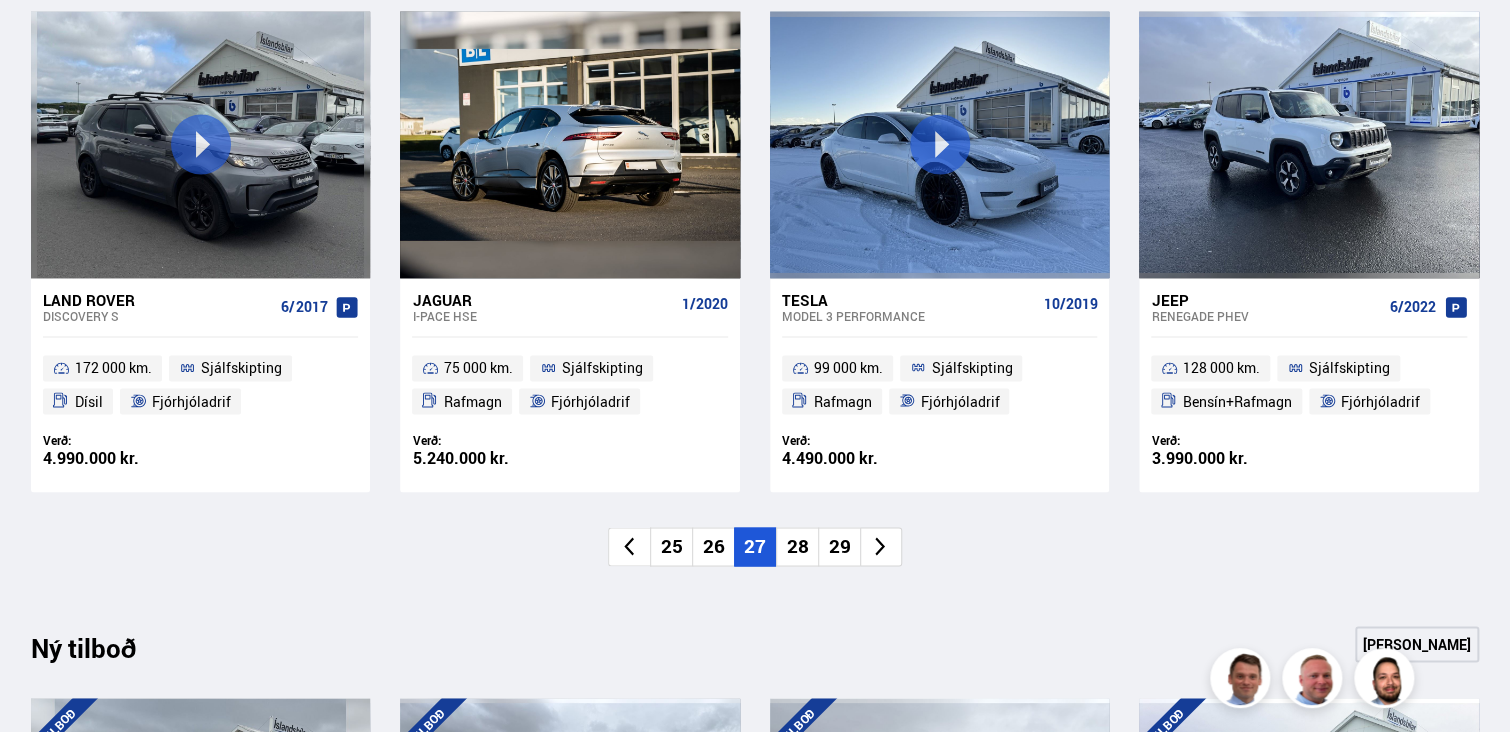 scroll, scrollTop: 1600, scrollLeft: 0, axis: vertical 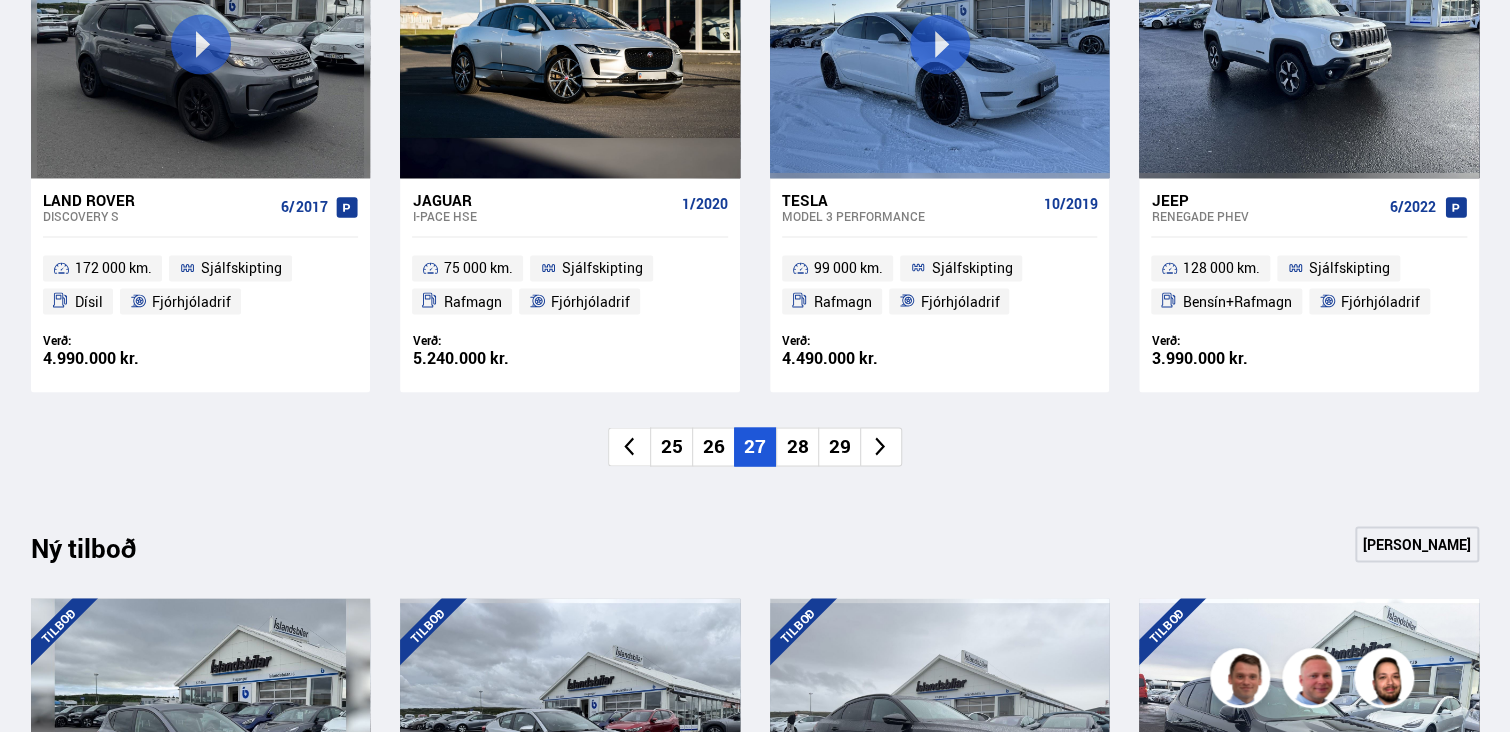 click on "28" at bounding box center [797, 446] 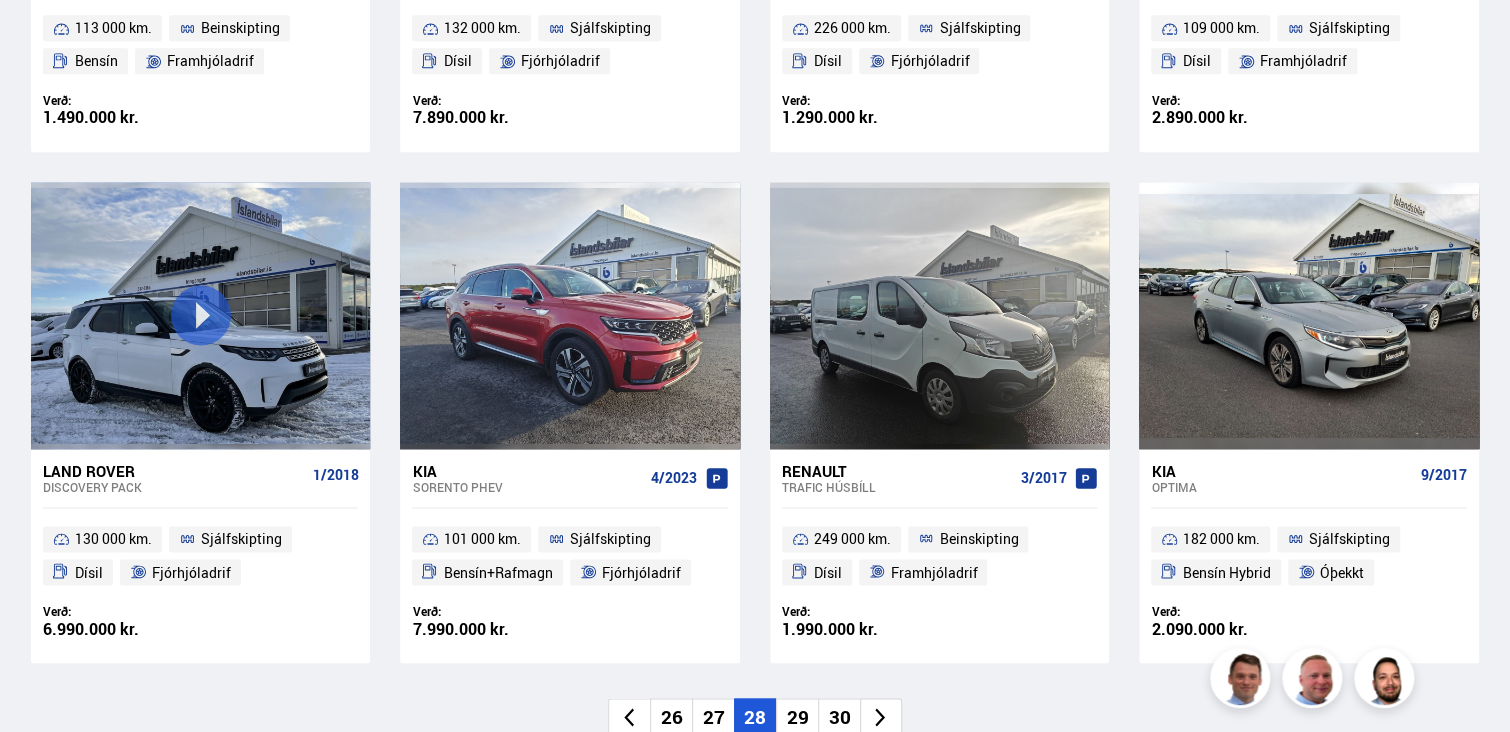 scroll, scrollTop: 1500, scrollLeft: 0, axis: vertical 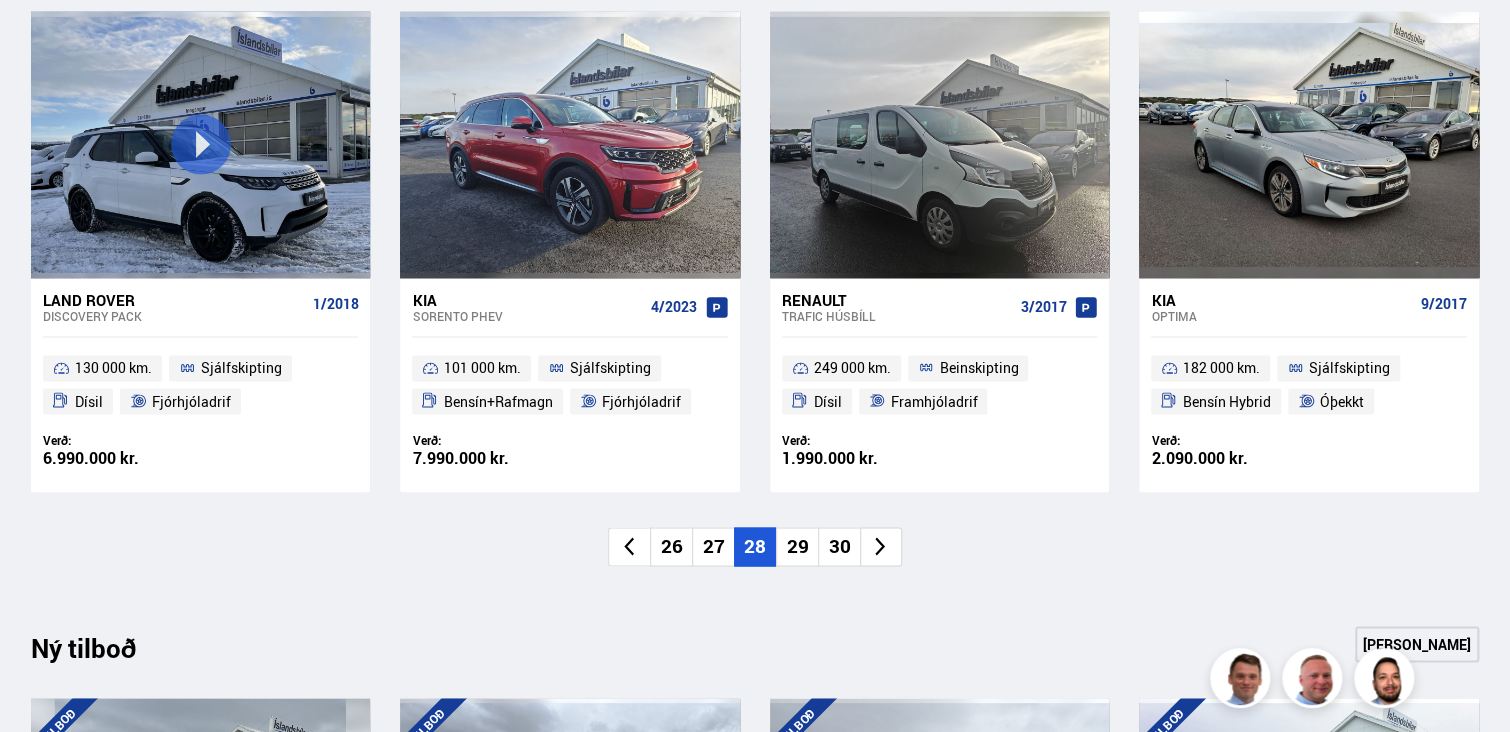 click on "29" at bounding box center (797, 546) 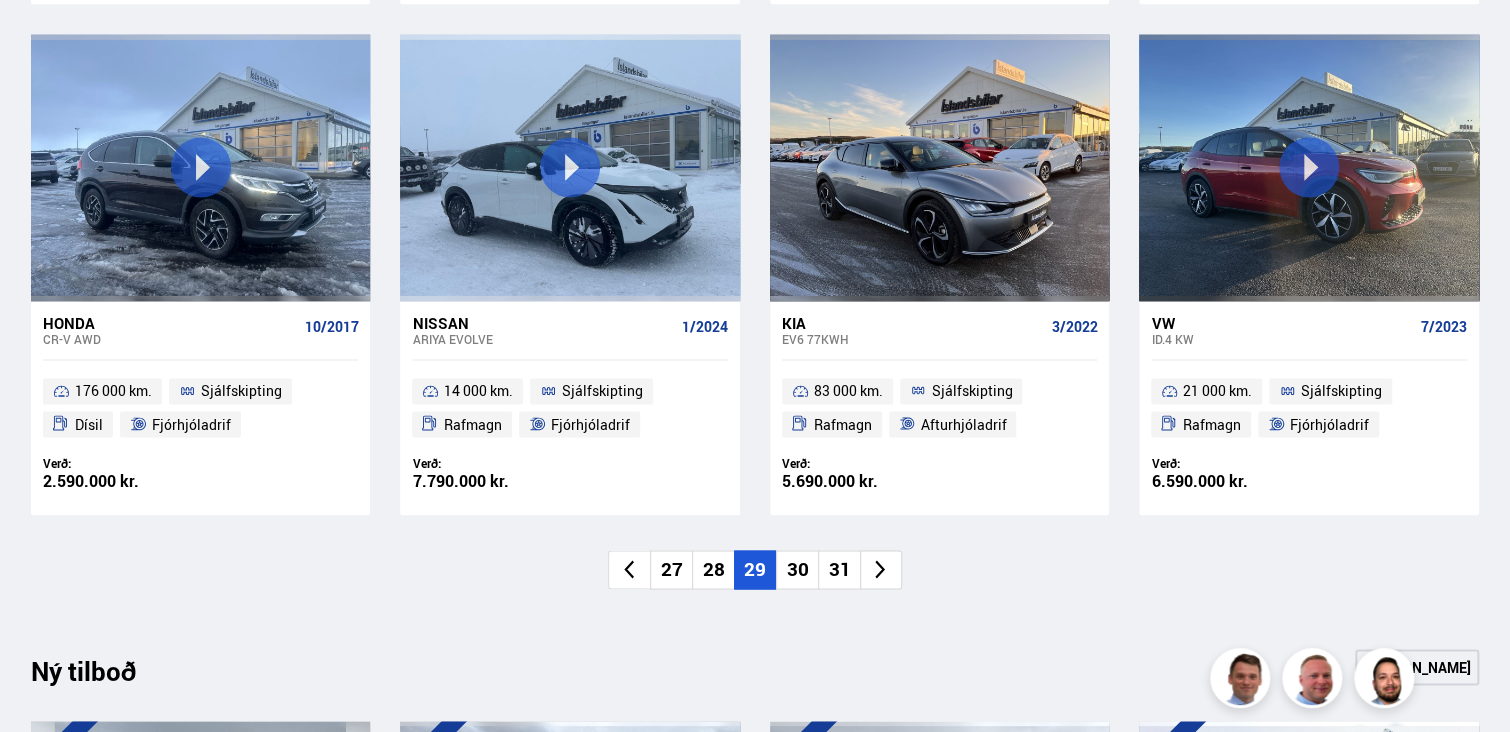 scroll, scrollTop: 1600, scrollLeft: 0, axis: vertical 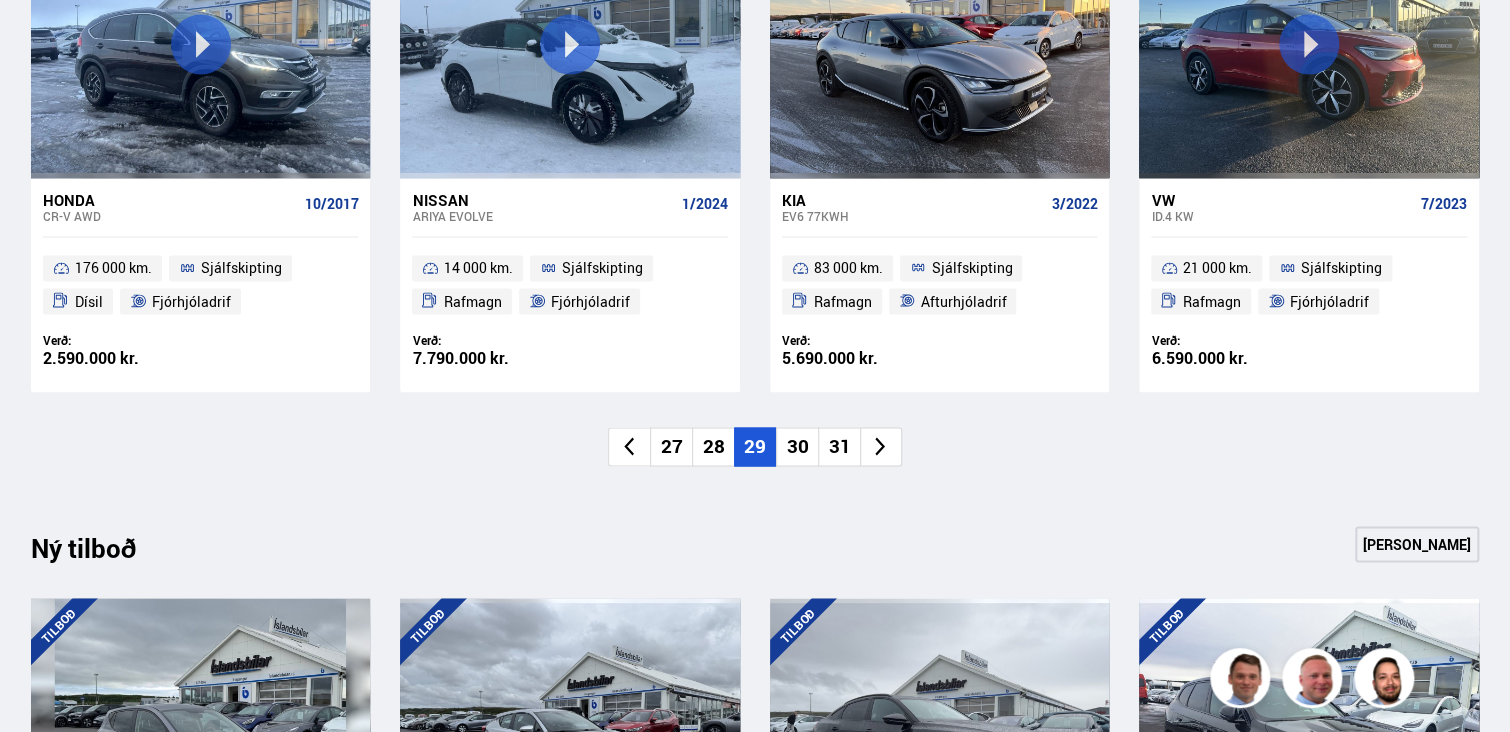 click 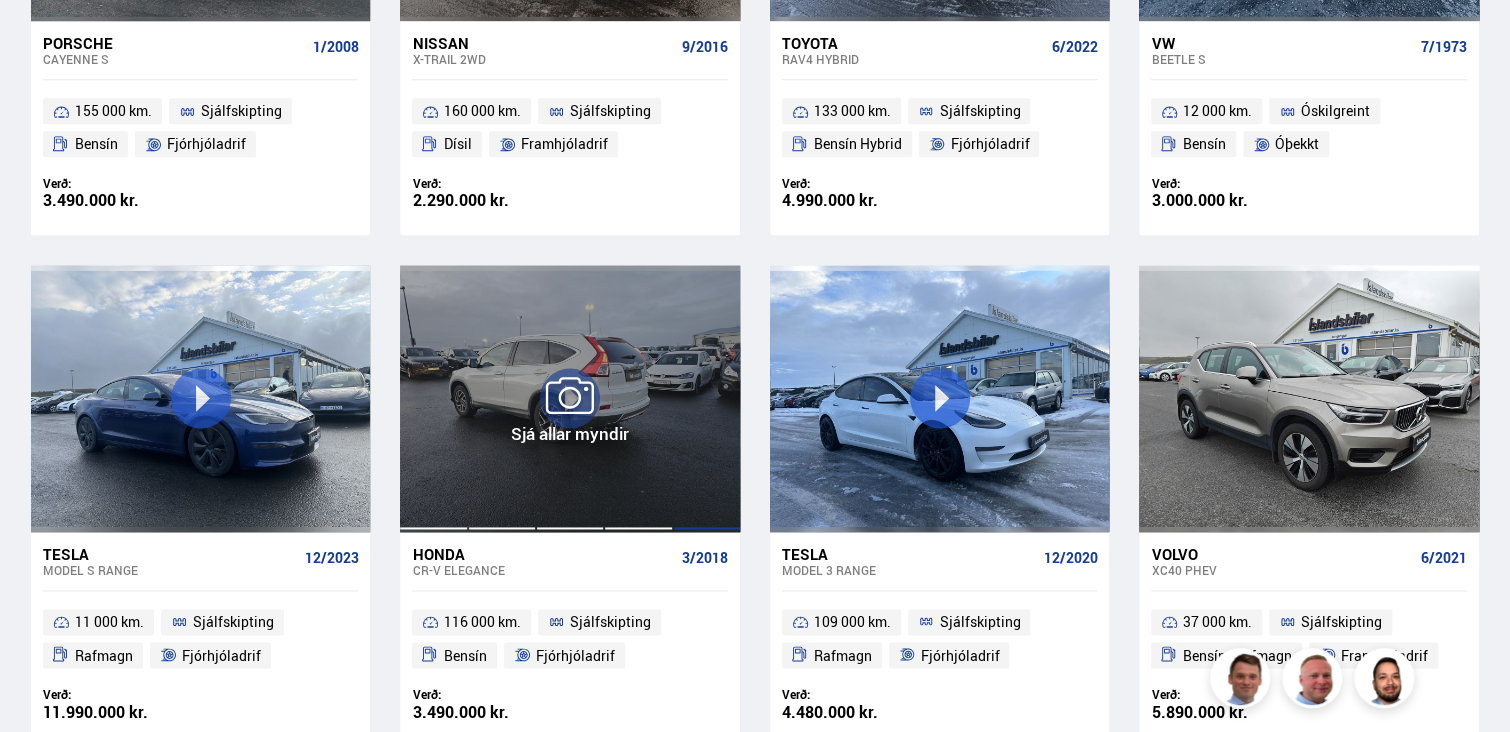 scroll, scrollTop: 1400, scrollLeft: 0, axis: vertical 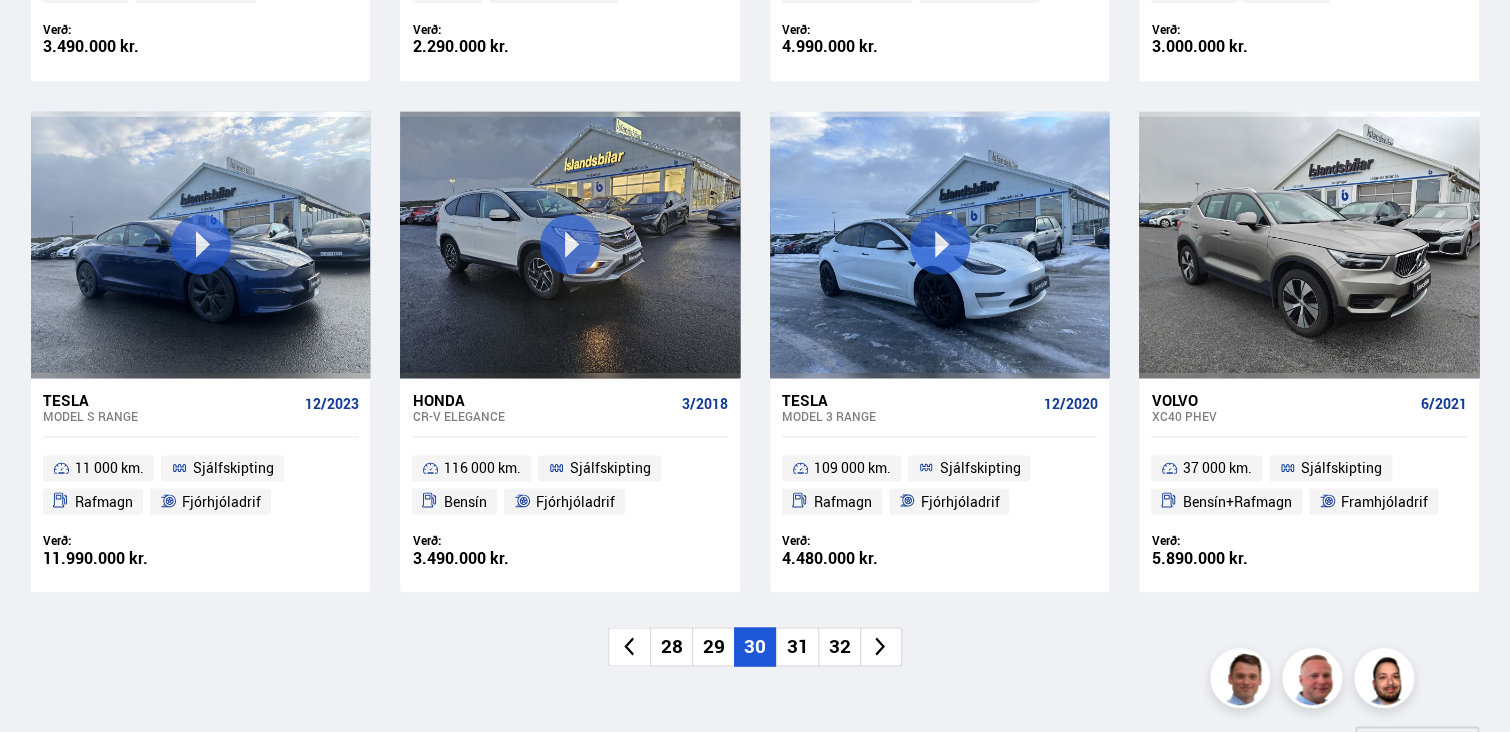 click on "31" at bounding box center [797, 646] 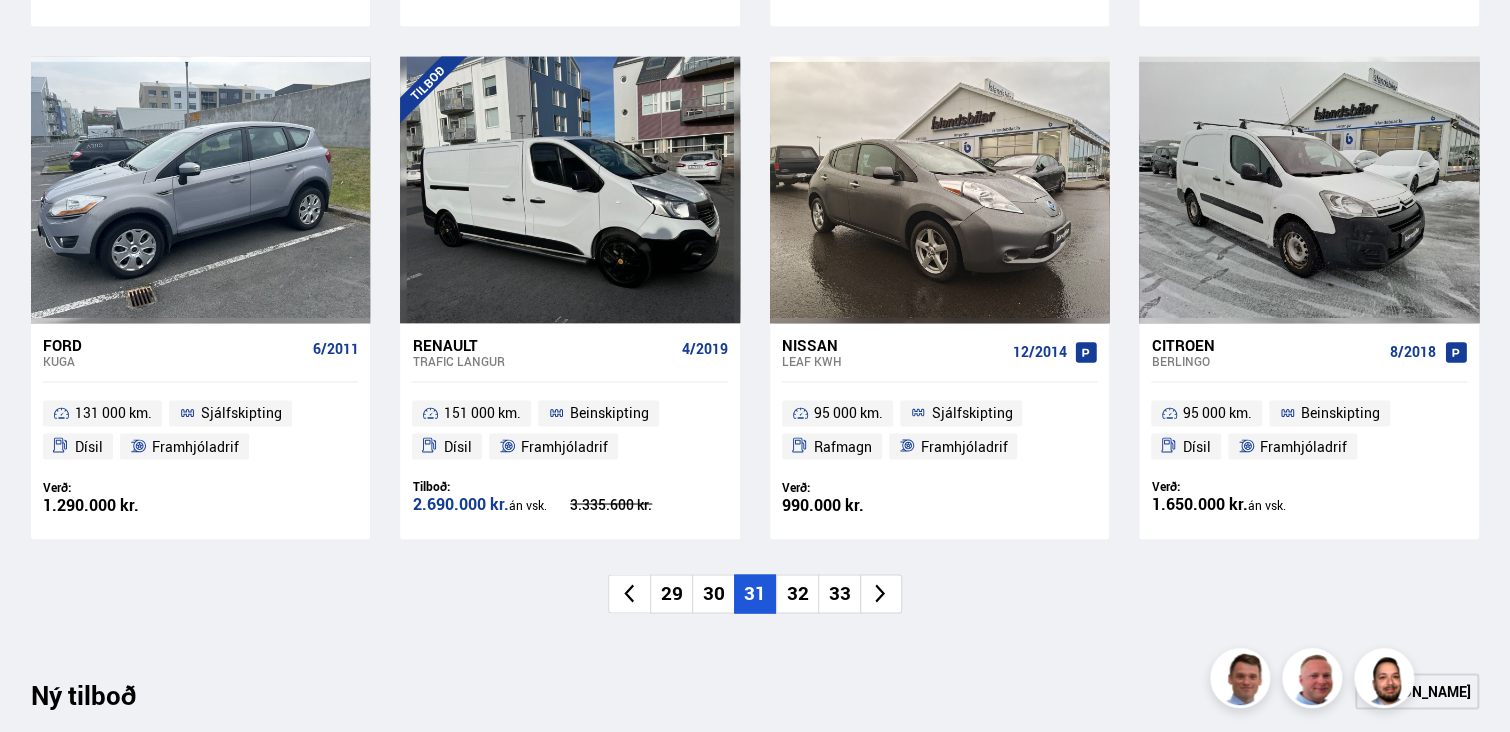 scroll, scrollTop: 1500, scrollLeft: 0, axis: vertical 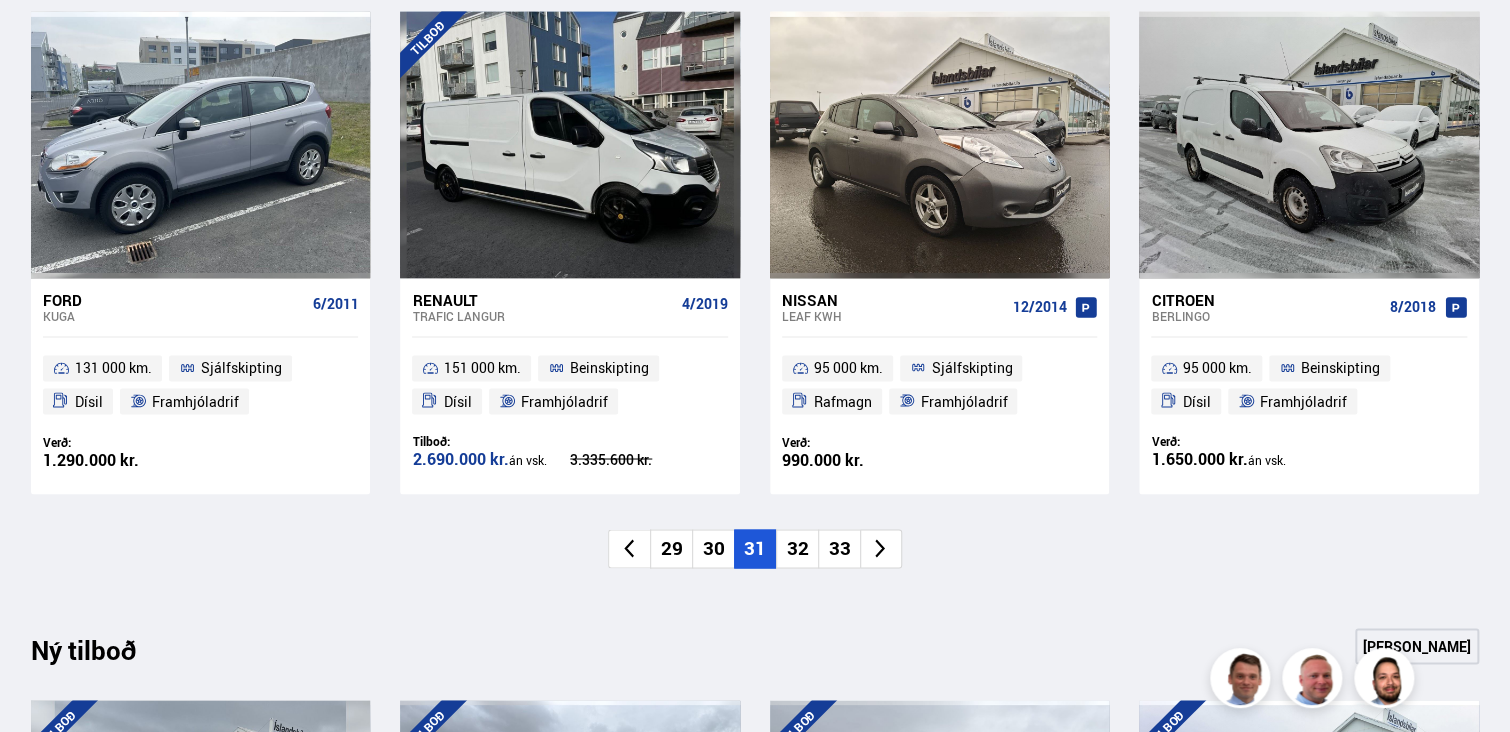 click on "32" at bounding box center (797, 548) 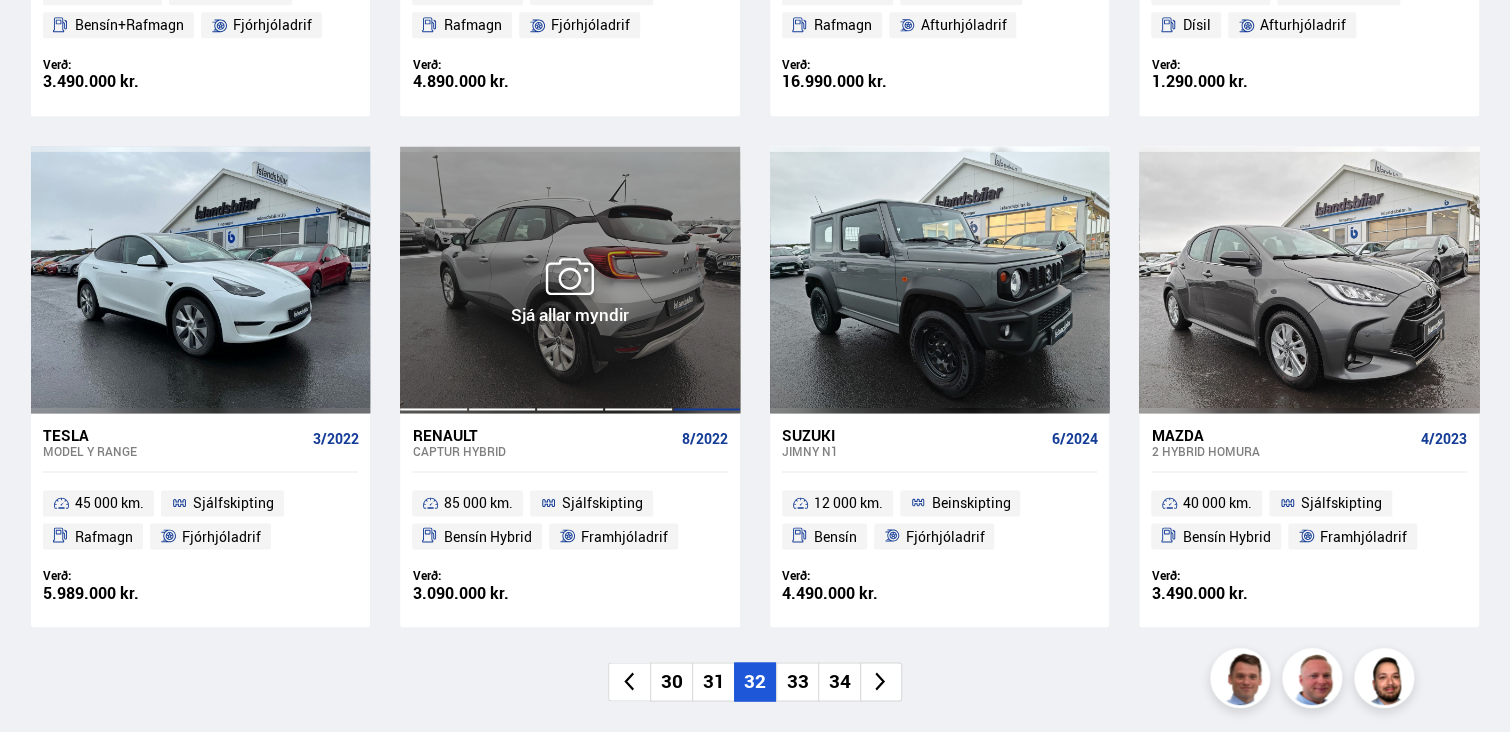 scroll, scrollTop: 1400, scrollLeft: 0, axis: vertical 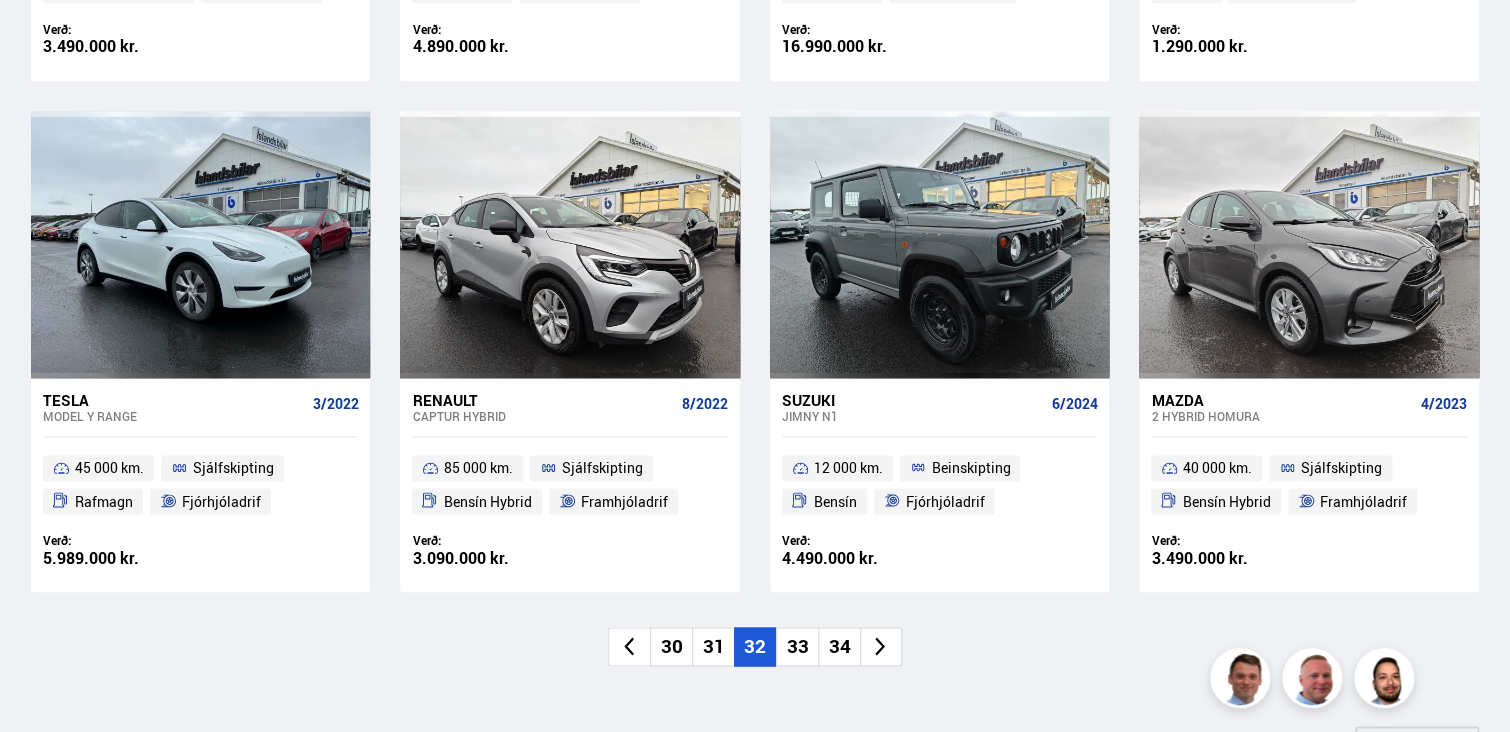 click on "33" at bounding box center (797, 646) 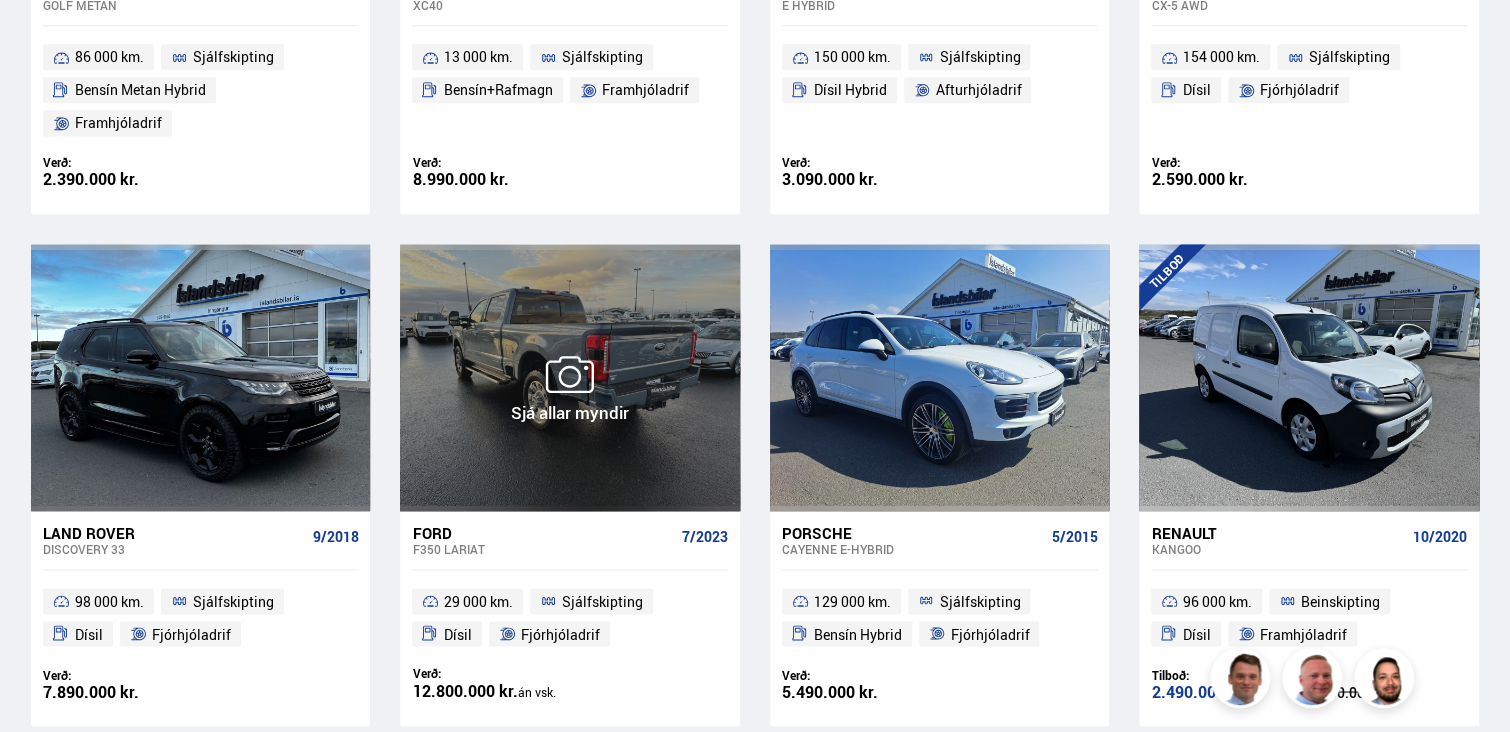 scroll, scrollTop: 1600, scrollLeft: 0, axis: vertical 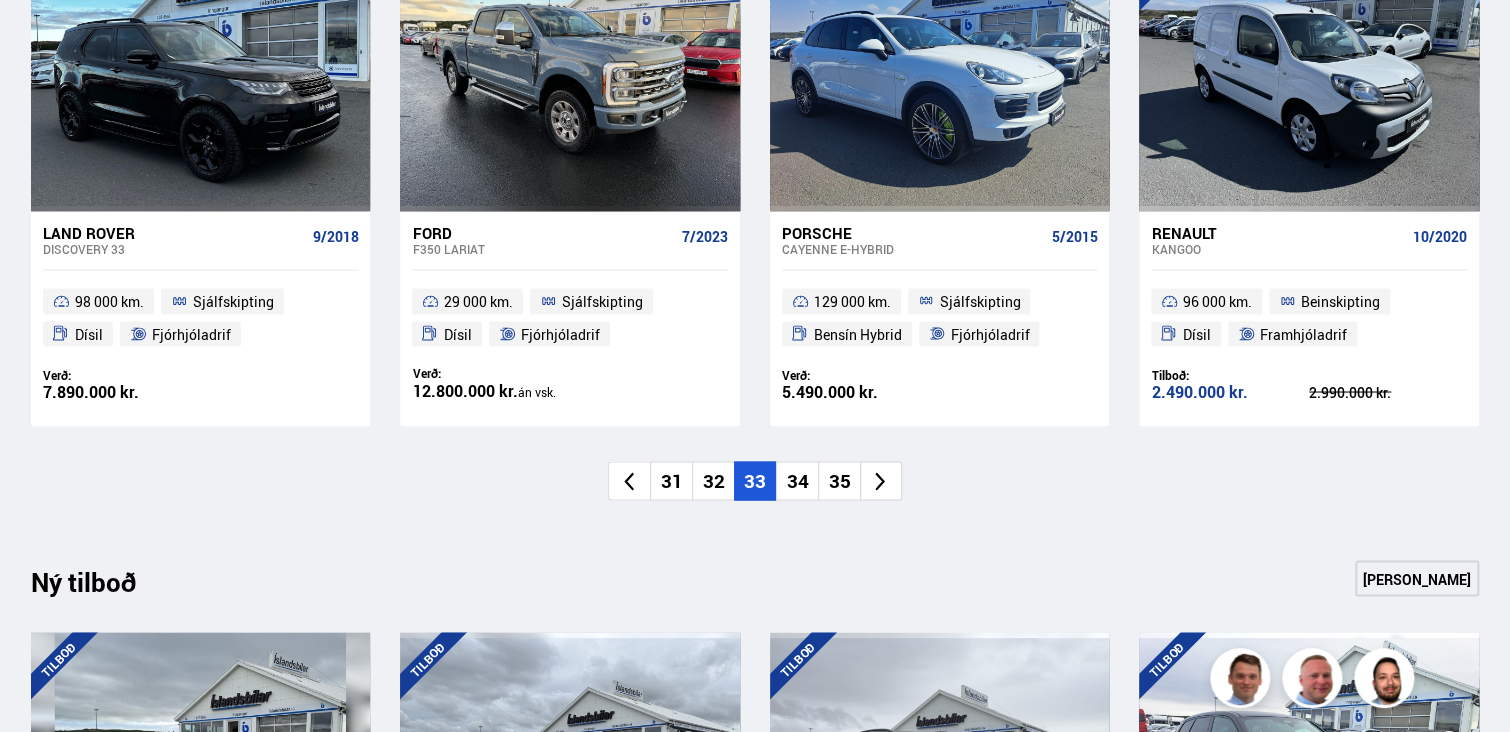 click on "34" at bounding box center (797, 480) 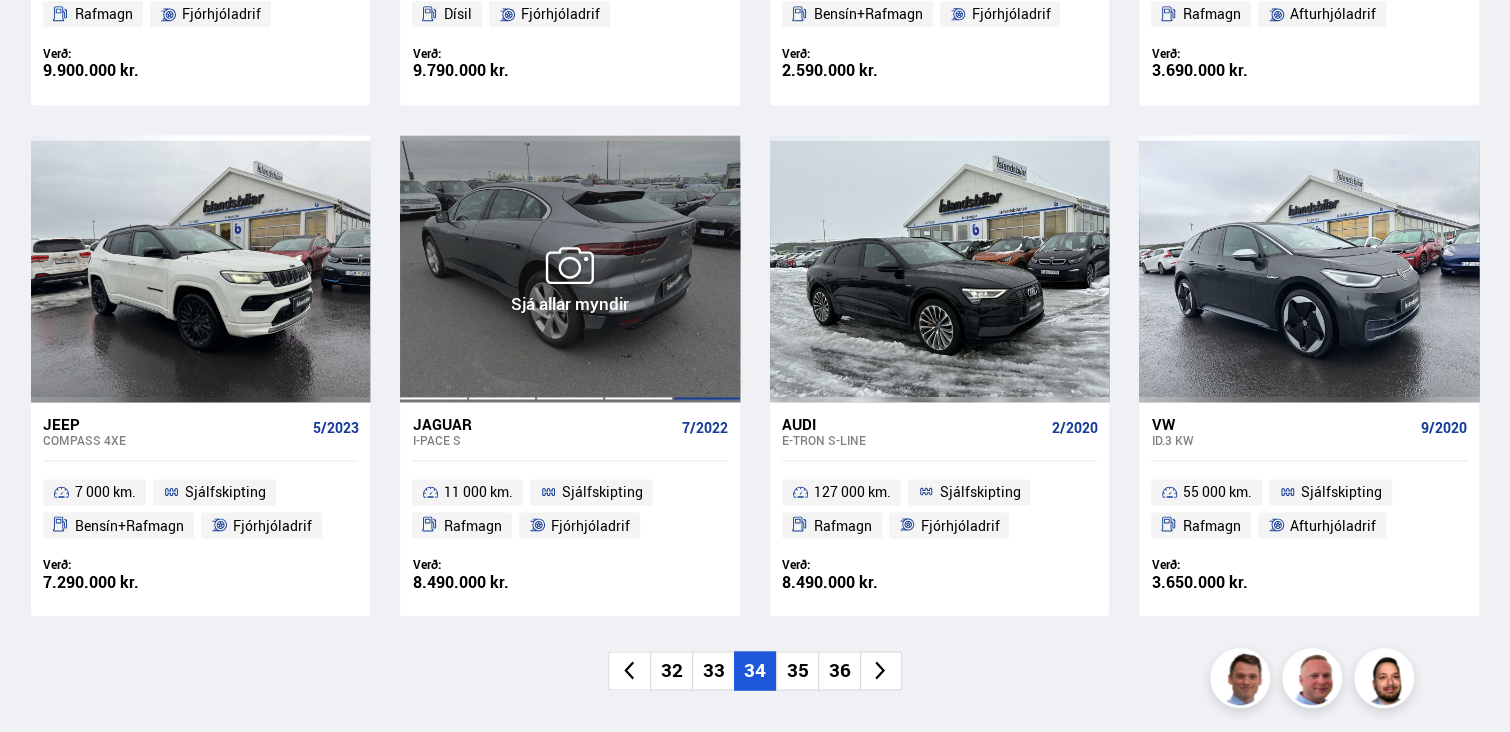 scroll, scrollTop: 1500, scrollLeft: 0, axis: vertical 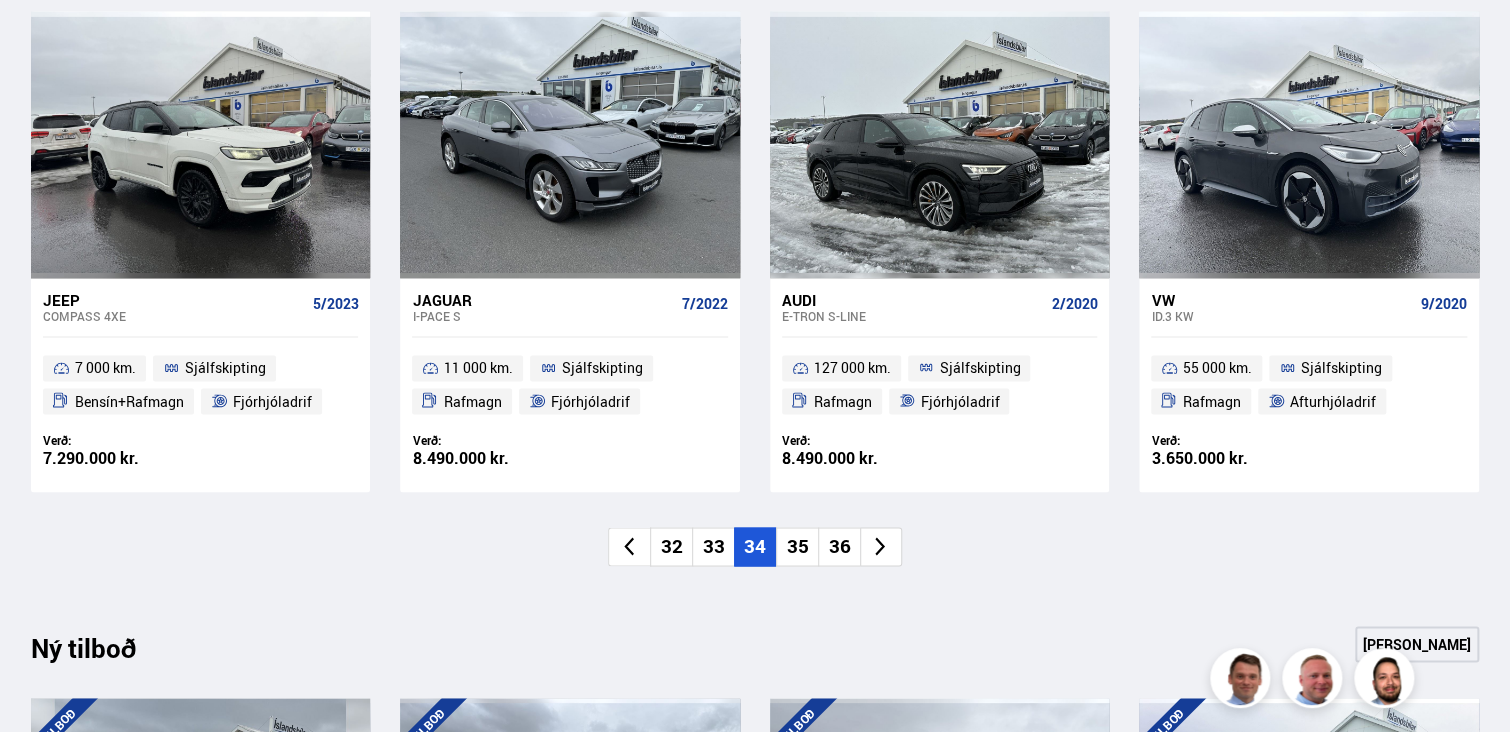 click on "35" at bounding box center [797, 546] 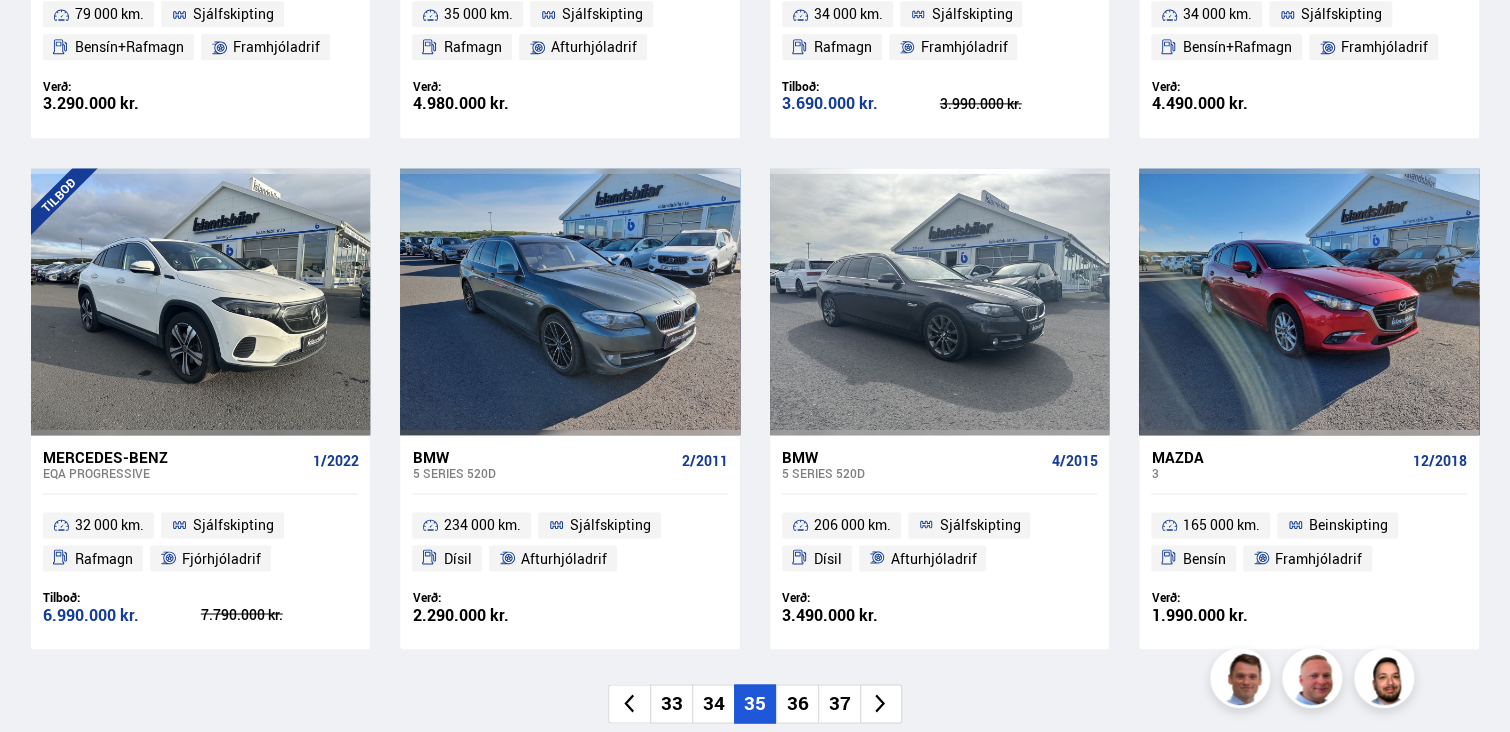 scroll, scrollTop: 1400, scrollLeft: 0, axis: vertical 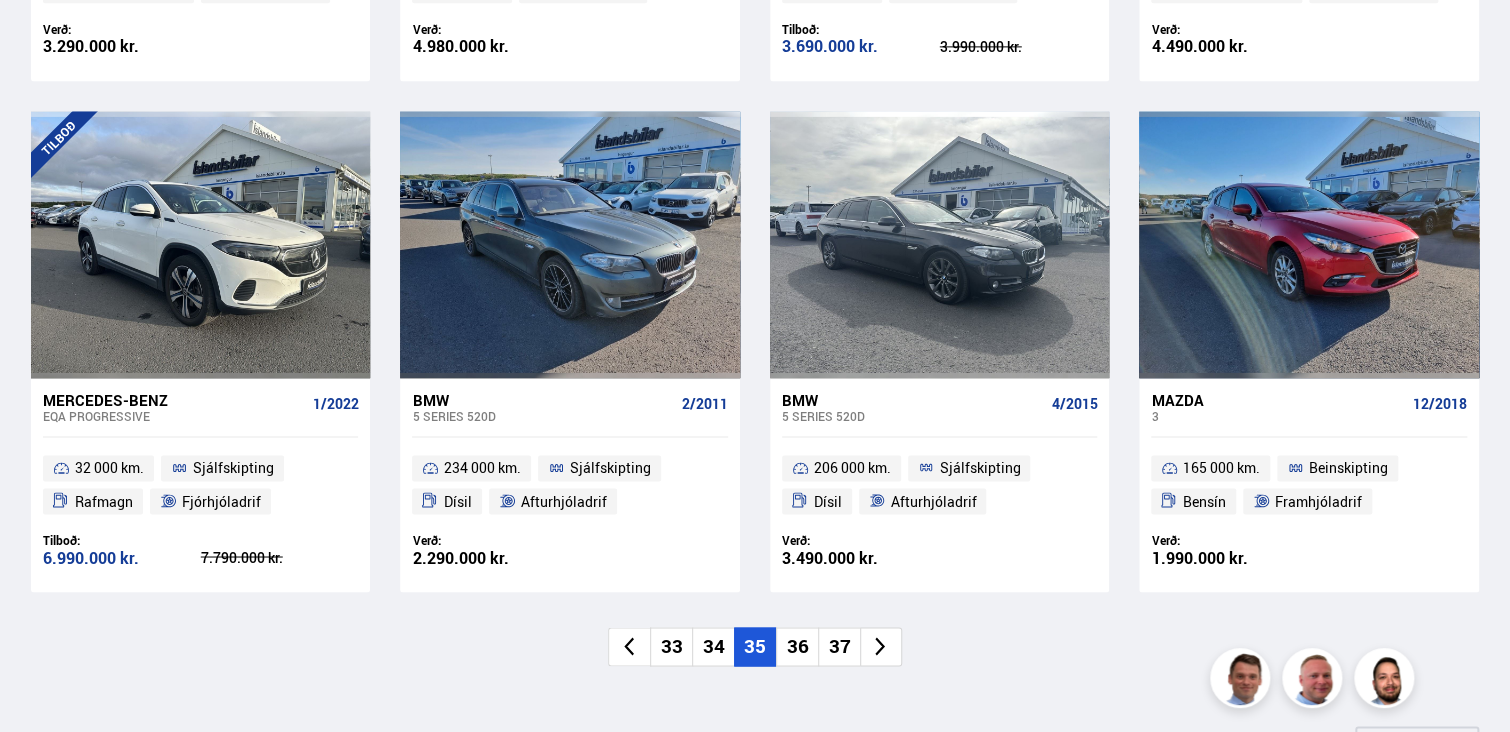 click on "36" at bounding box center (797, 646) 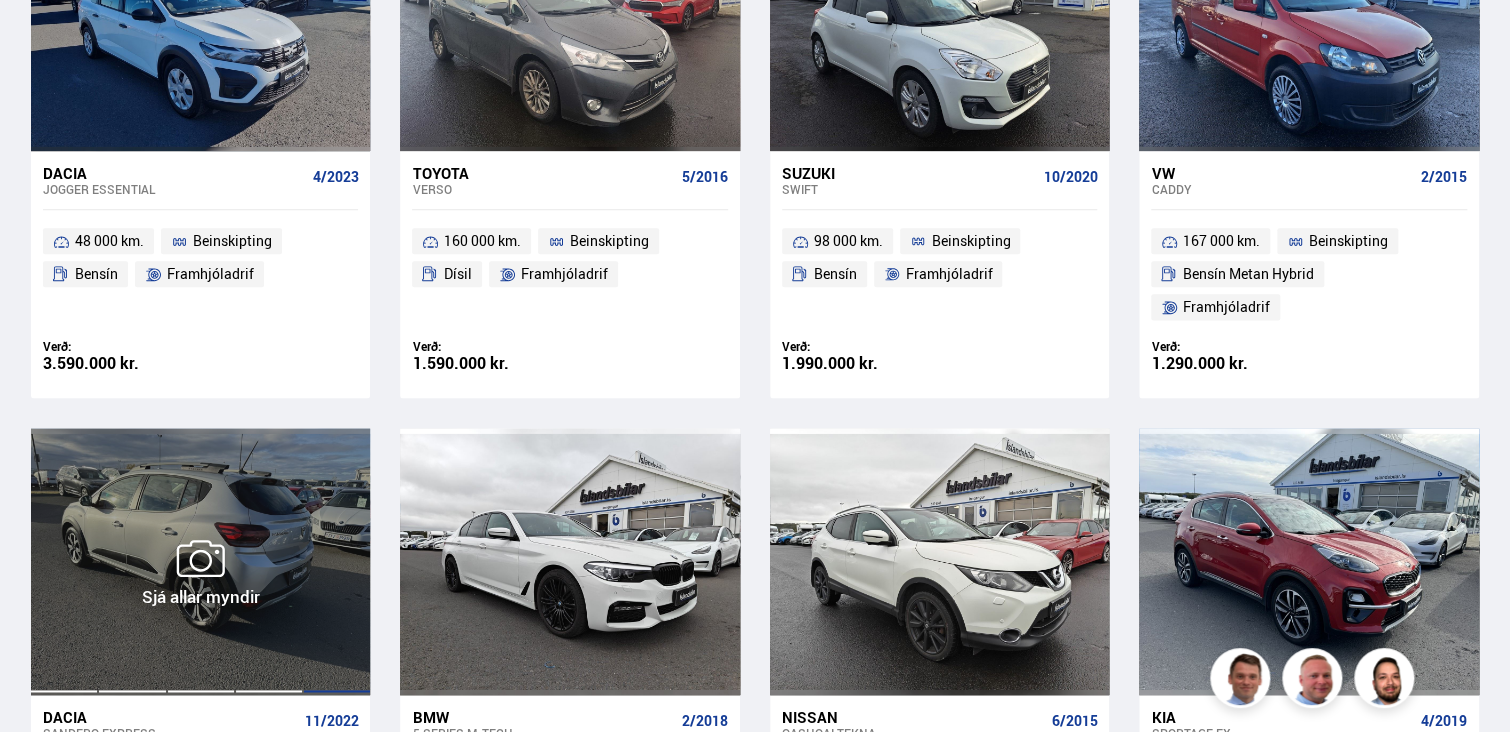 scroll, scrollTop: 1000, scrollLeft: 0, axis: vertical 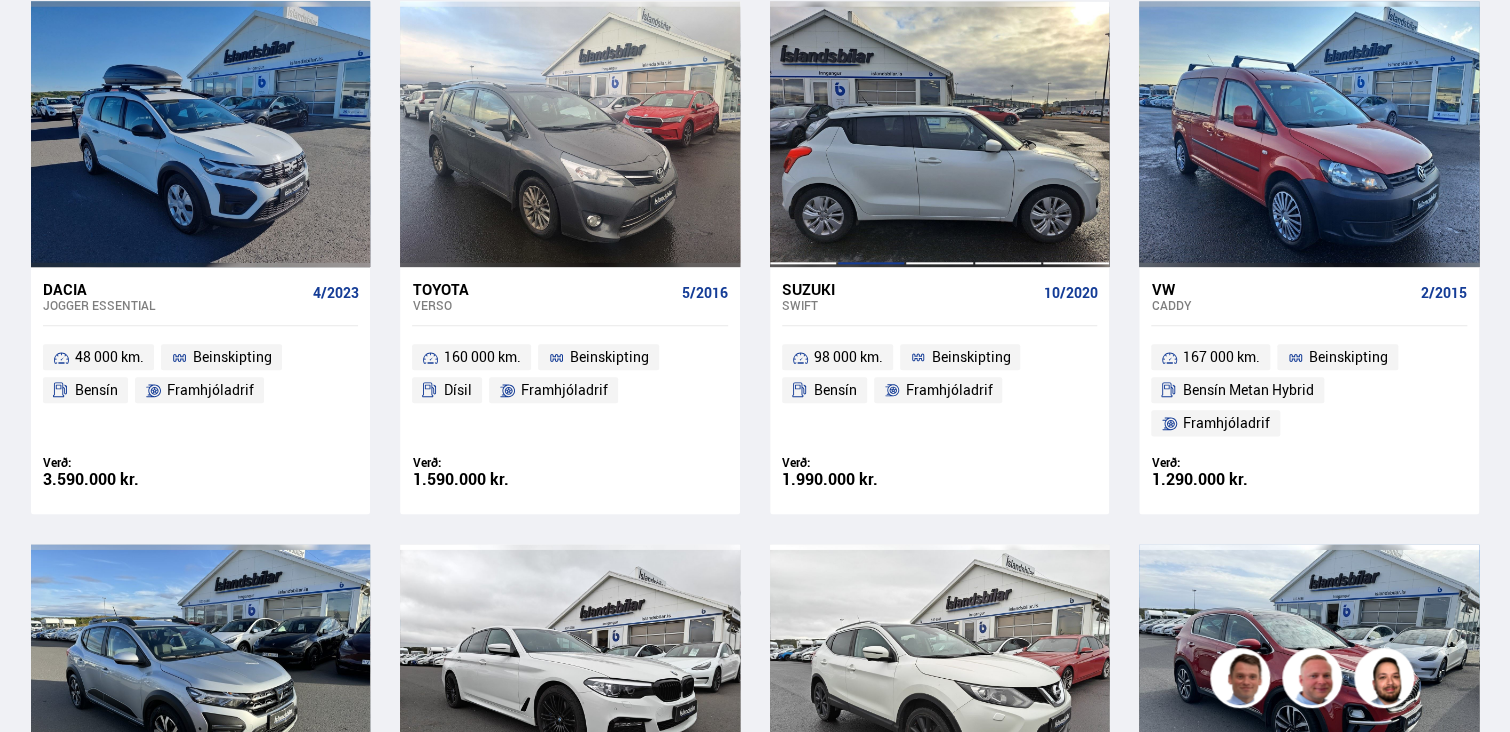 click at bounding box center (871, 134) 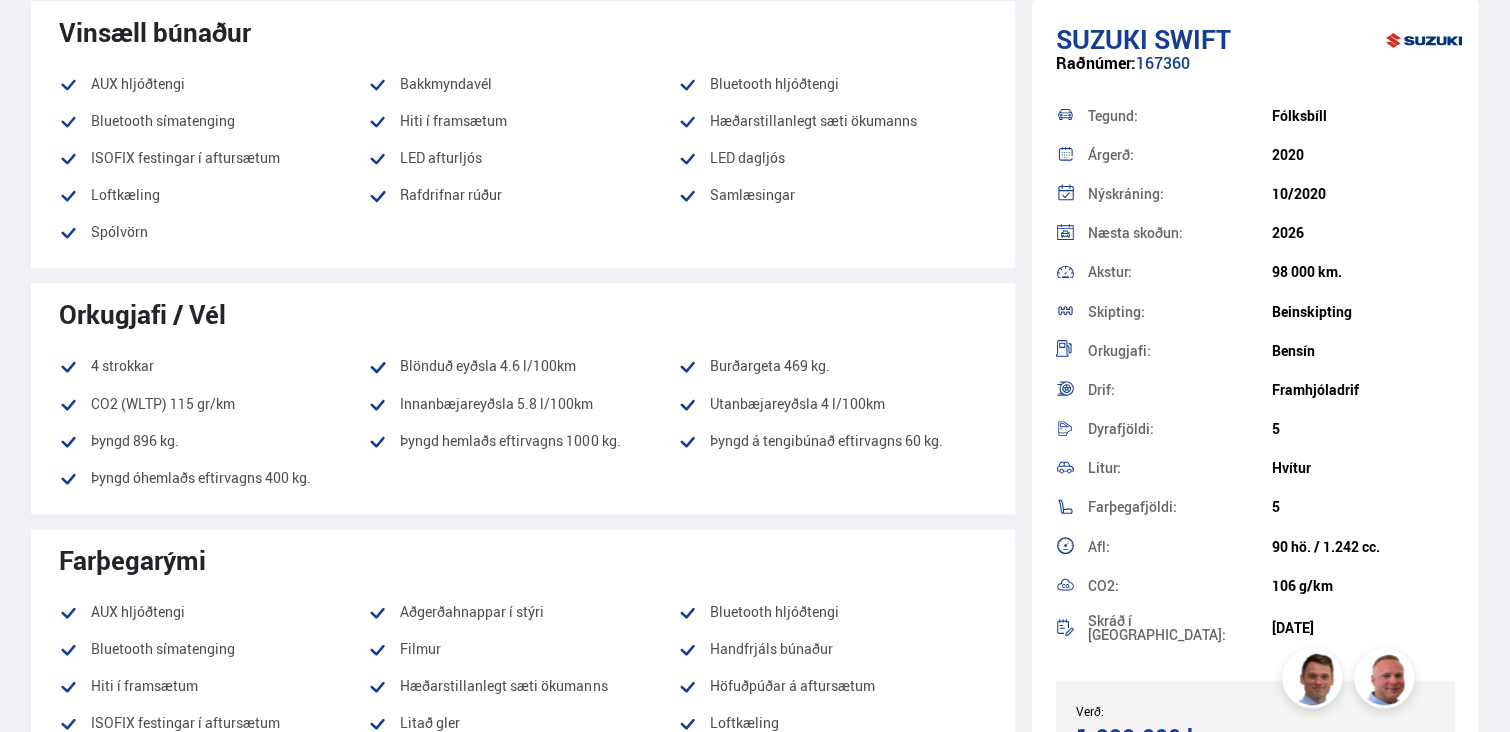 scroll, scrollTop: 800, scrollLeft: 0, axis: vertical 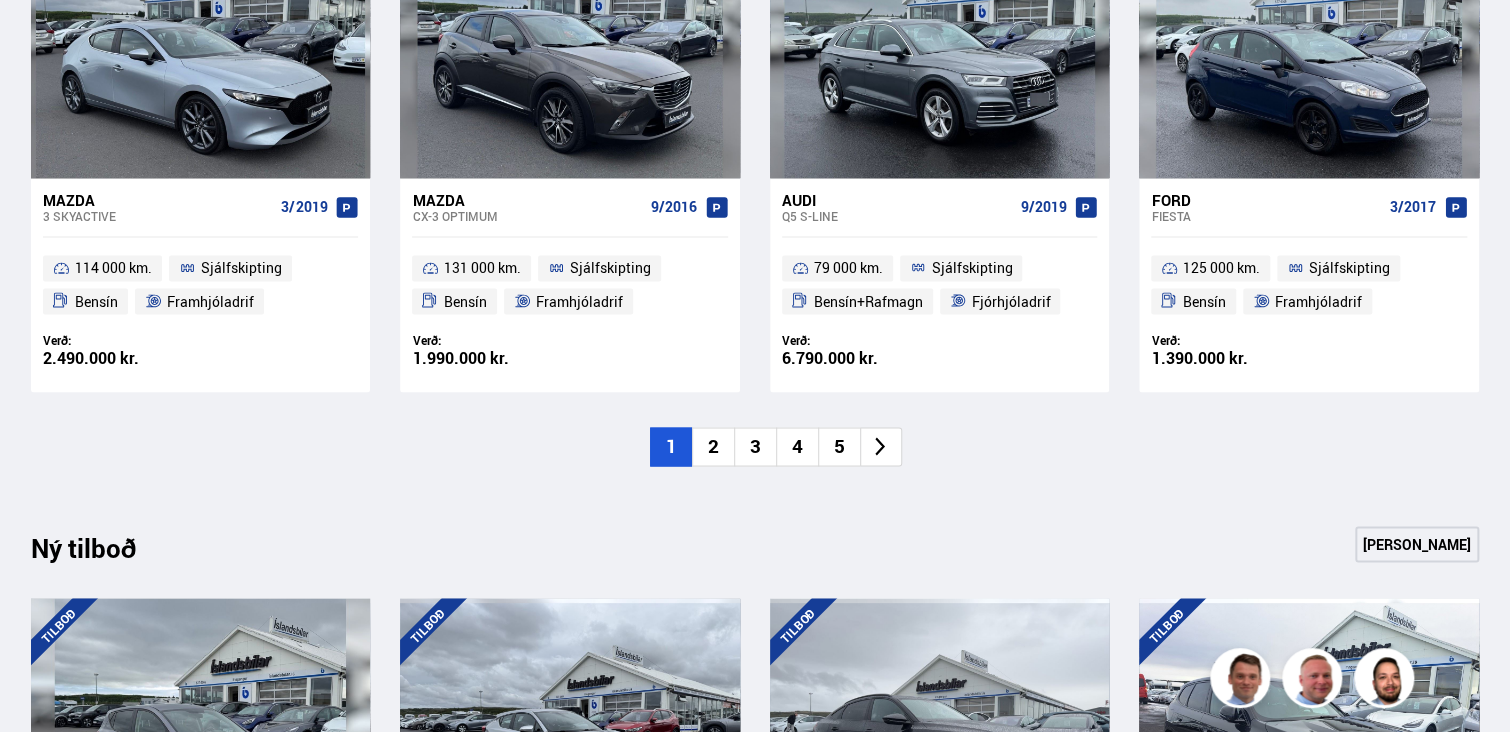 click on "5" at bounding box center [839, 446] 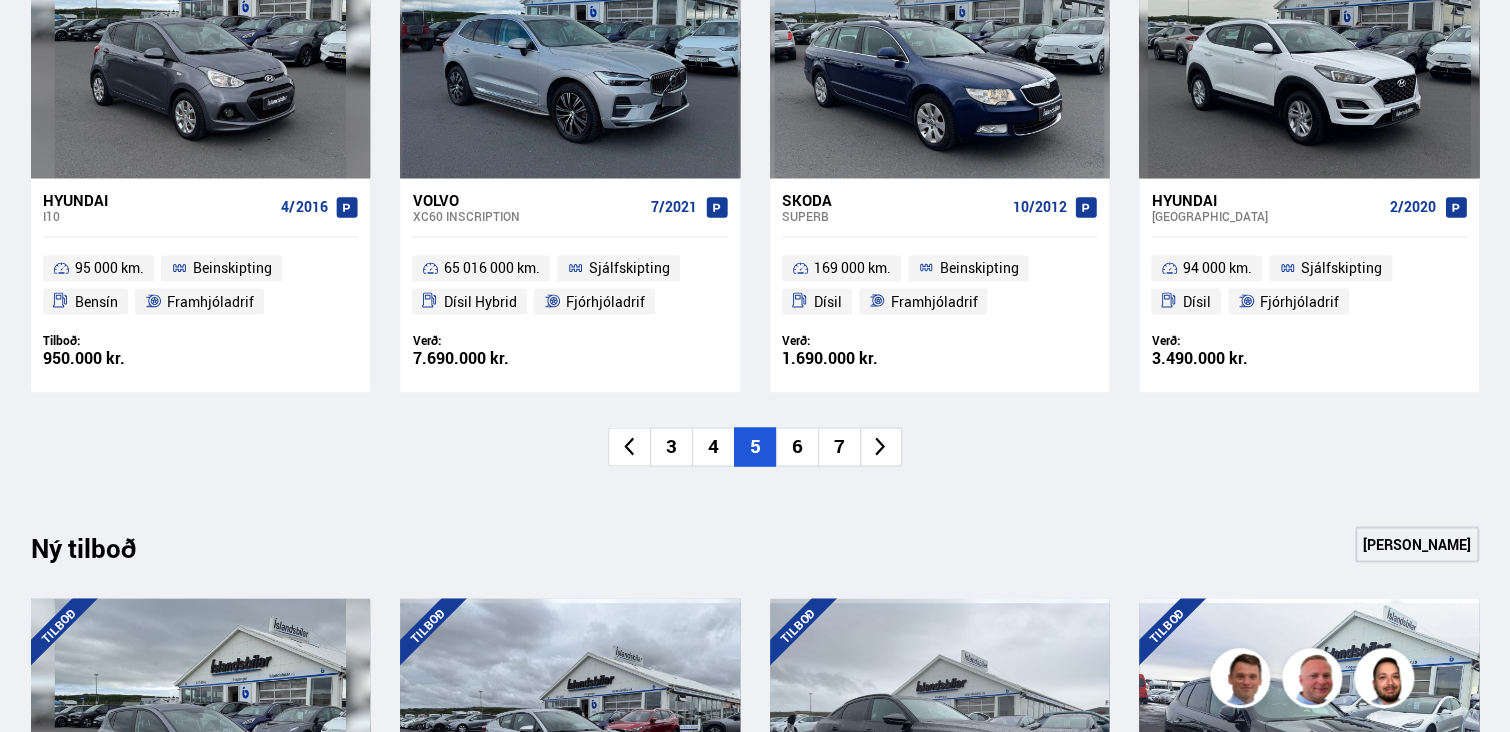 click on "7" at bounding box center (839, 446) 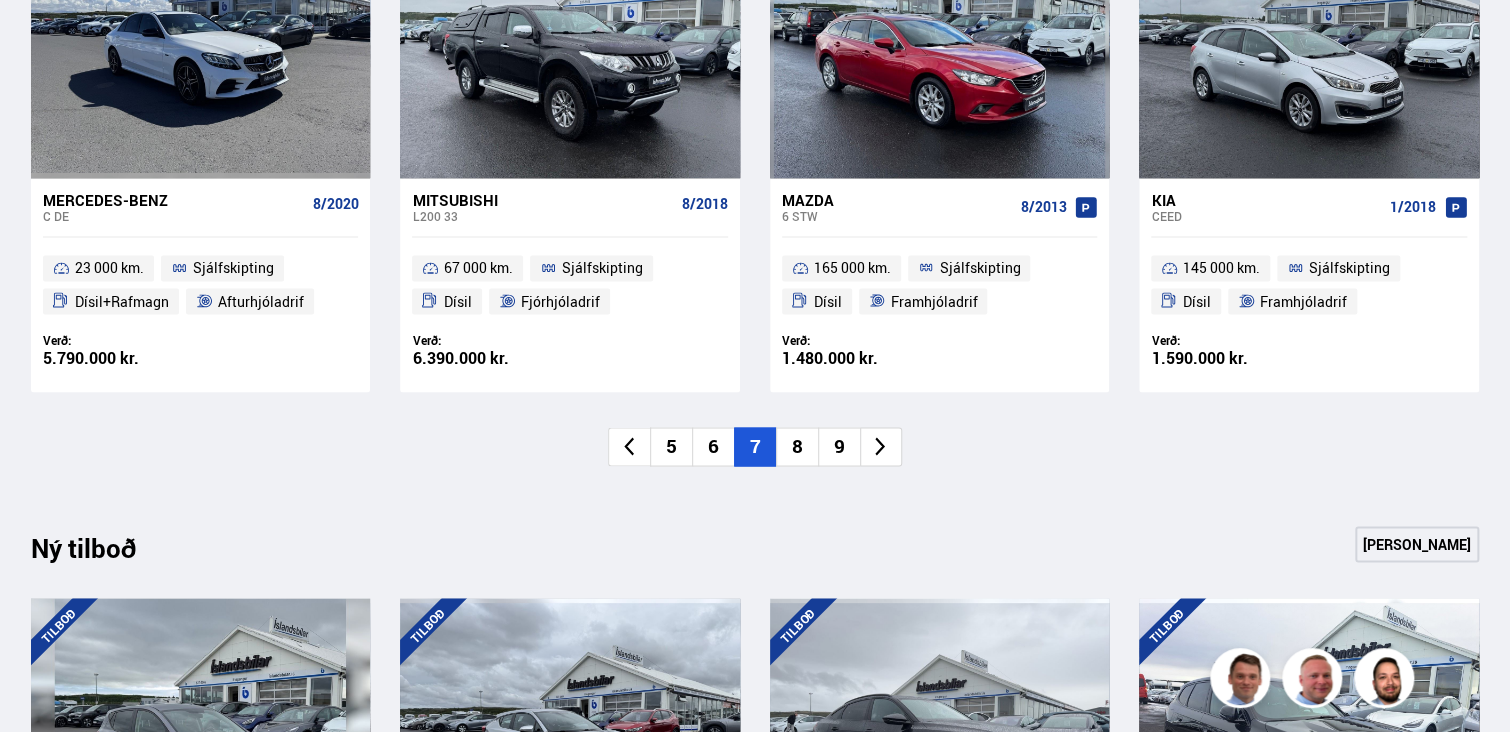 click on "9" at bounding box center [839, 446] 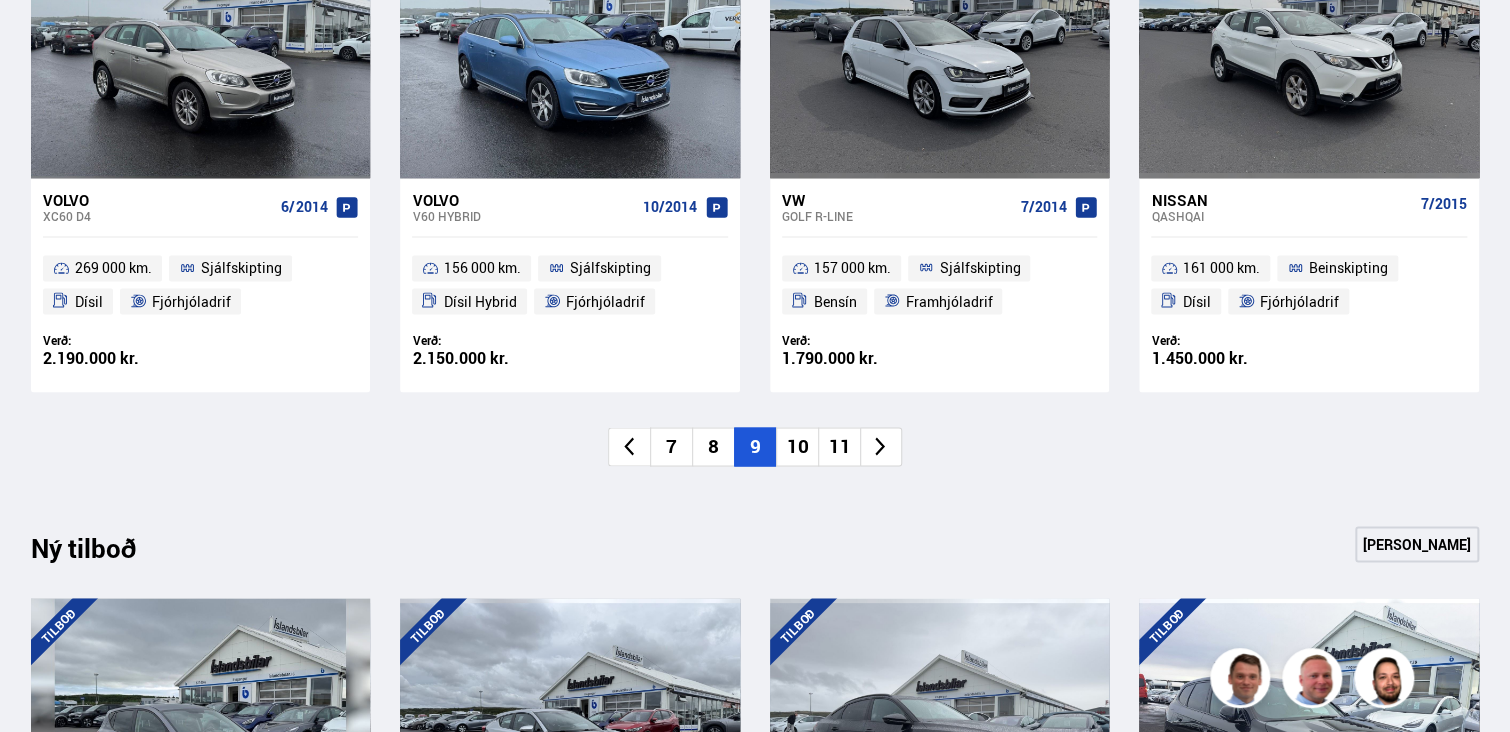 click on "11" at bounding box center (839, 446) 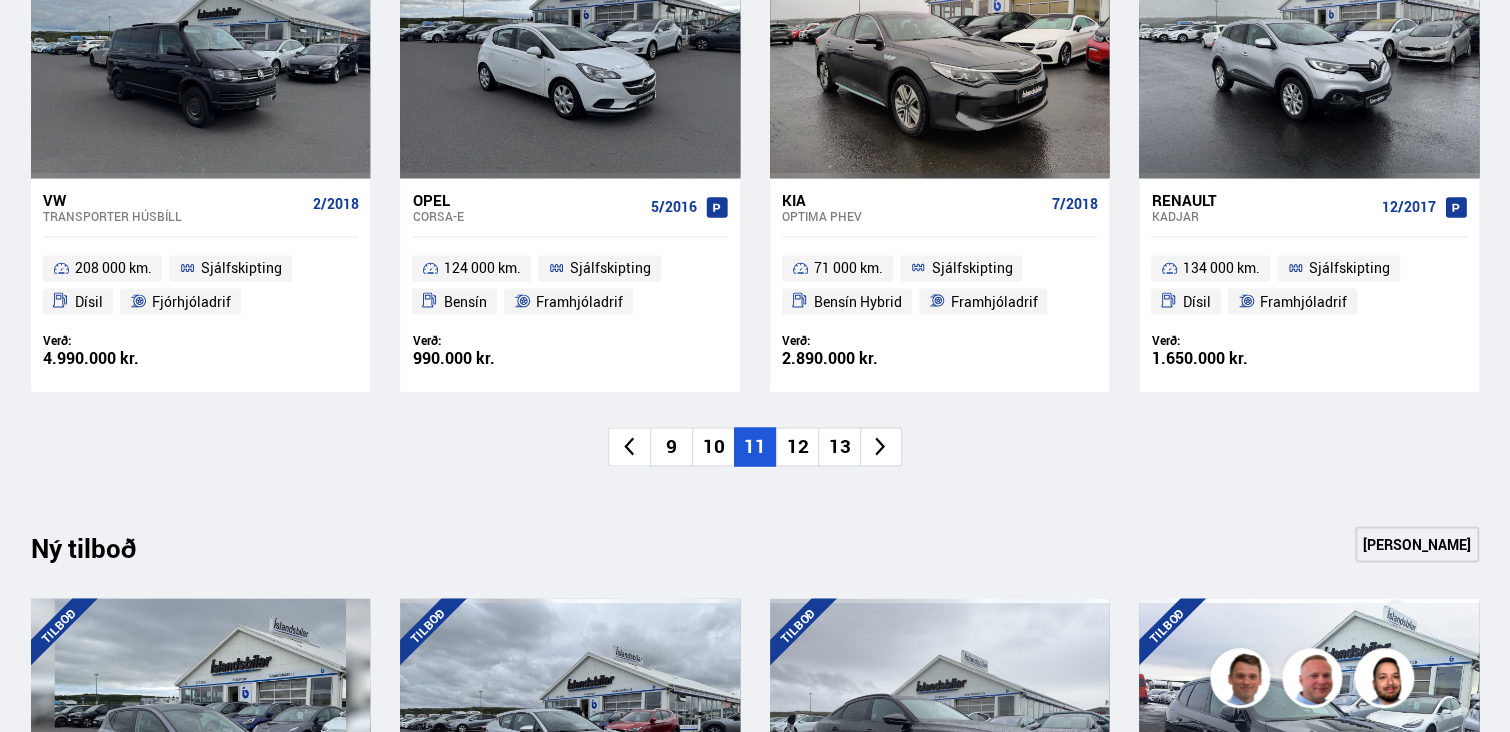 click on "13" at bounding box center (839, 446) 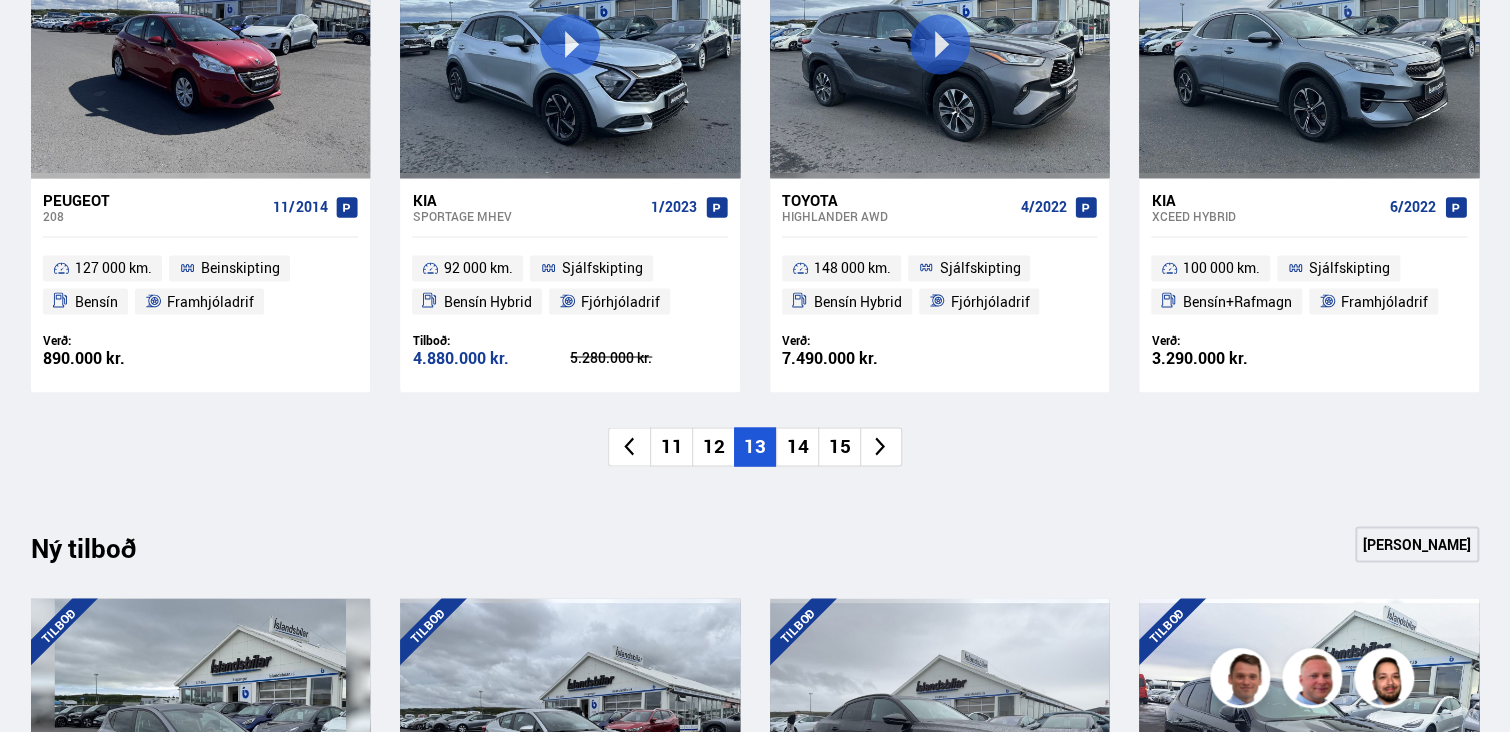 click on "15" at bounding box center (839, 446) 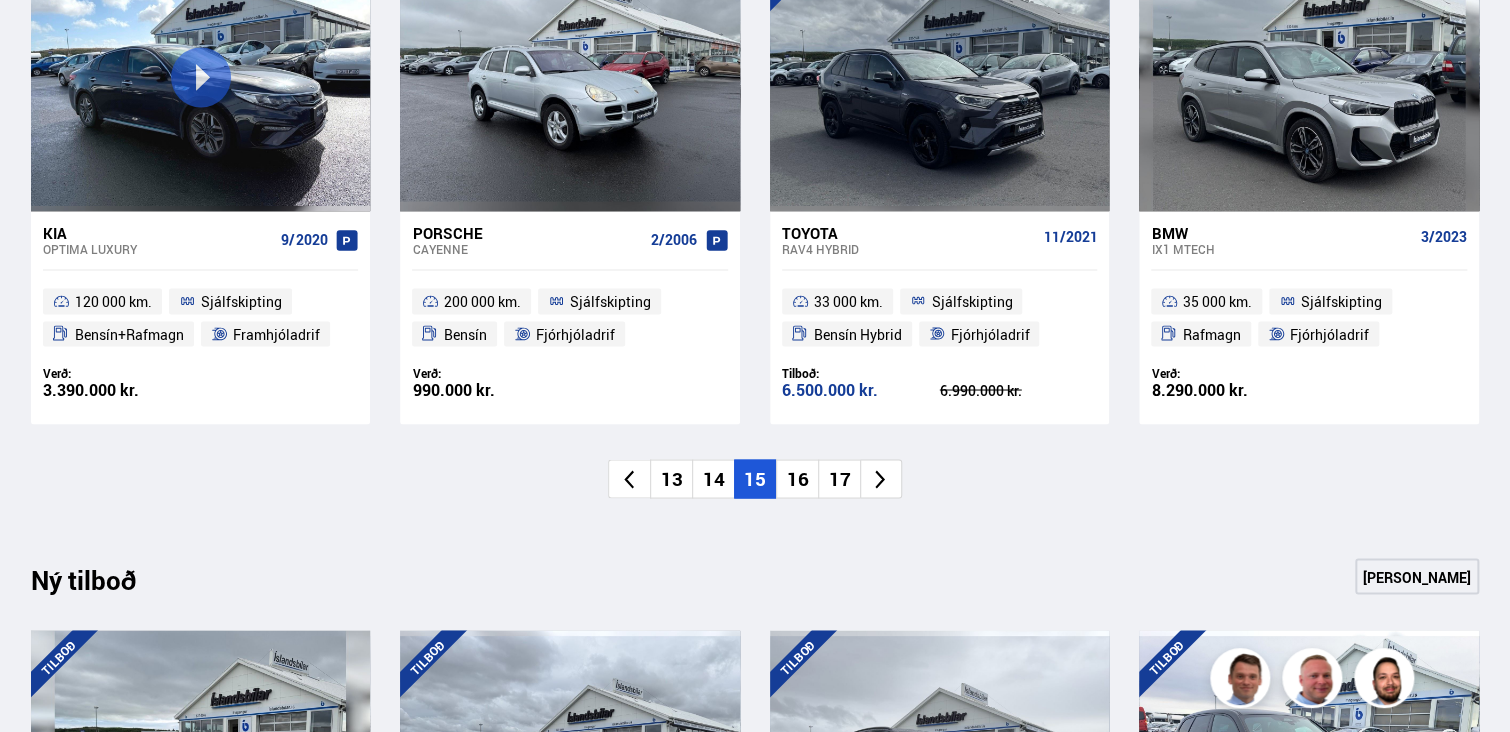 click on "17" at bounding box center [839, 478] 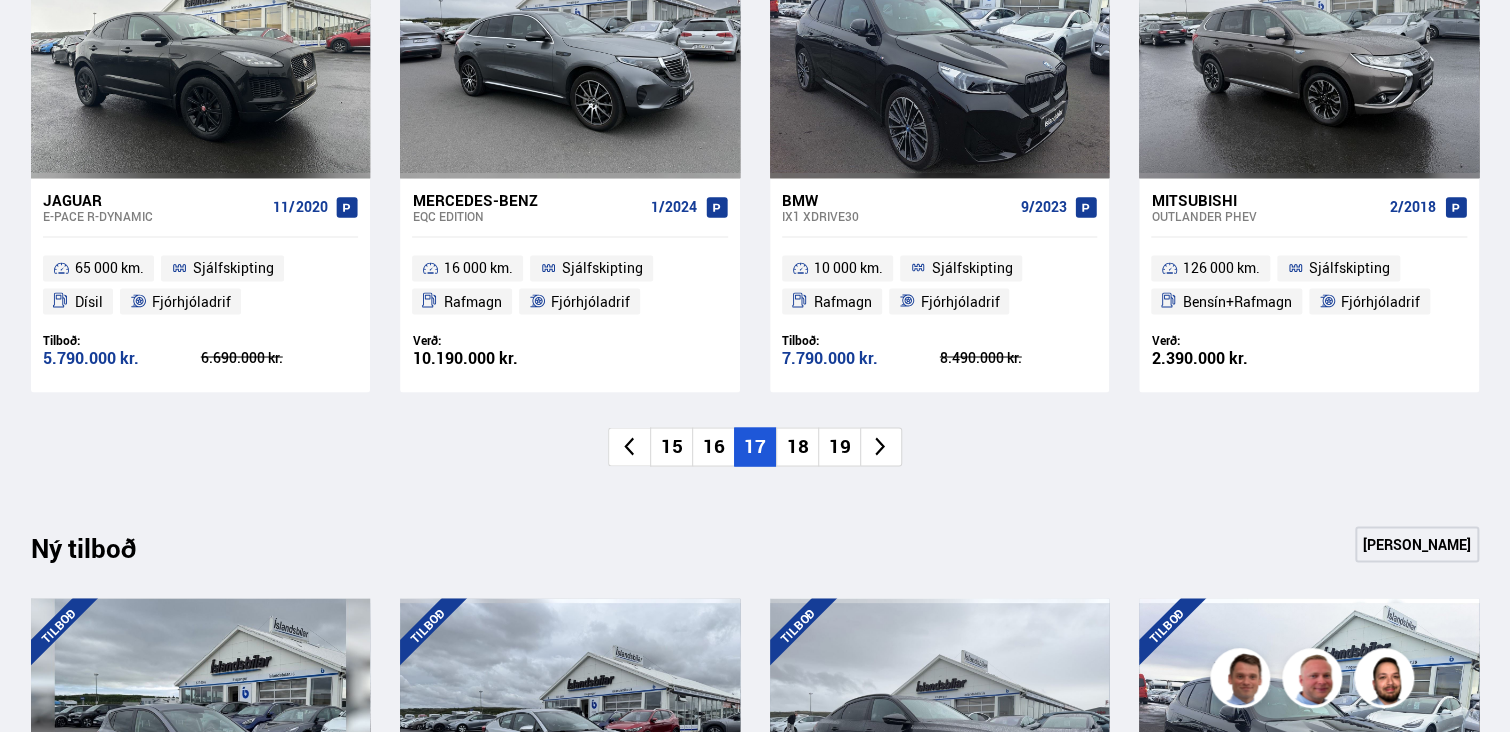 click on "19" at bounding box center [839, 446] 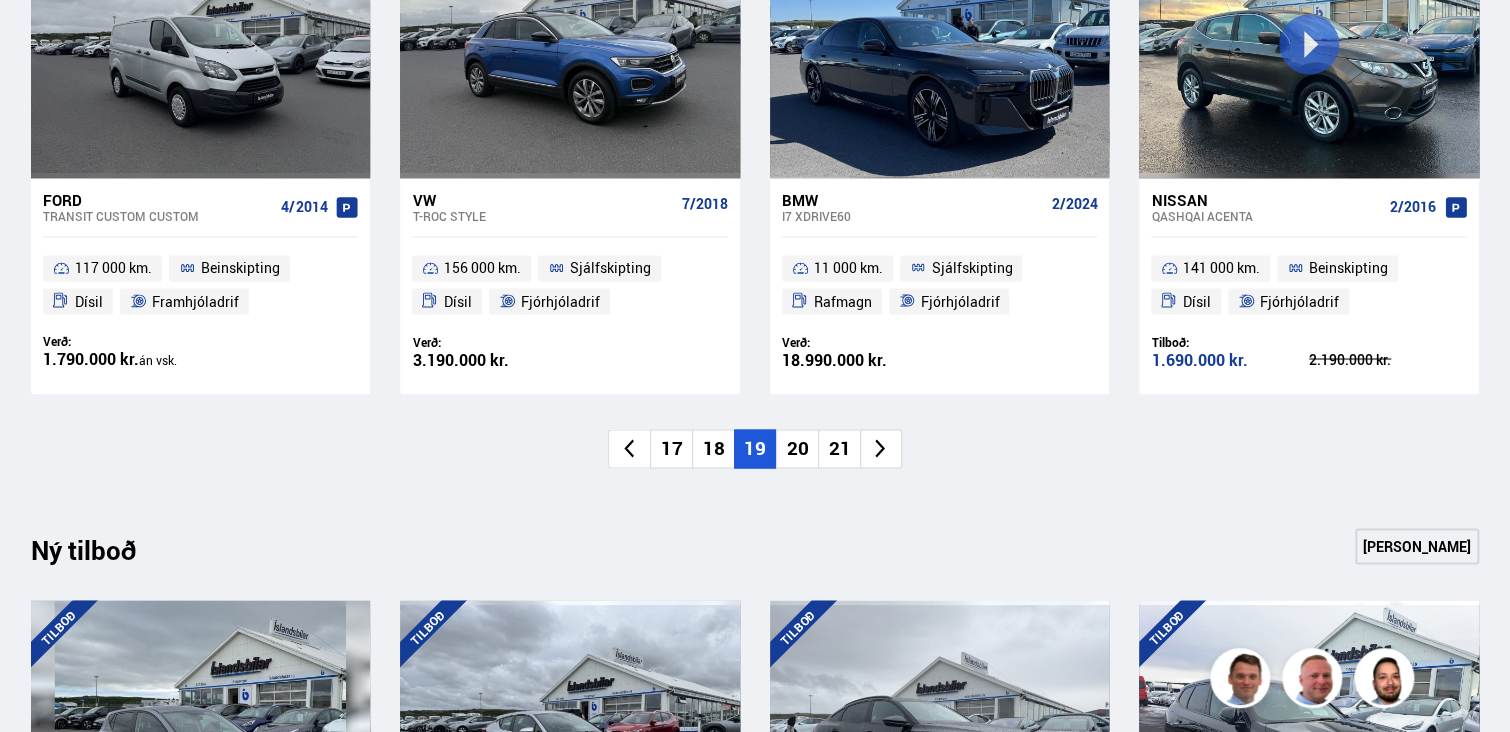 click on "21" at bounding box center [839, 448] 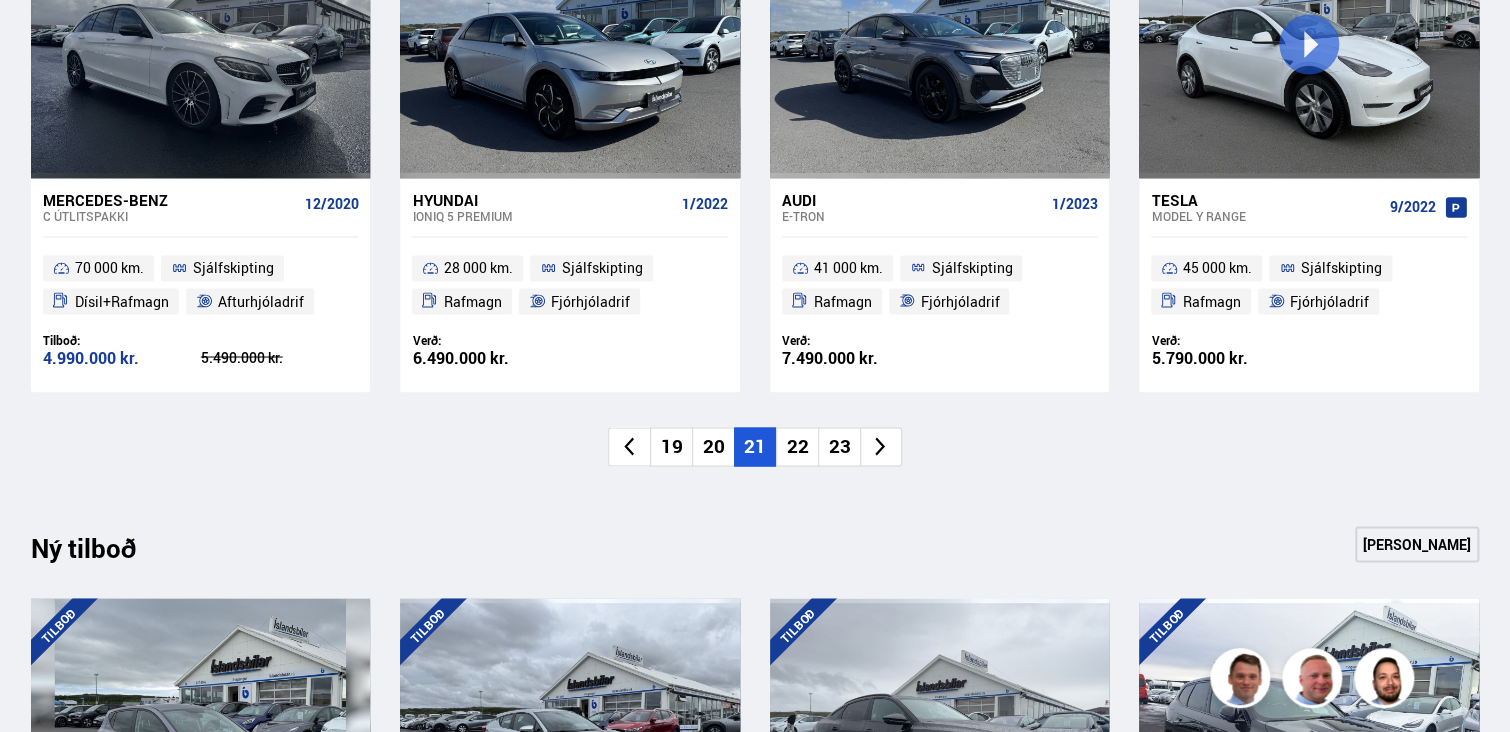 click on "23" at bounding box center [839, 446] 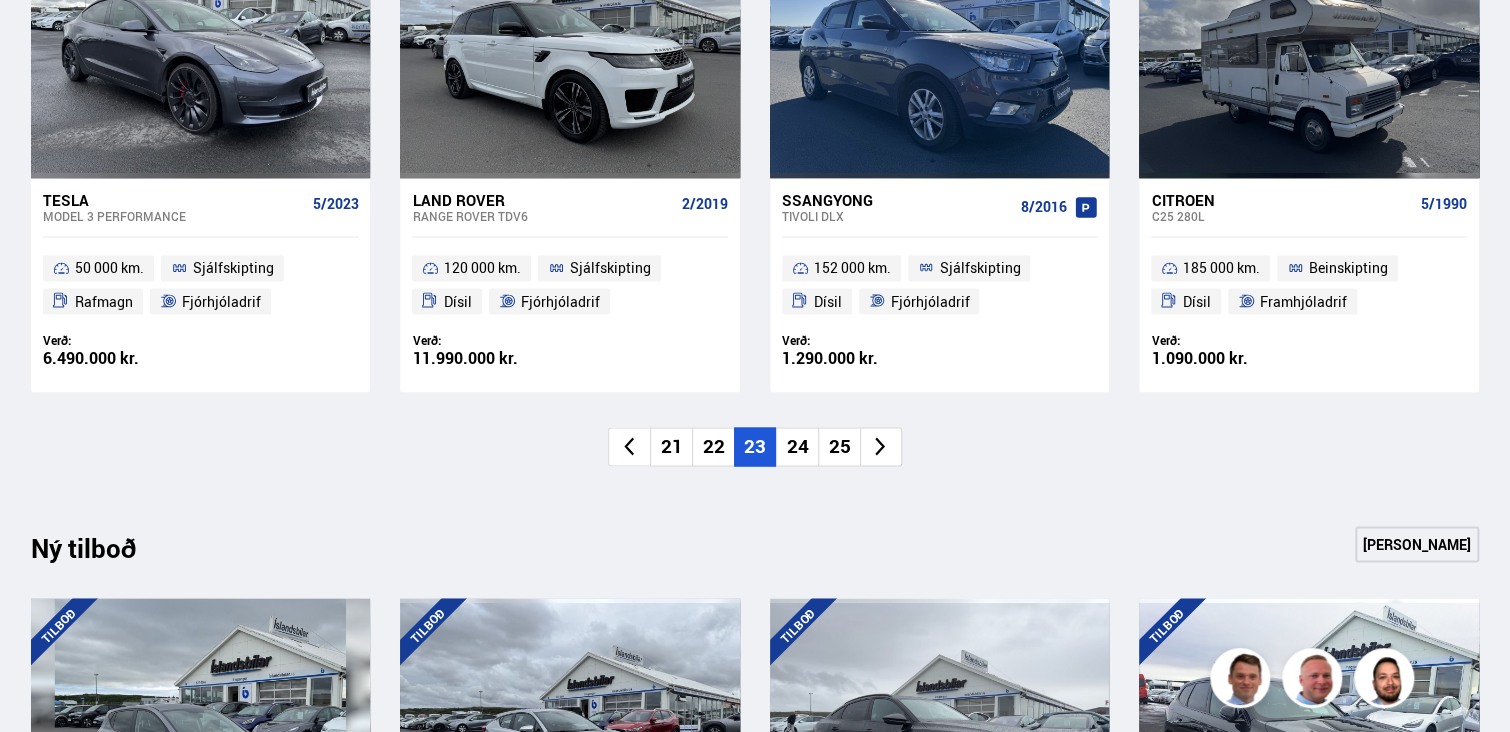 click on "25" at bounding box center [839, 446] 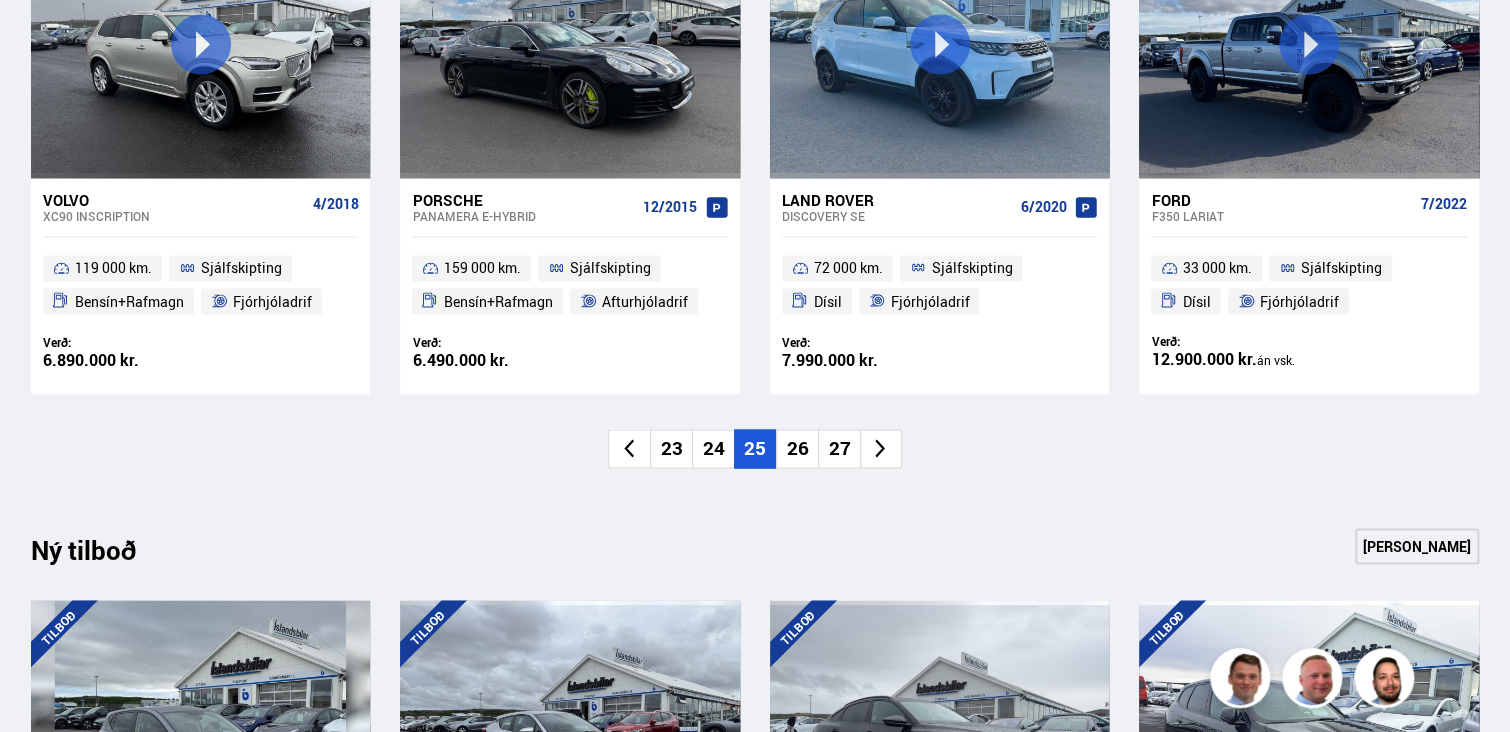 click on "27" at bounding box center (839, 448) 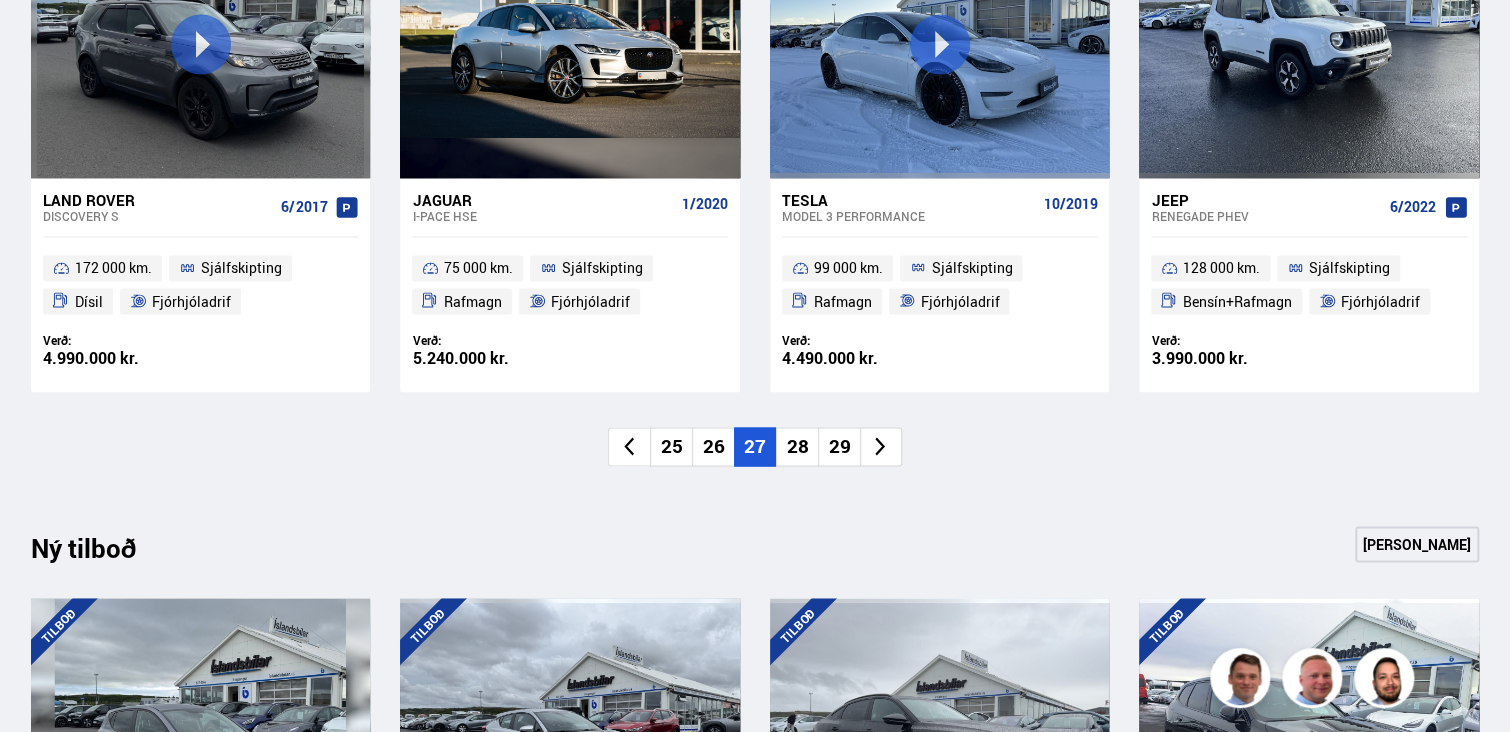 click on "29" at bounding box center (839, 446) 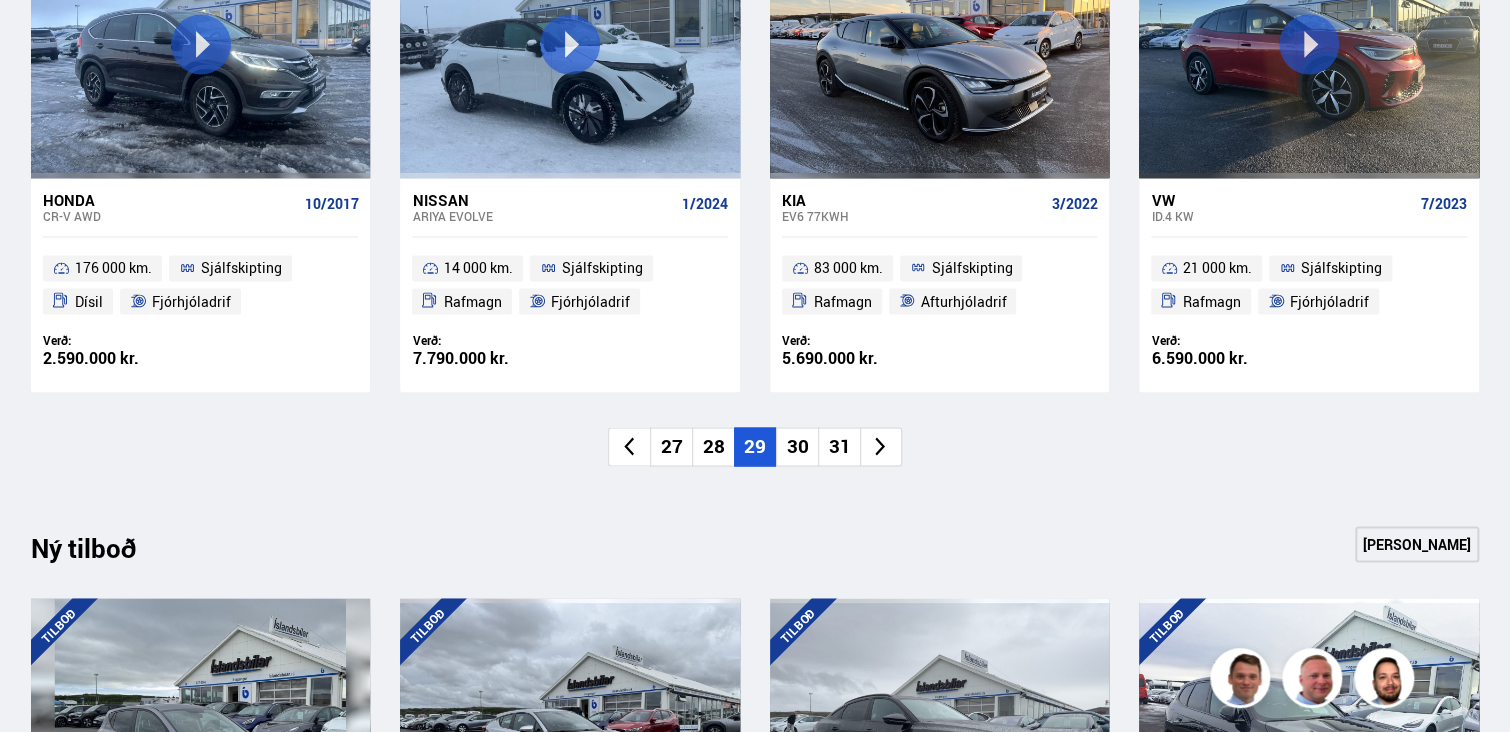 click on "31" at bounding box center [839, 446] 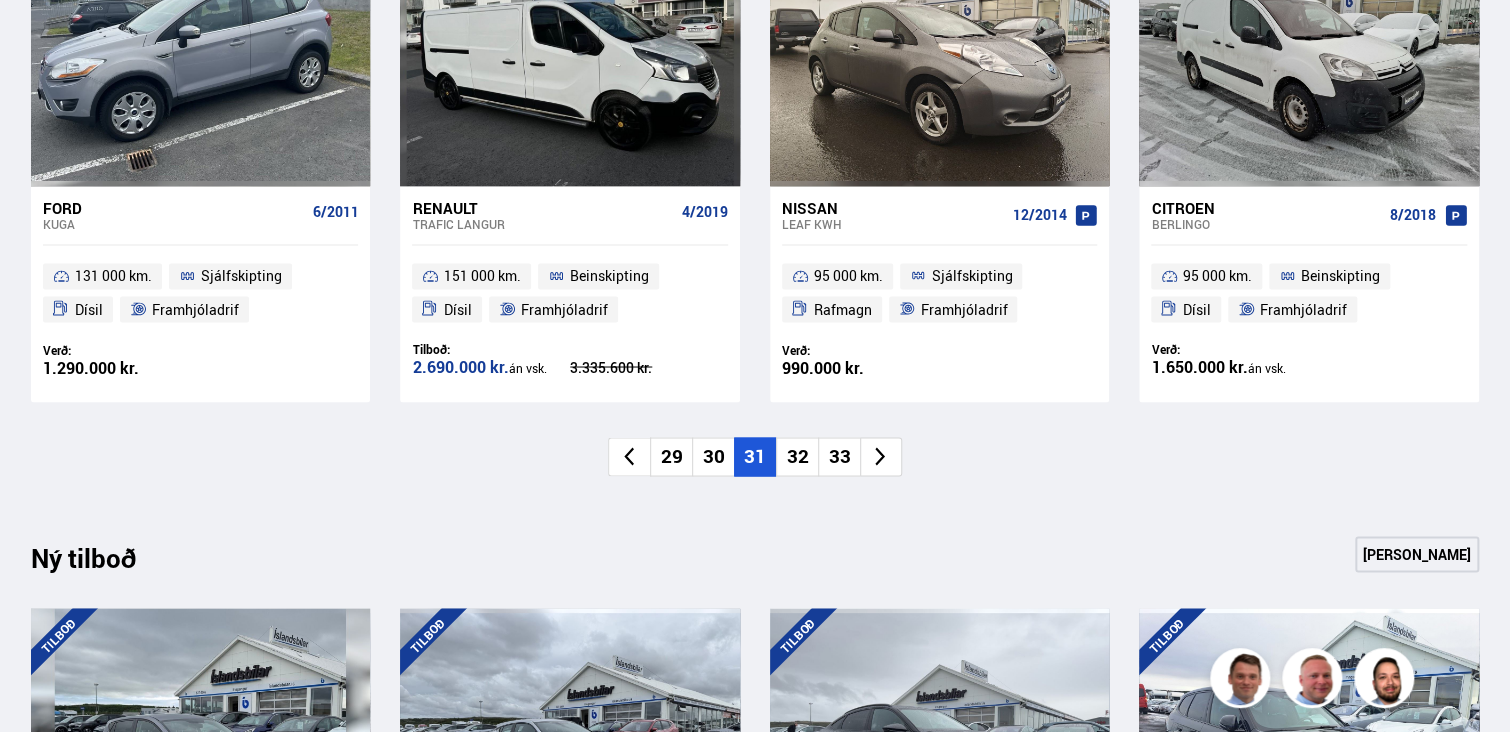 scroll, scrollTop: 1600, scrollLeft: 0, axis: vertical 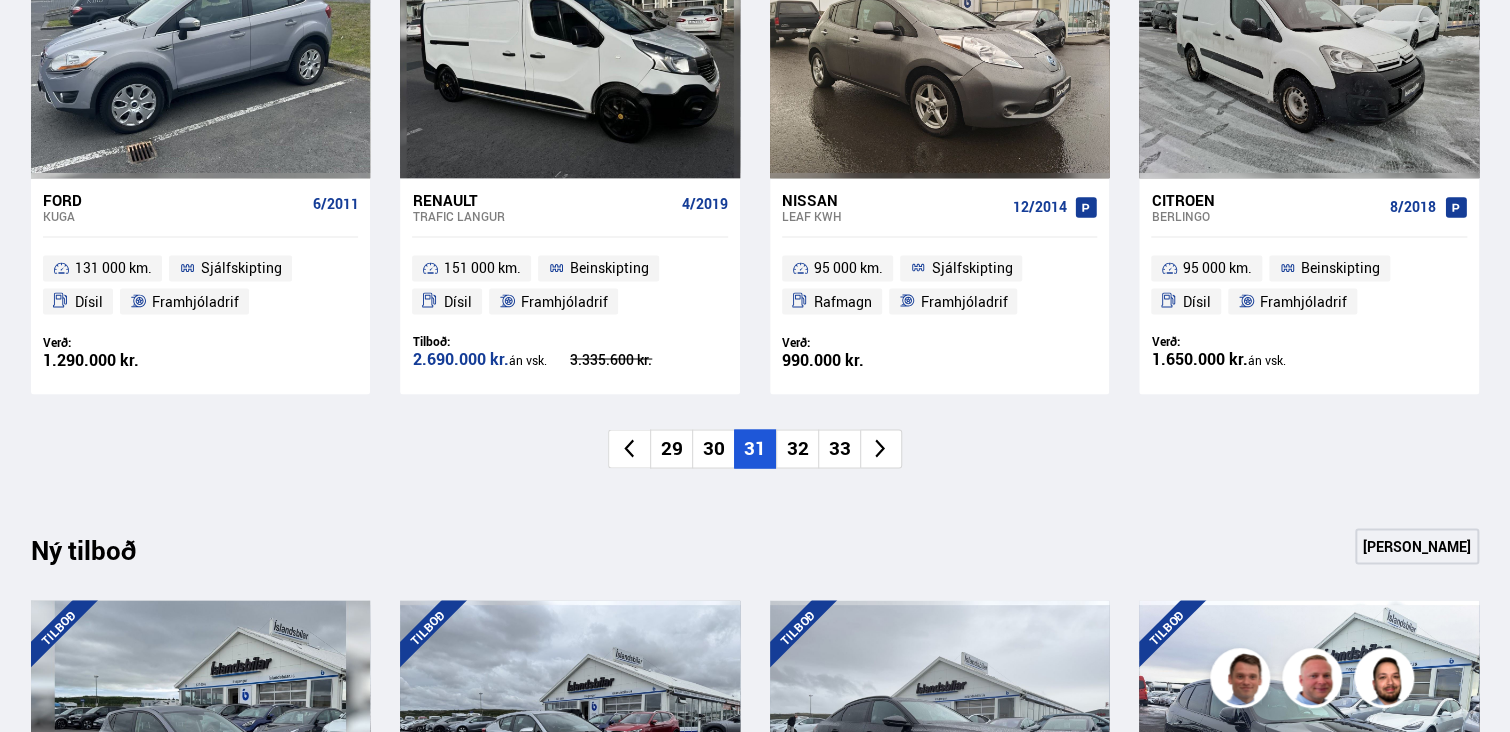 click on "32" at bounding box center (797, 448) 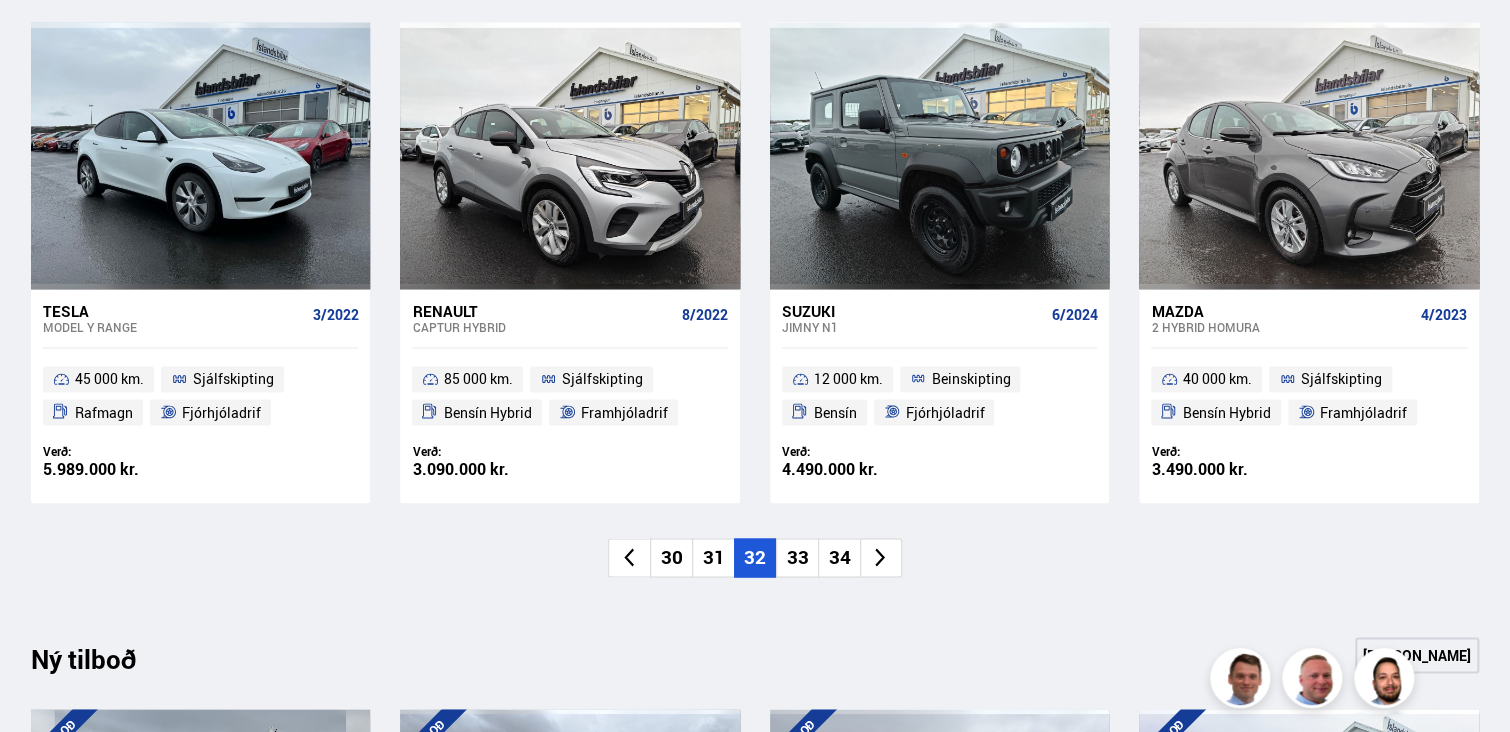 scroll, scrollTop: 1500, scrollLeft: 0, axis: vertical 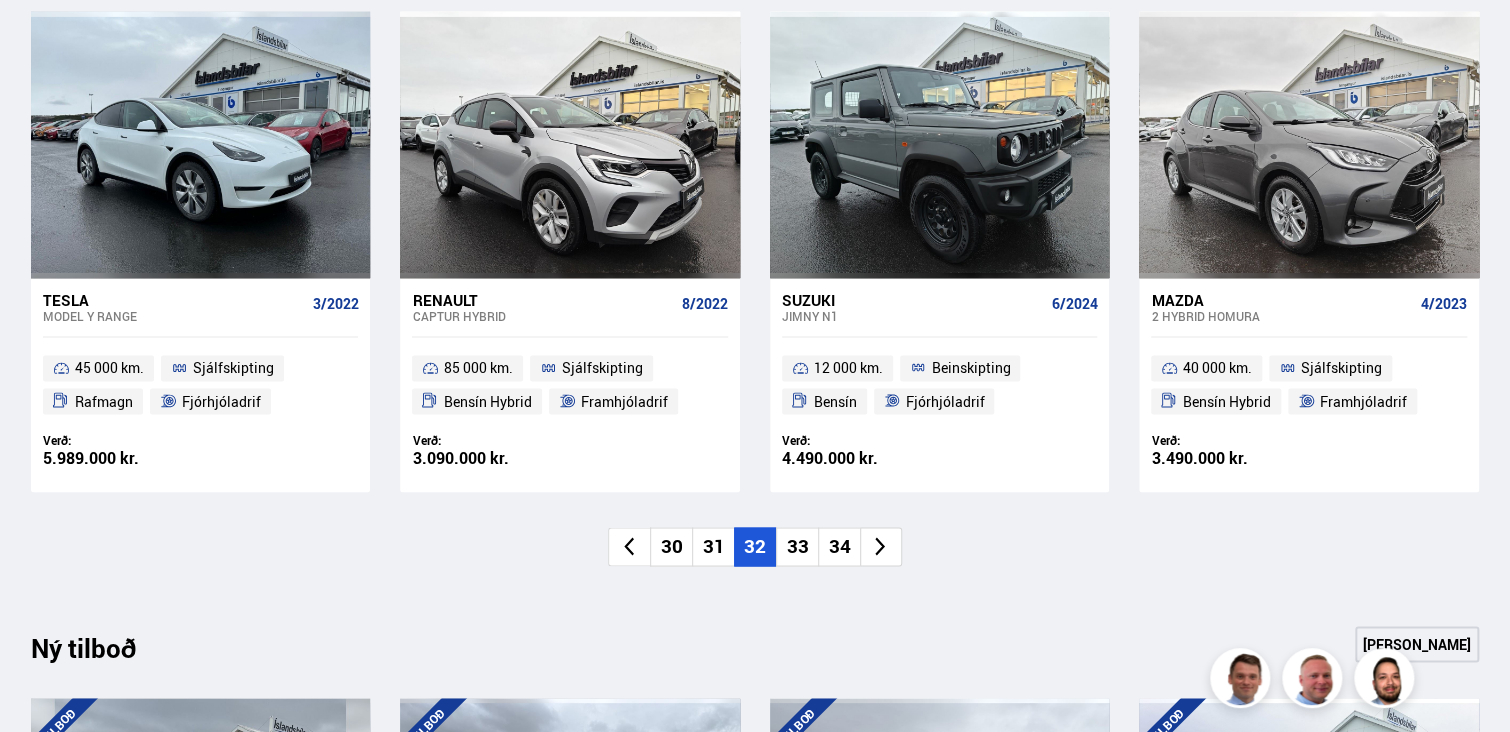click 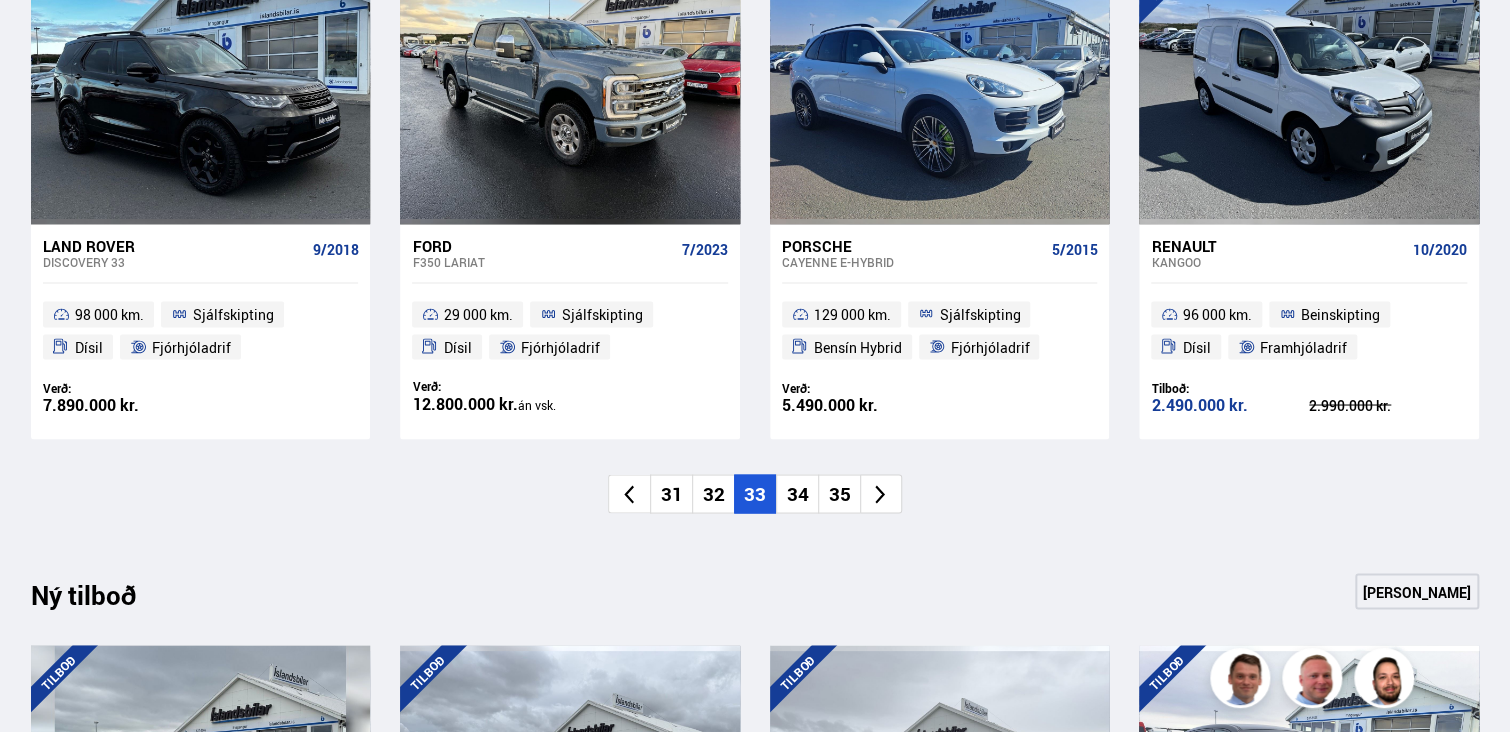 scroll, scrollTop: 1600, scrollLeft: 0, axis: vertical 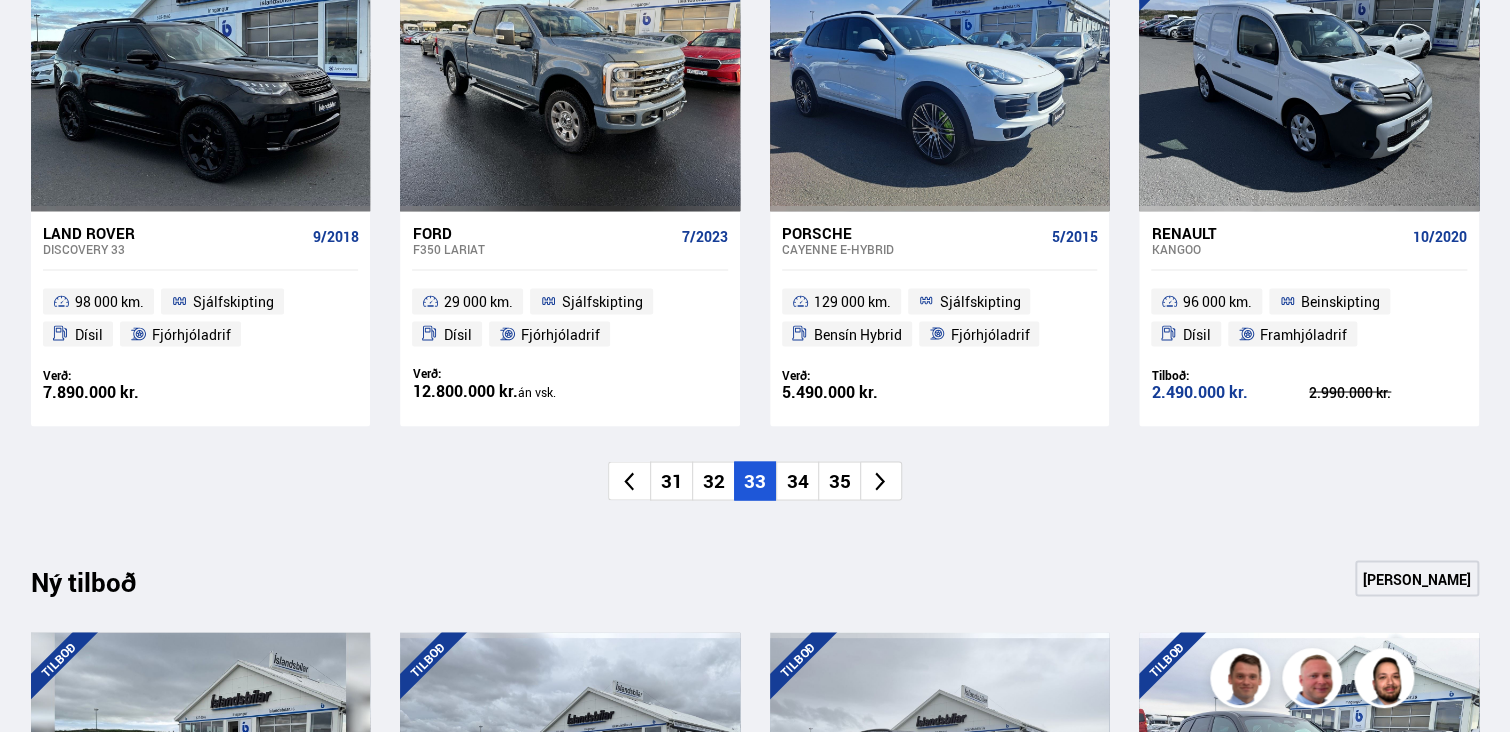 click on "34" at bounding box center [797, 480] 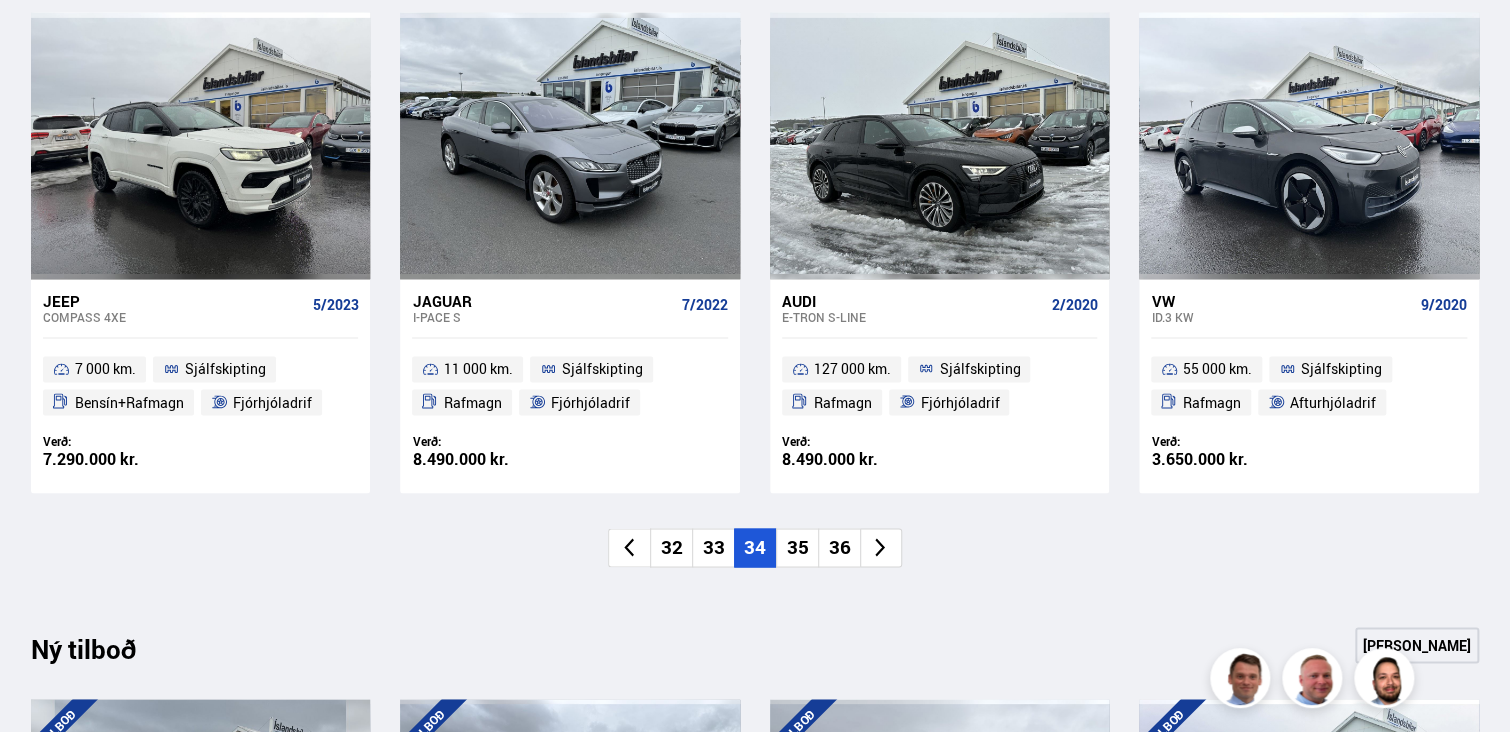 scroll, scrollTop: 1500, scrollLeft: 0, axis: vertical 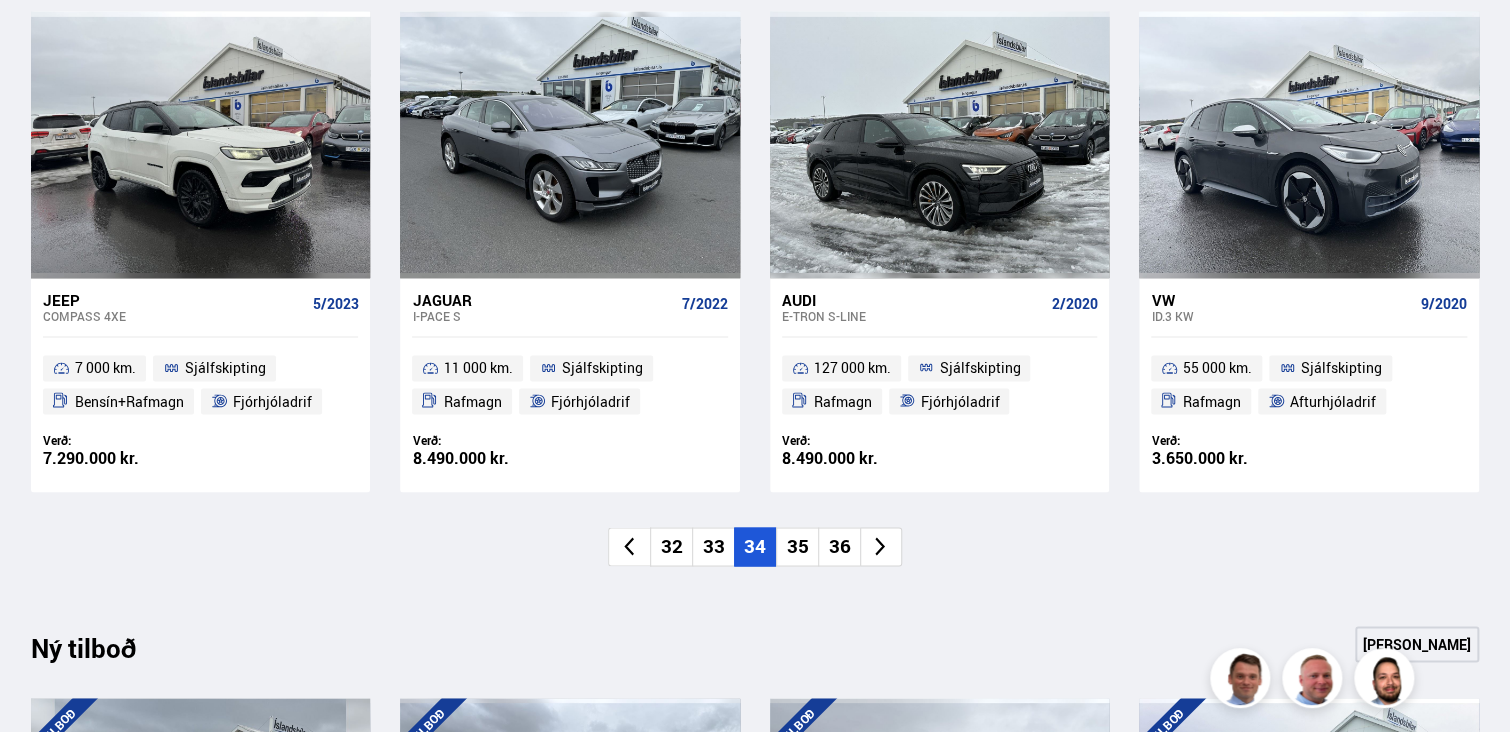 click on "35" at bounding box center [797, 546] 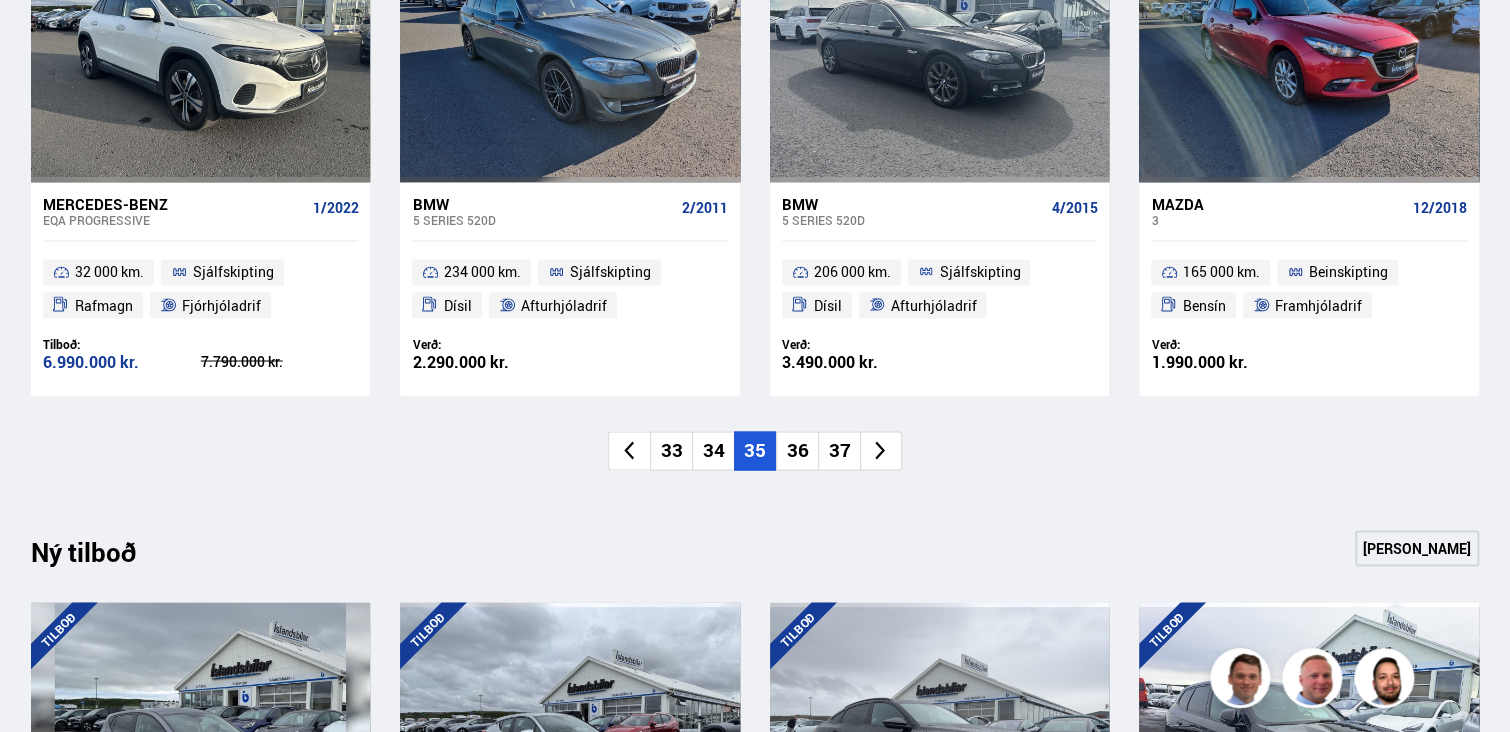 scroll, scrollTop: 1600, scrollLeft: 0, axis: vertical 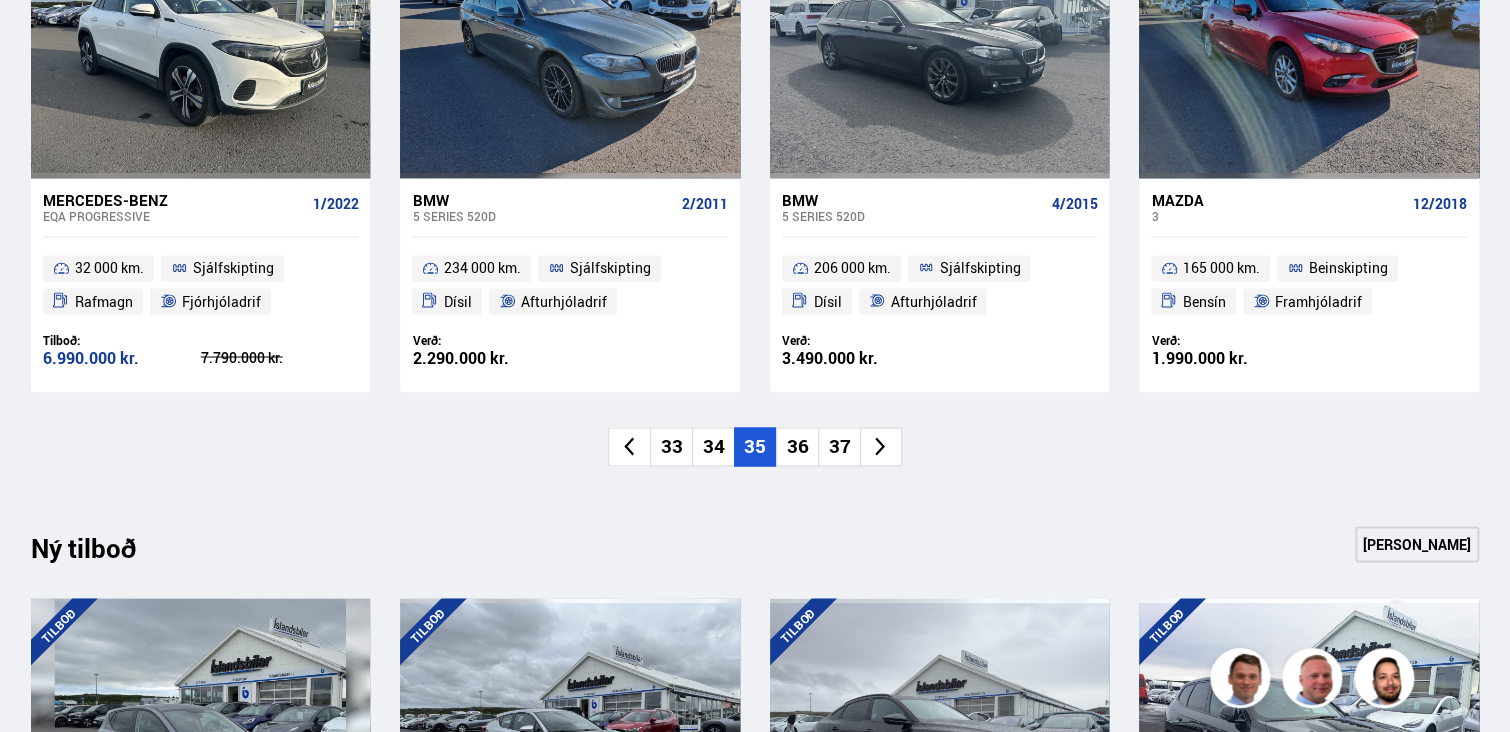 click on "36" at bounding box center (797, 446) 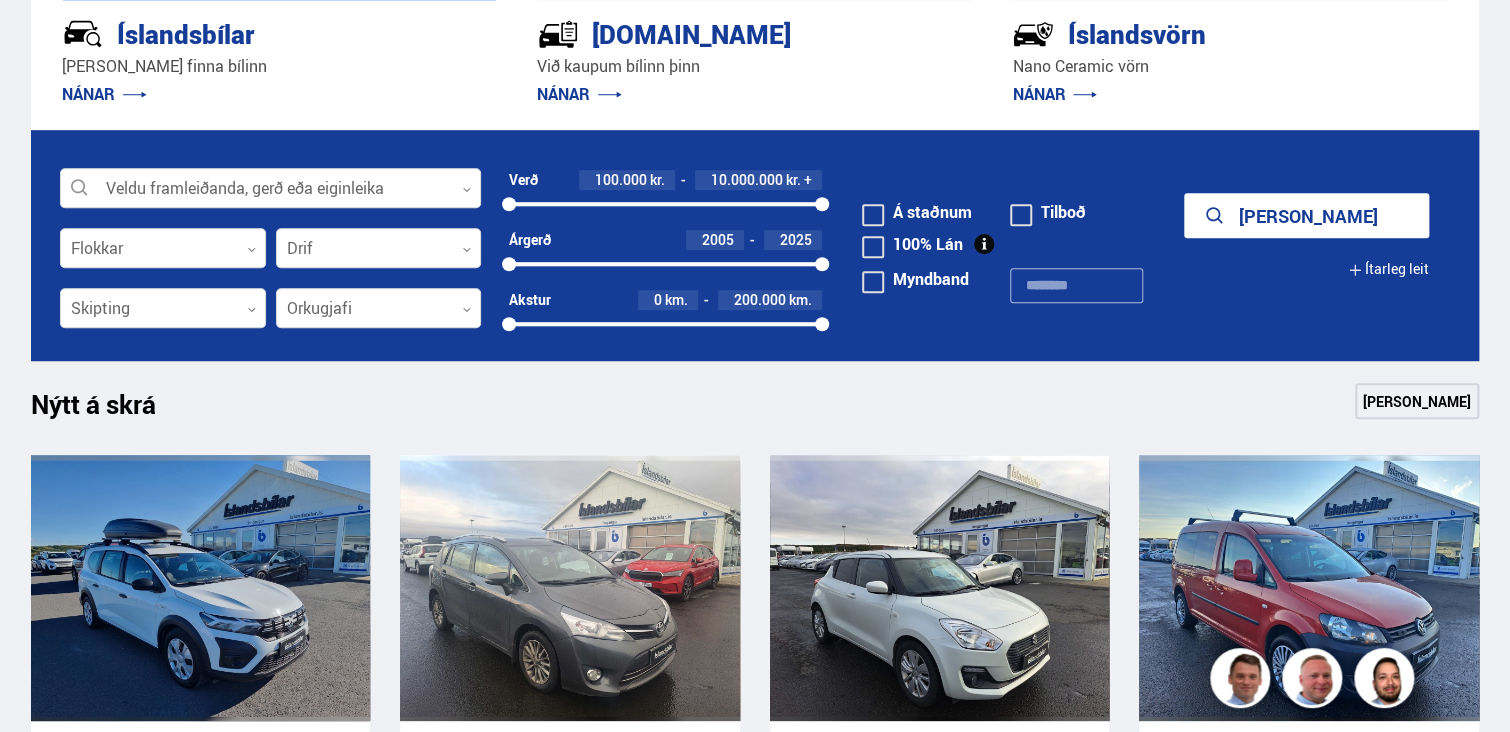 scroll, scrollTop: 500, scrollLeft: 0, axis: vertical 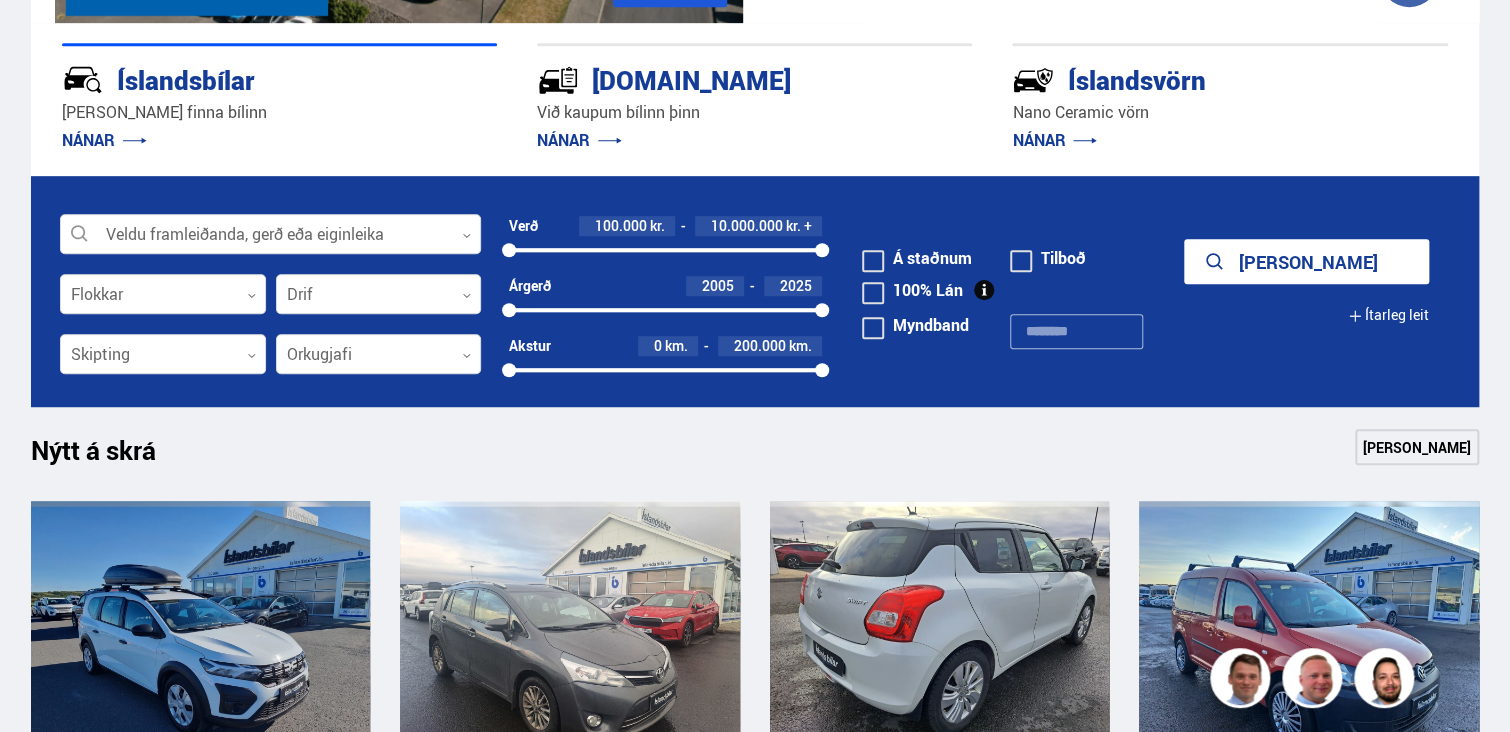 click at bounding box center (939, 634) 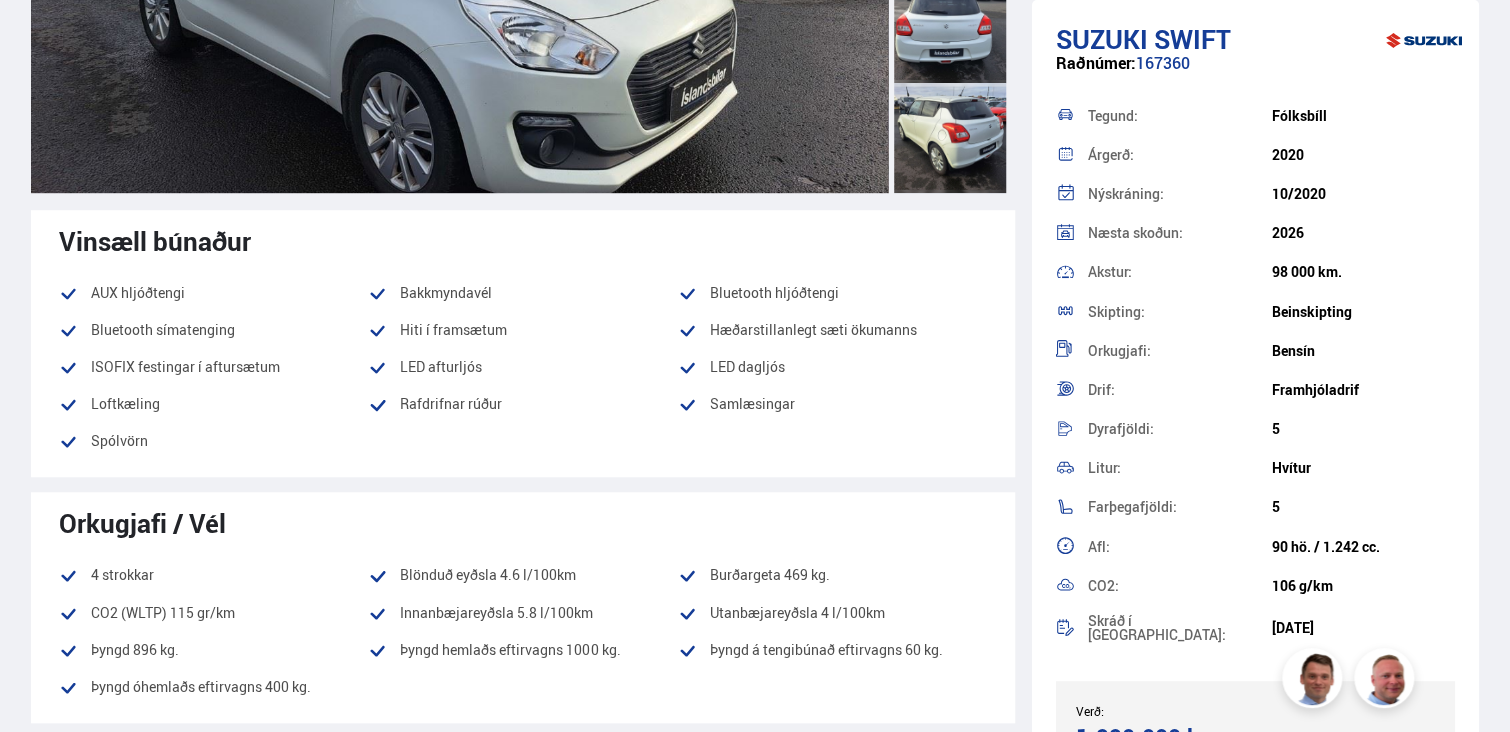 scroll, scrollTop: 0, scrollLeft: 0, axis: both 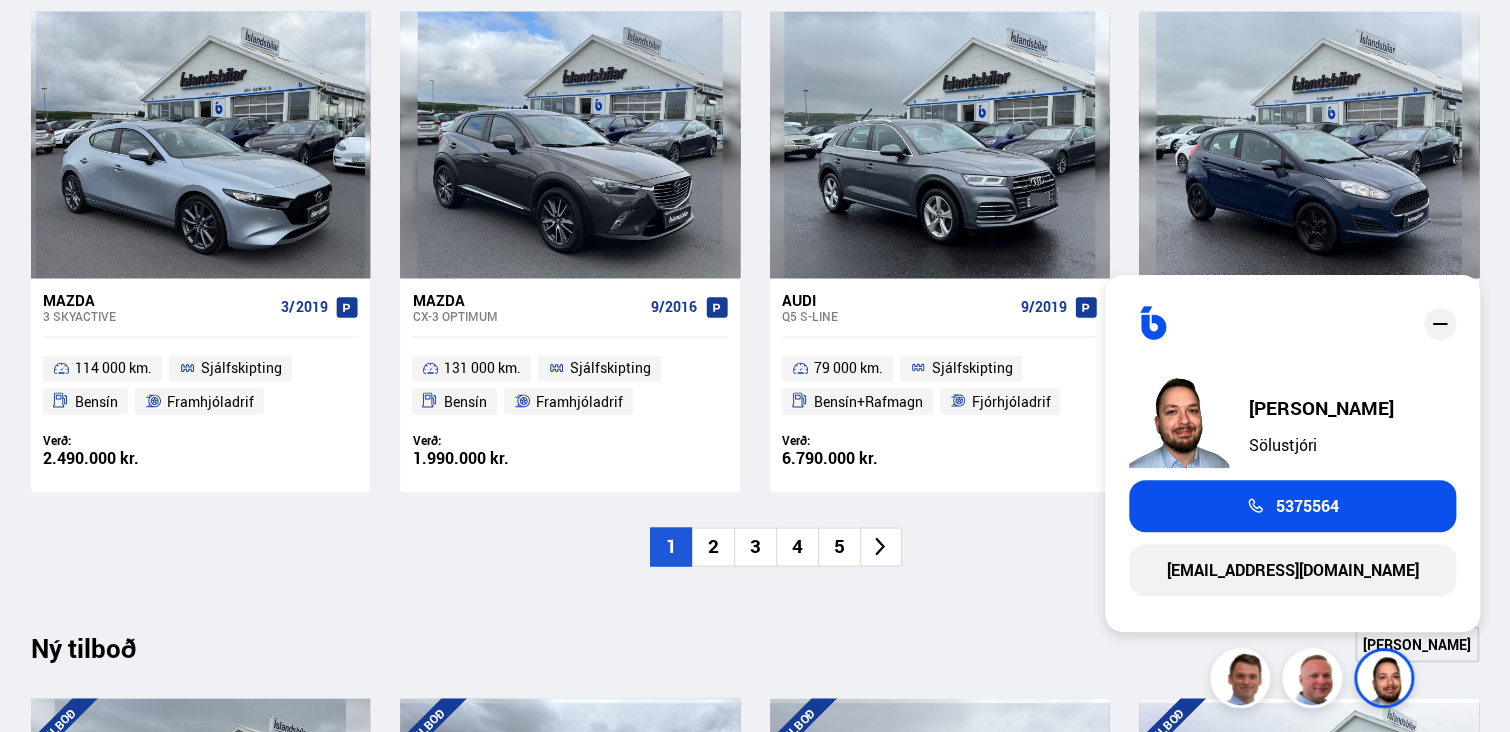 click 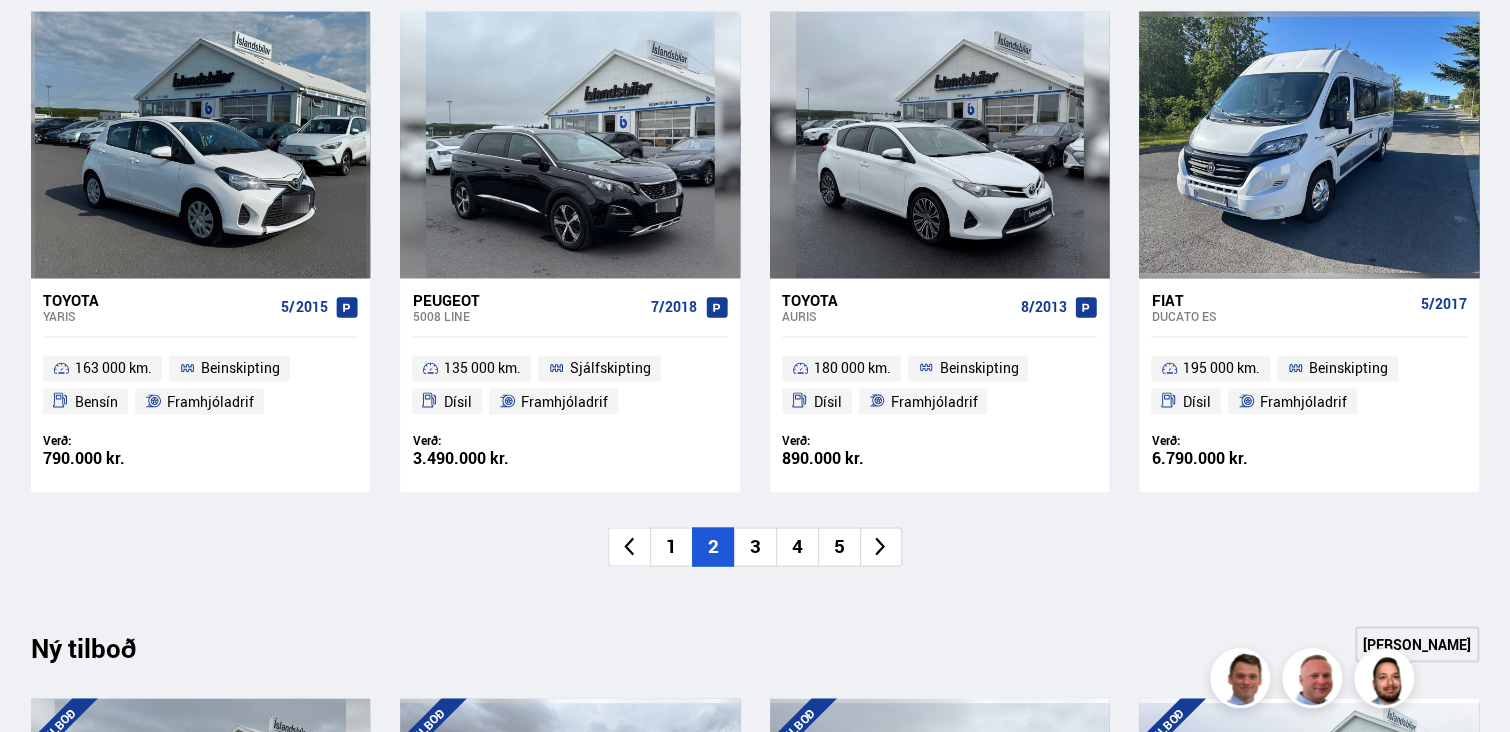 click on "5" at bounding box center [839, 546] 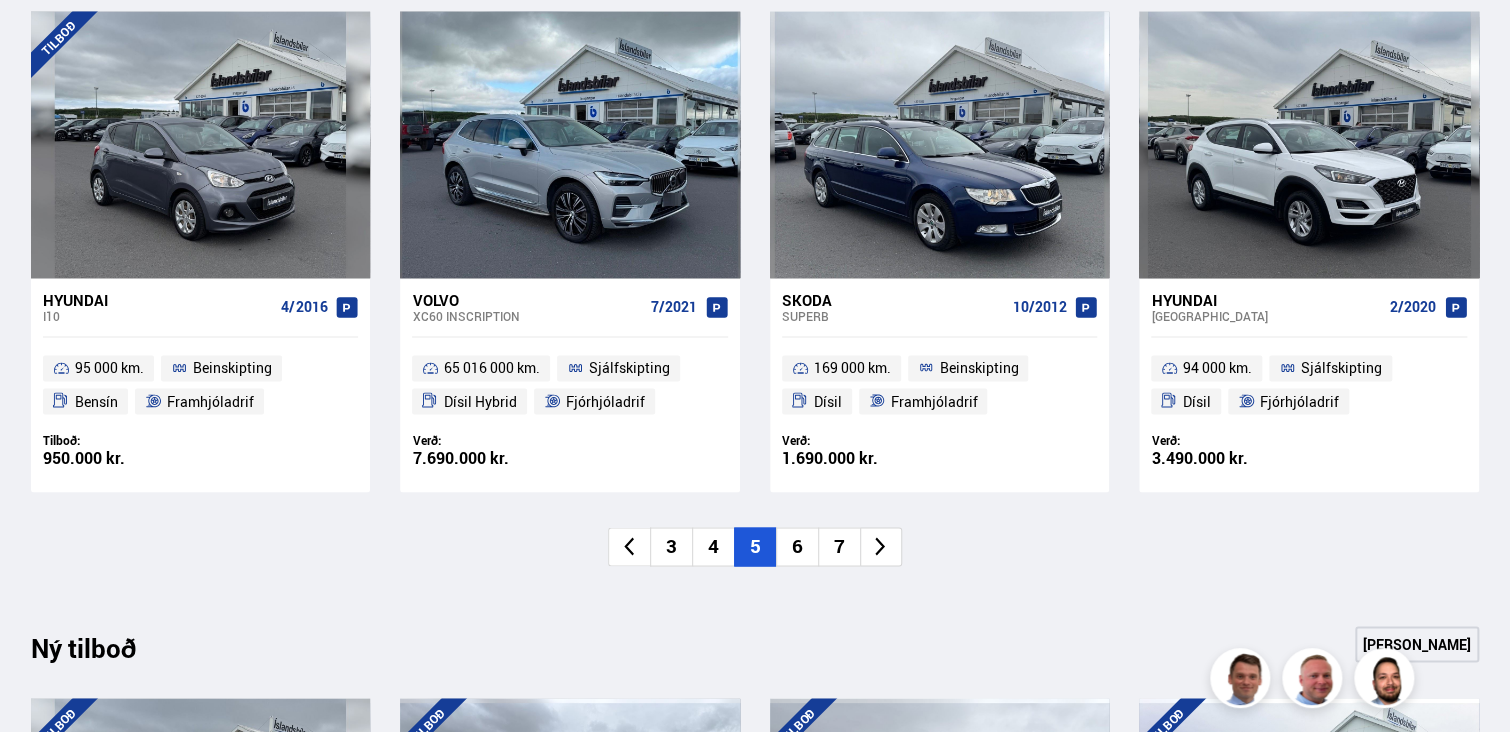 click on "7" at bounding box center [839, 546] 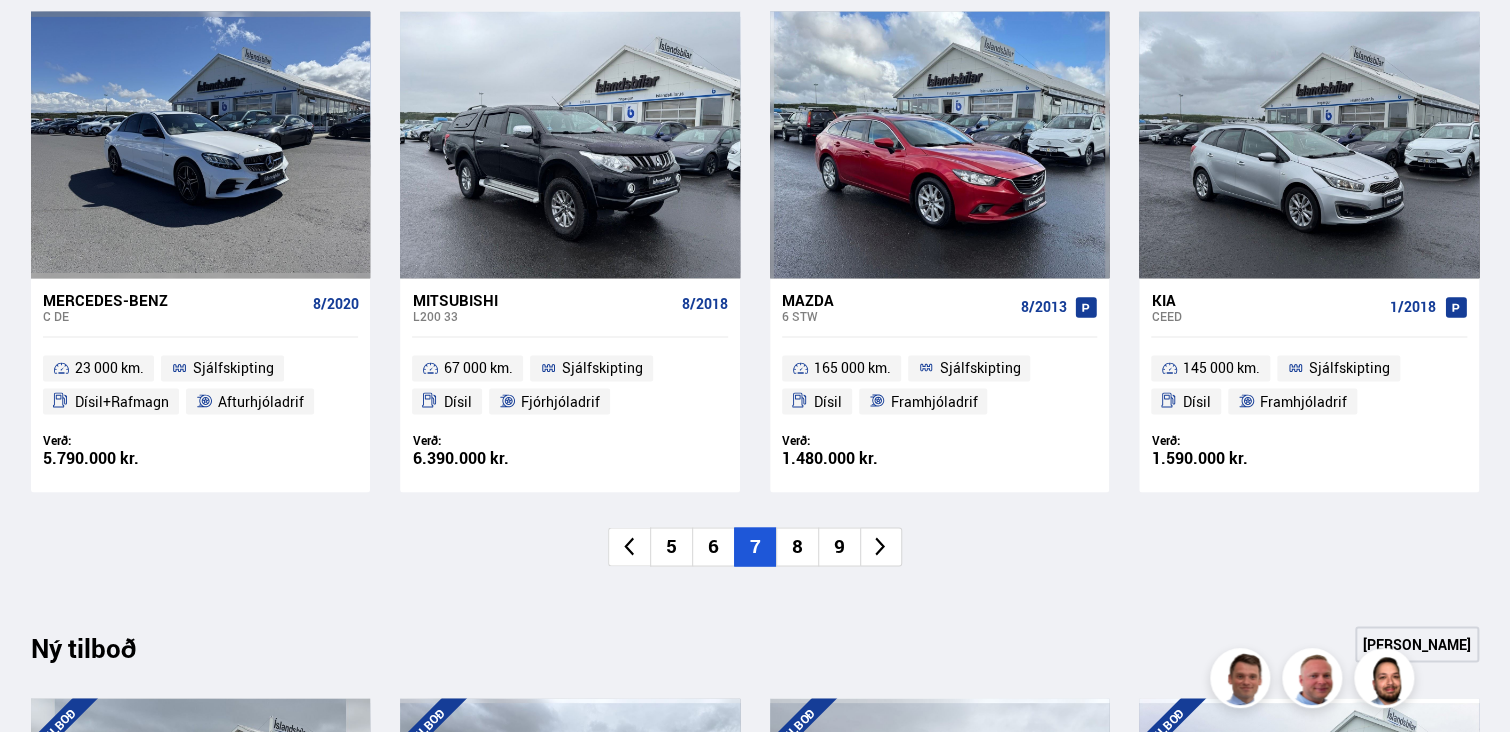 click on "9" at bounding box center [839, 546] 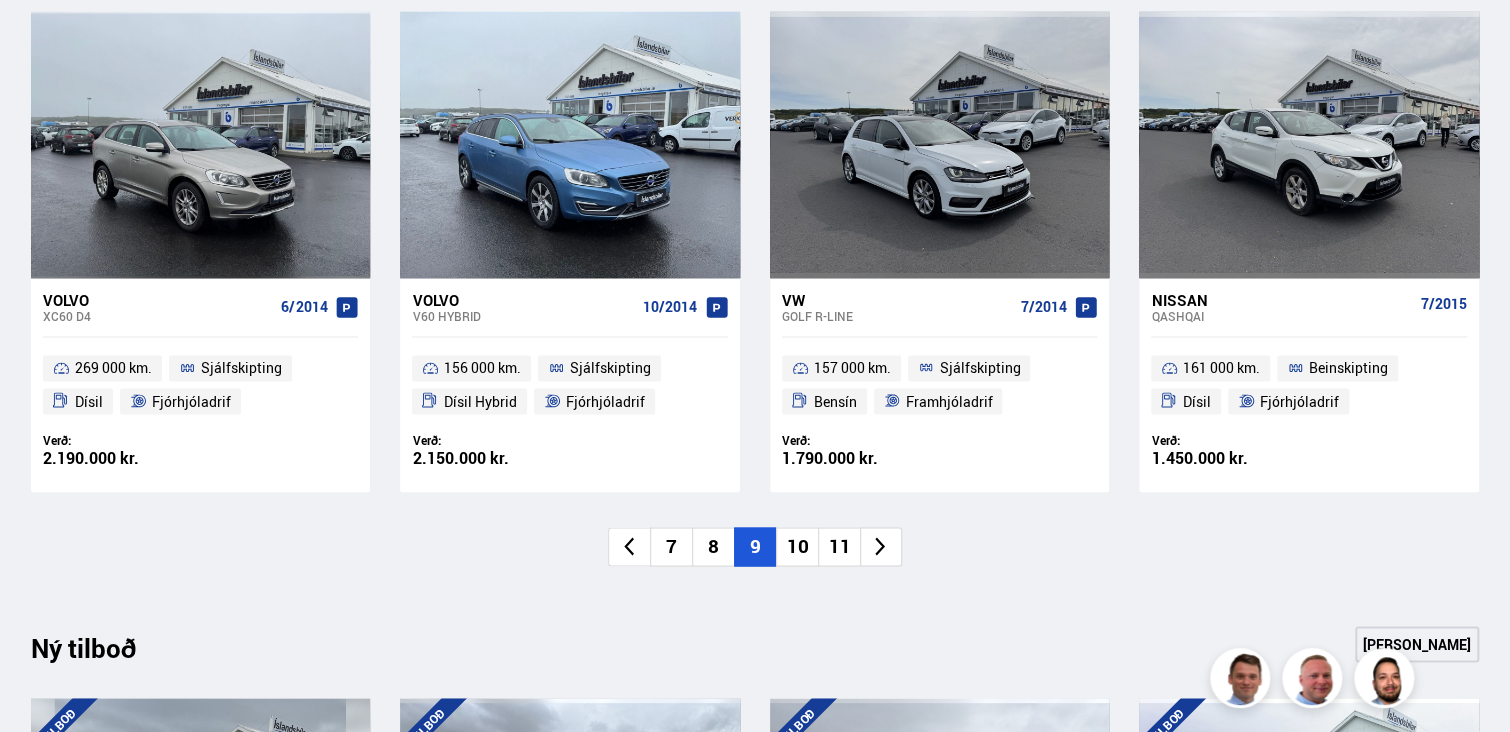 click on "11" at bounding box center [839, 546] 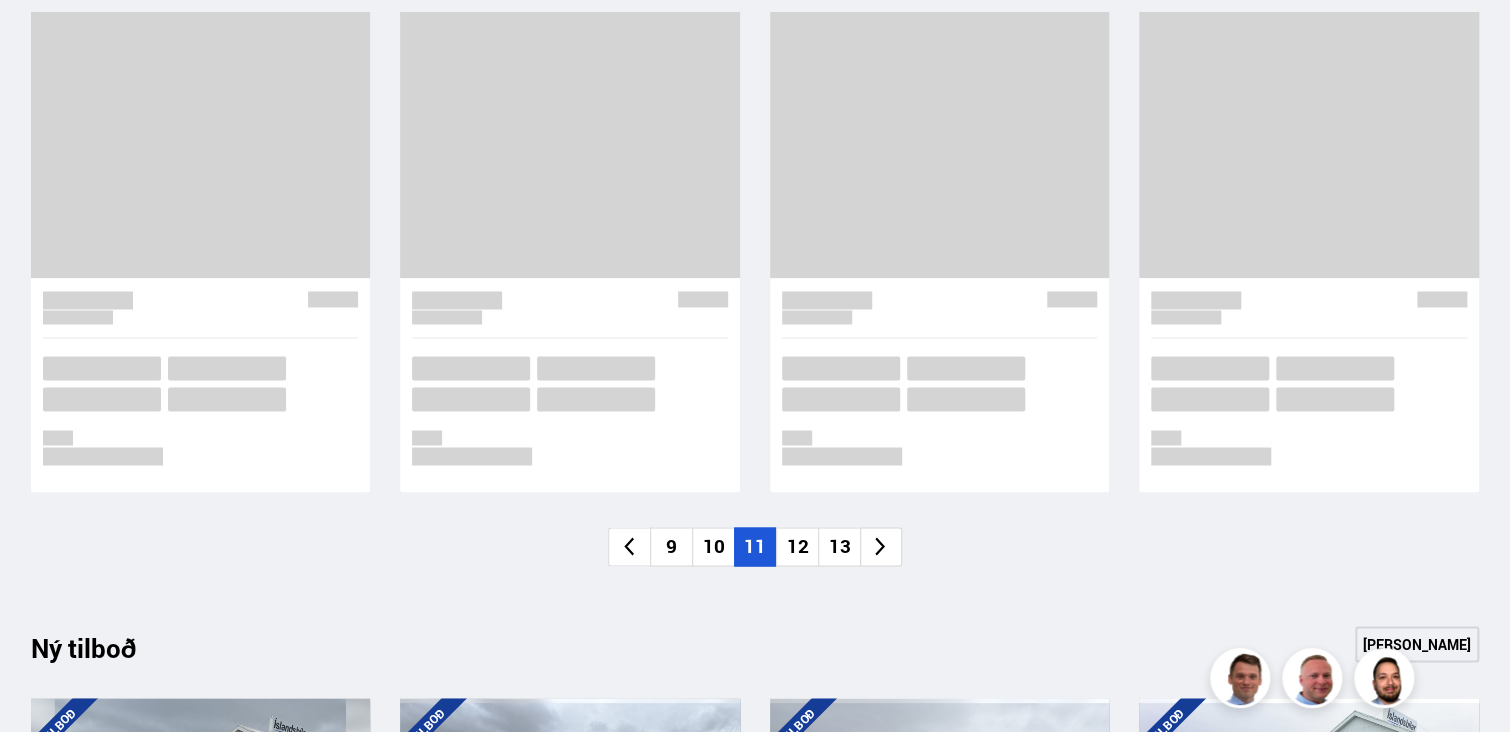 click on "13" at bounding box center (839, 546) 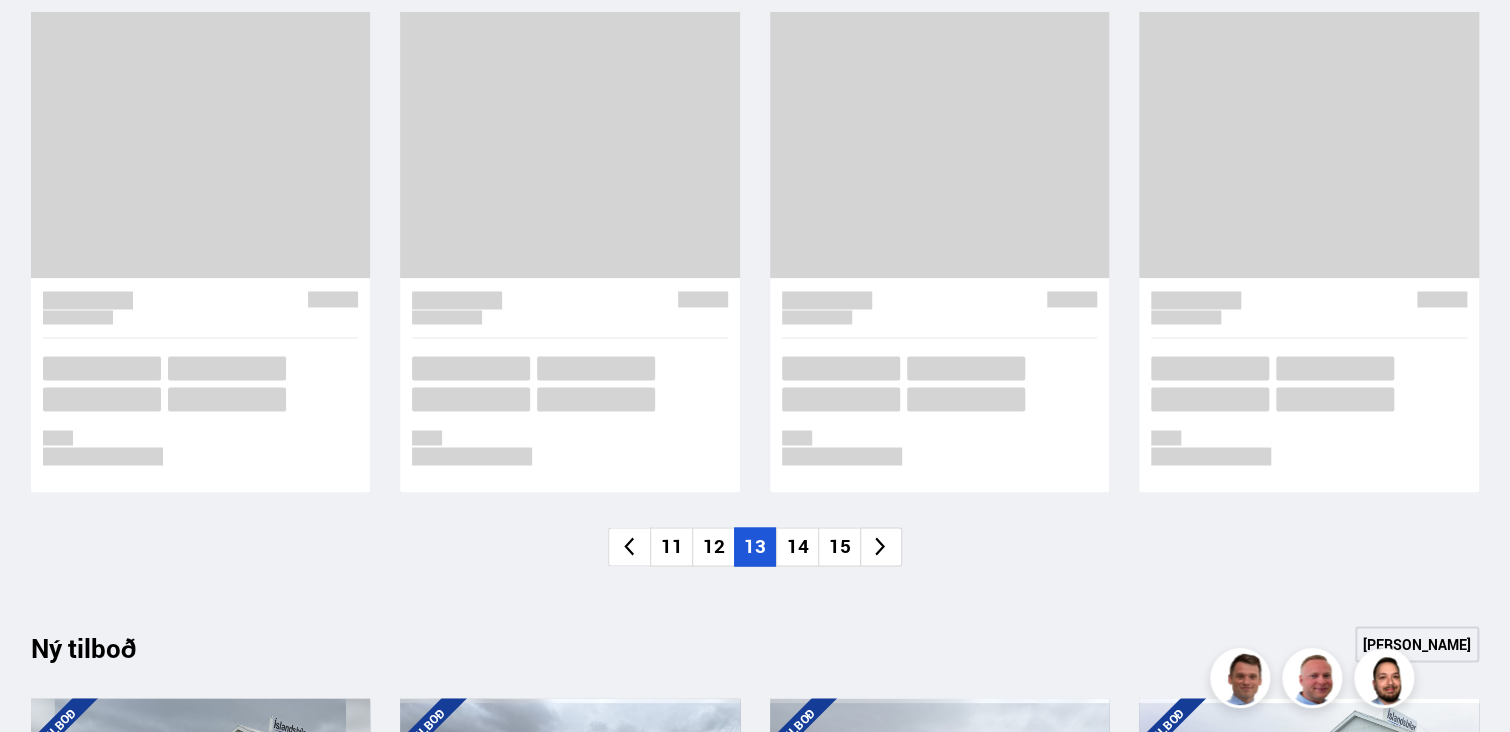 click on "15" at bounding box center [839, 546] 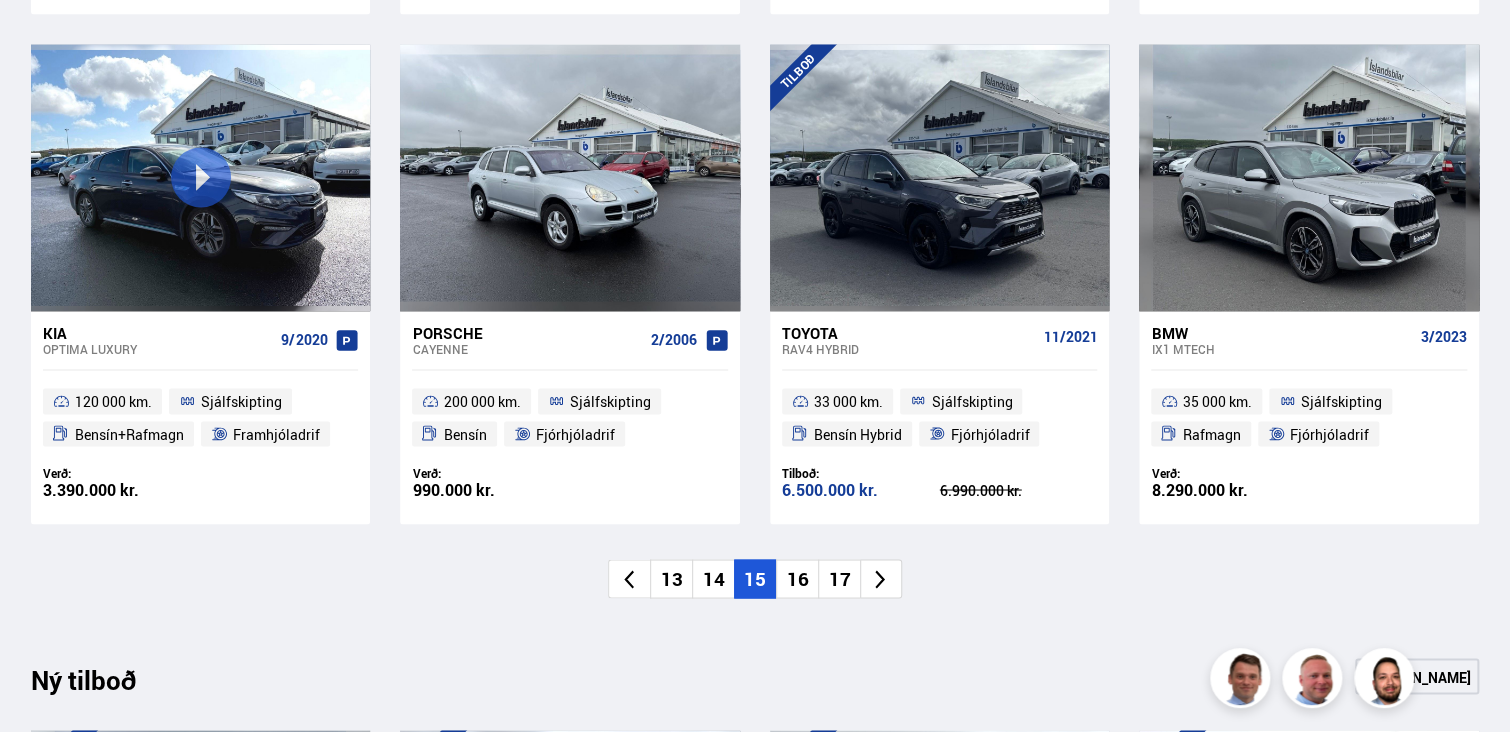 click on "17" at bounding box center [839, 578] 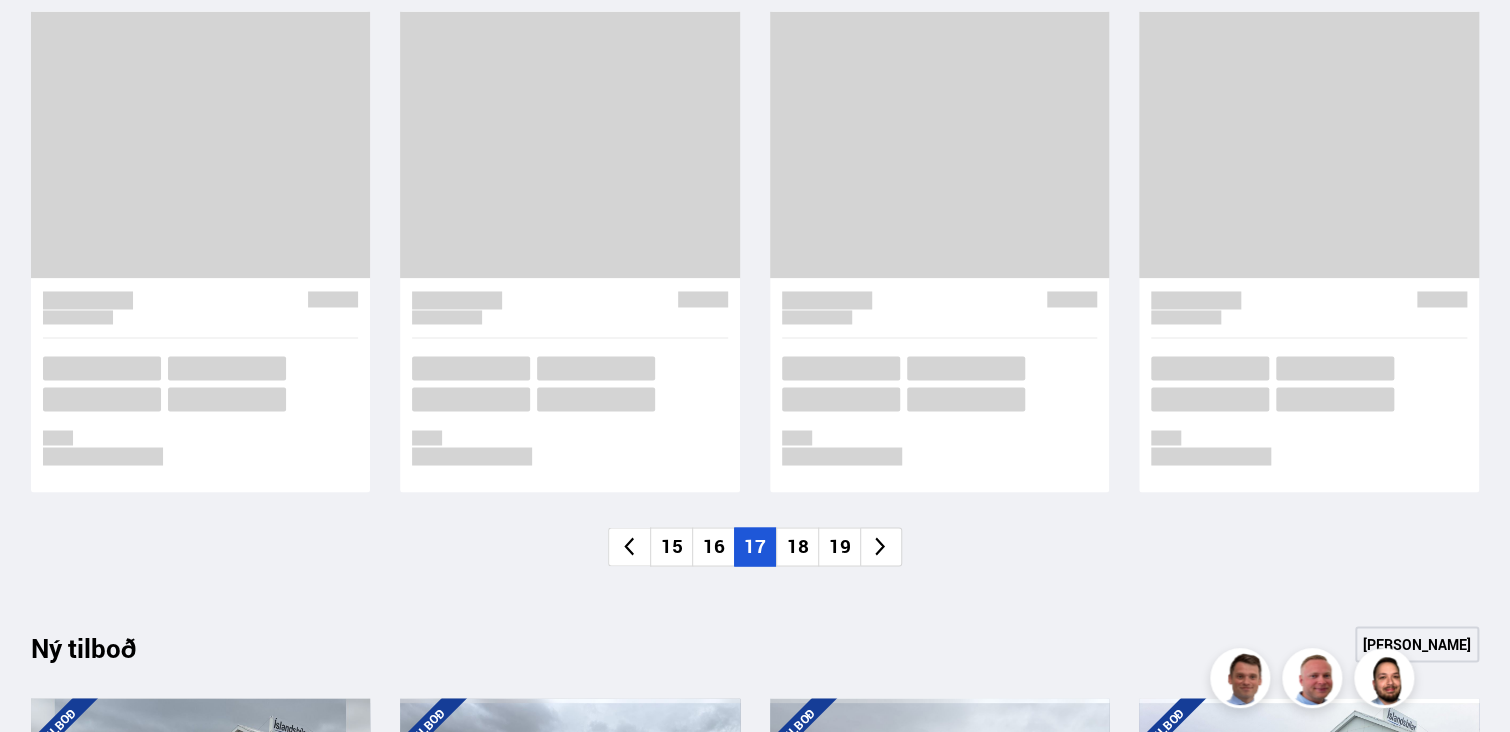 click on "19" at bounding box center [839, 546] 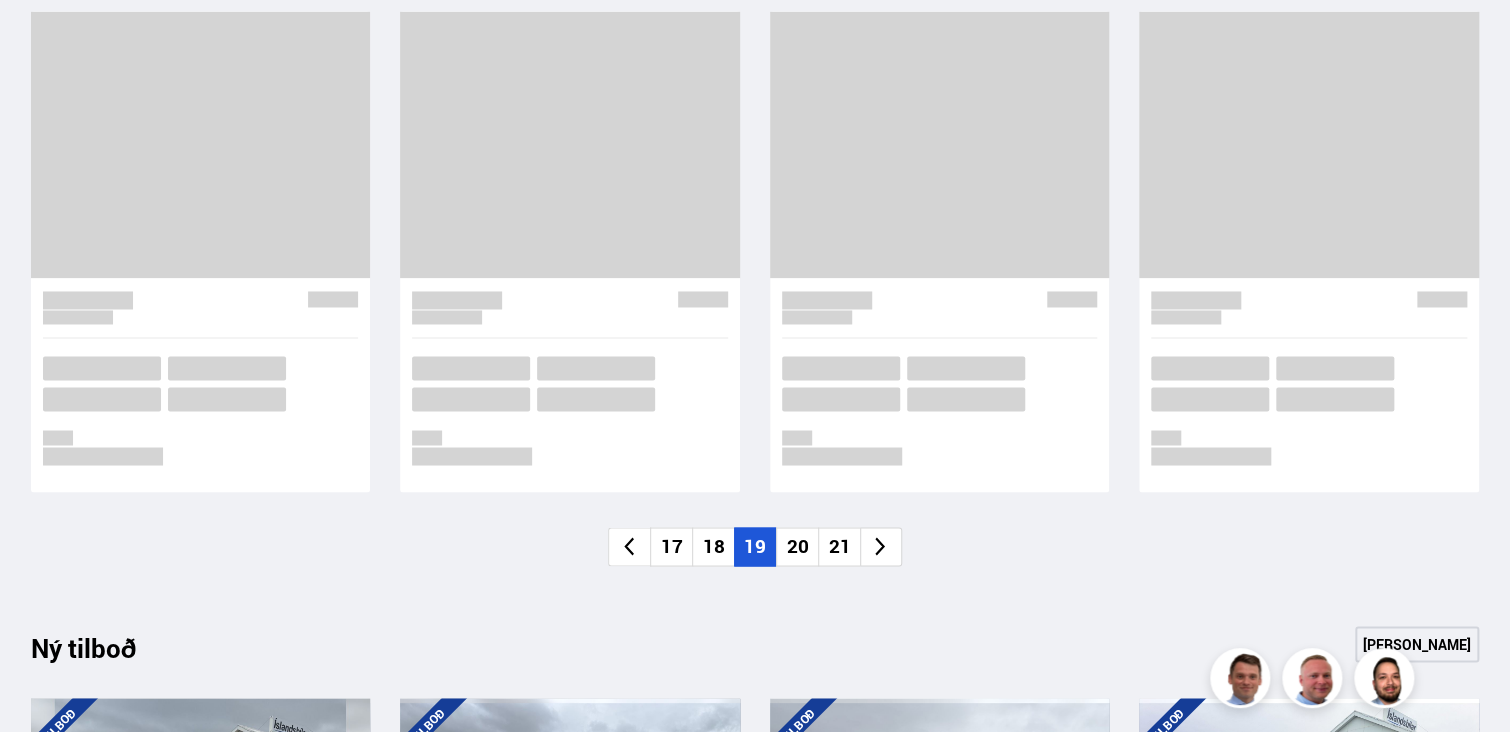 click on "21" at bounding box center (839, 546) 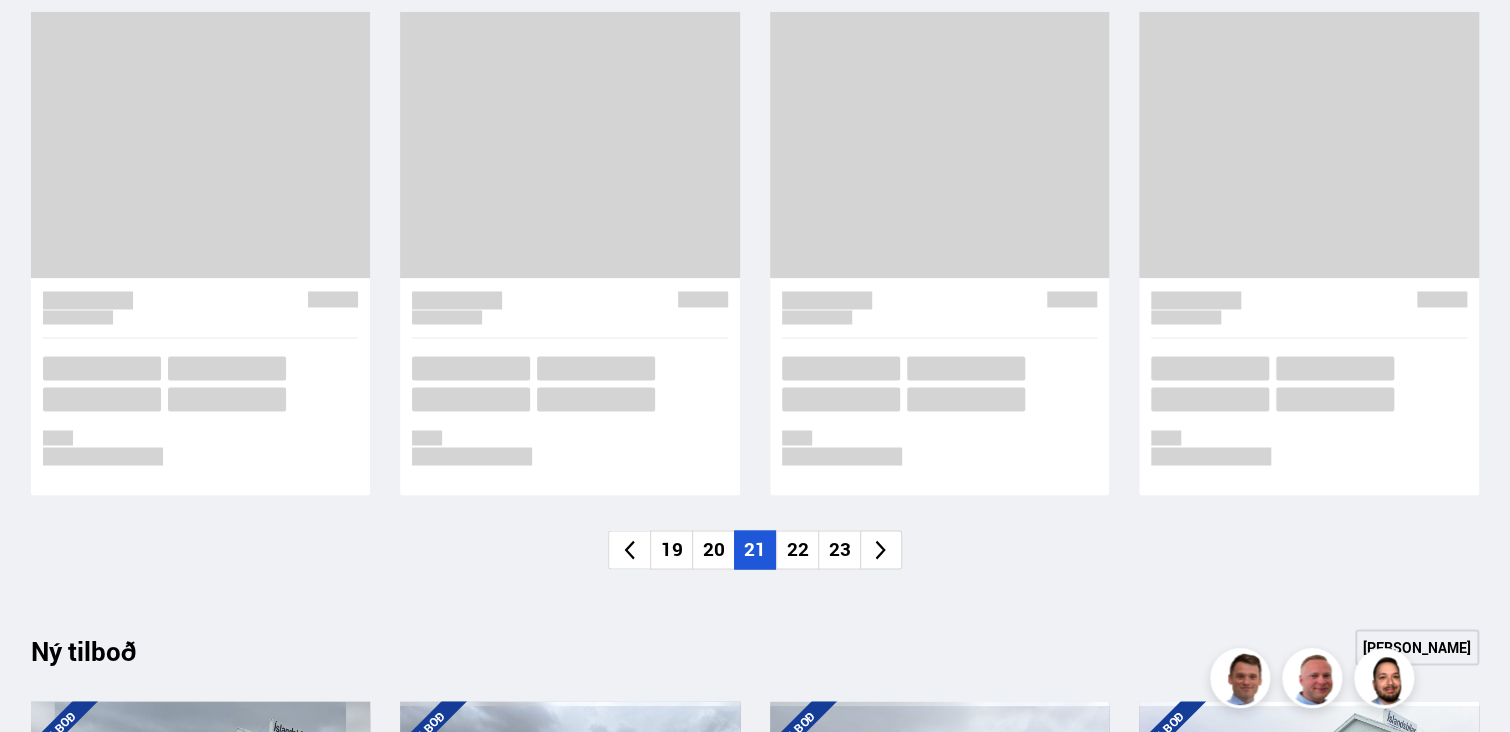 click on "23" at bounding box center [839, 549] 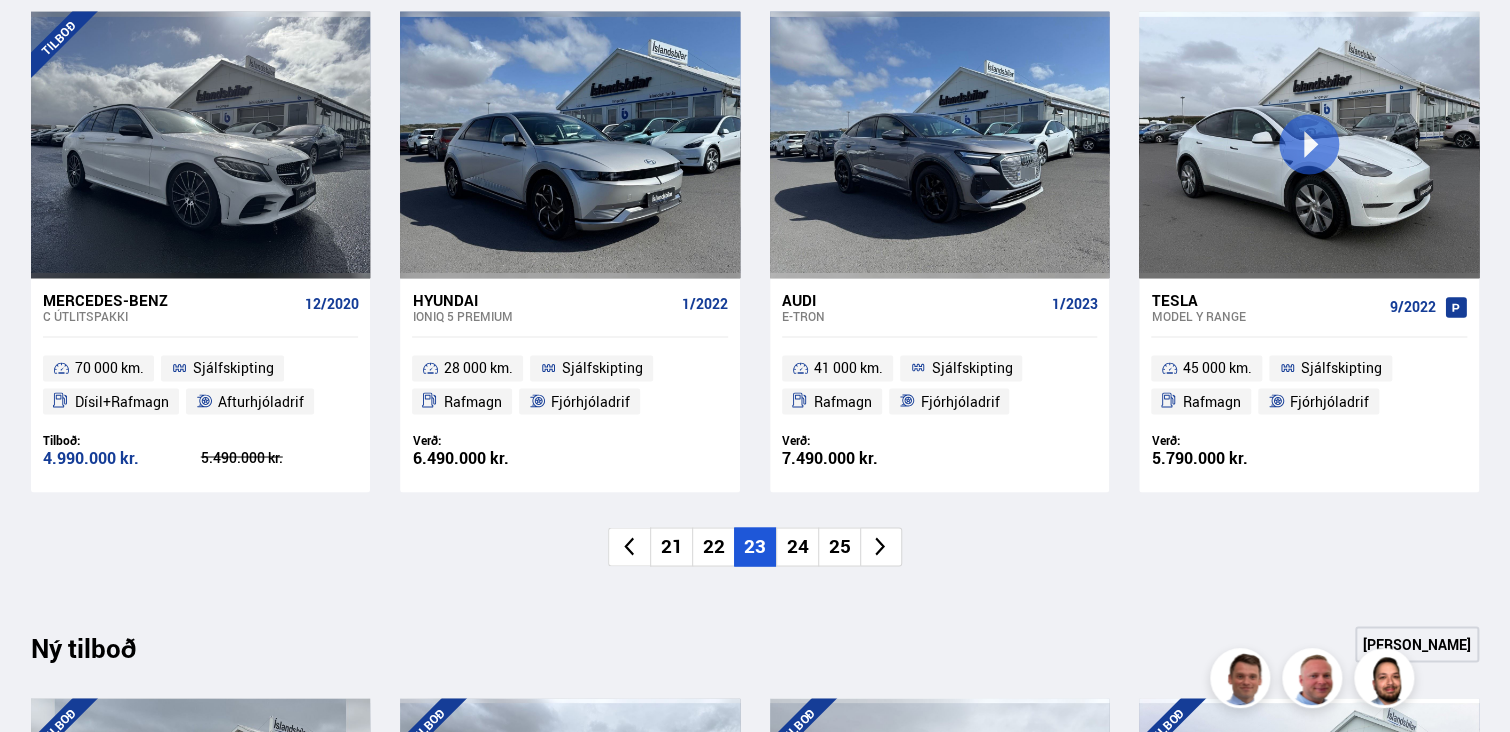click on "25" at bounding box center (839, 546) 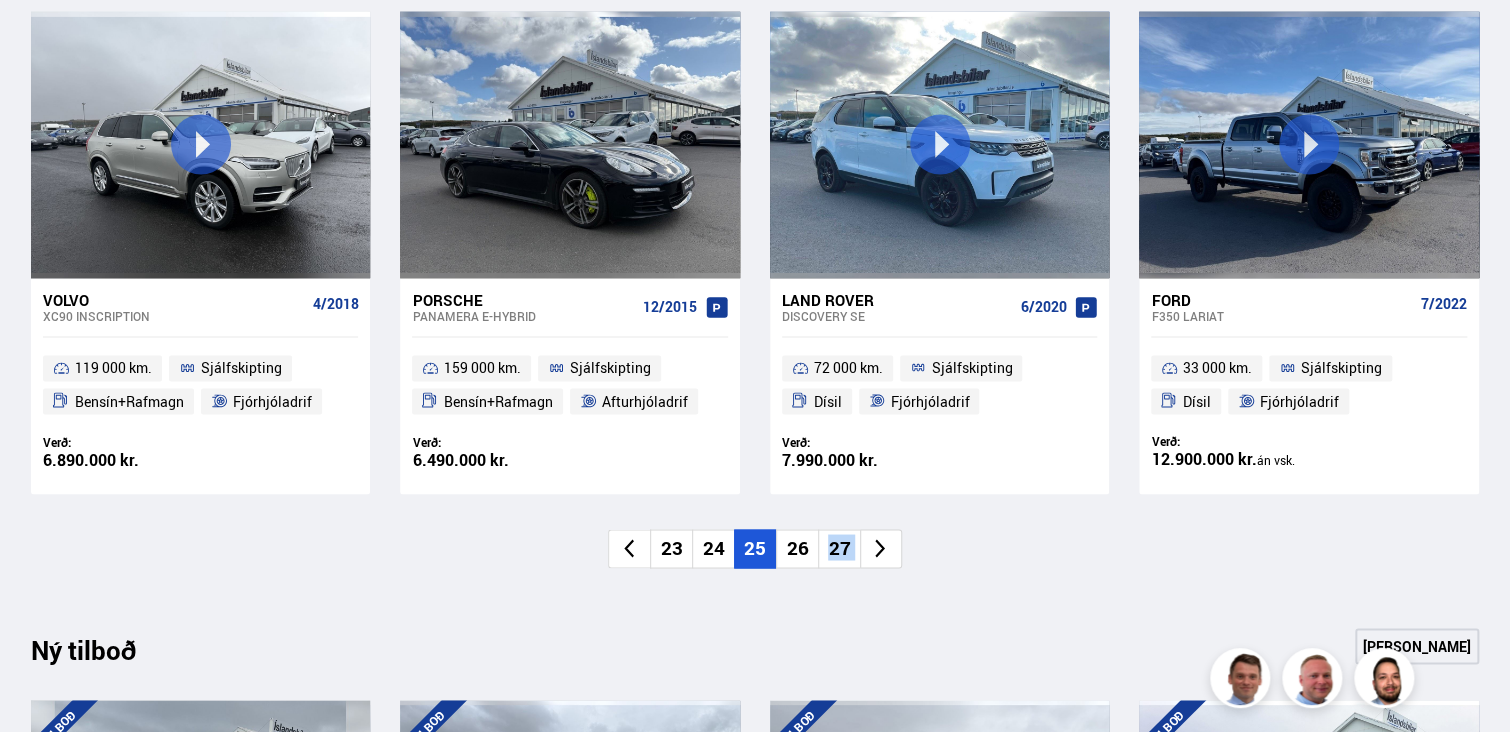click on "27" at bounding box center [839, 548] 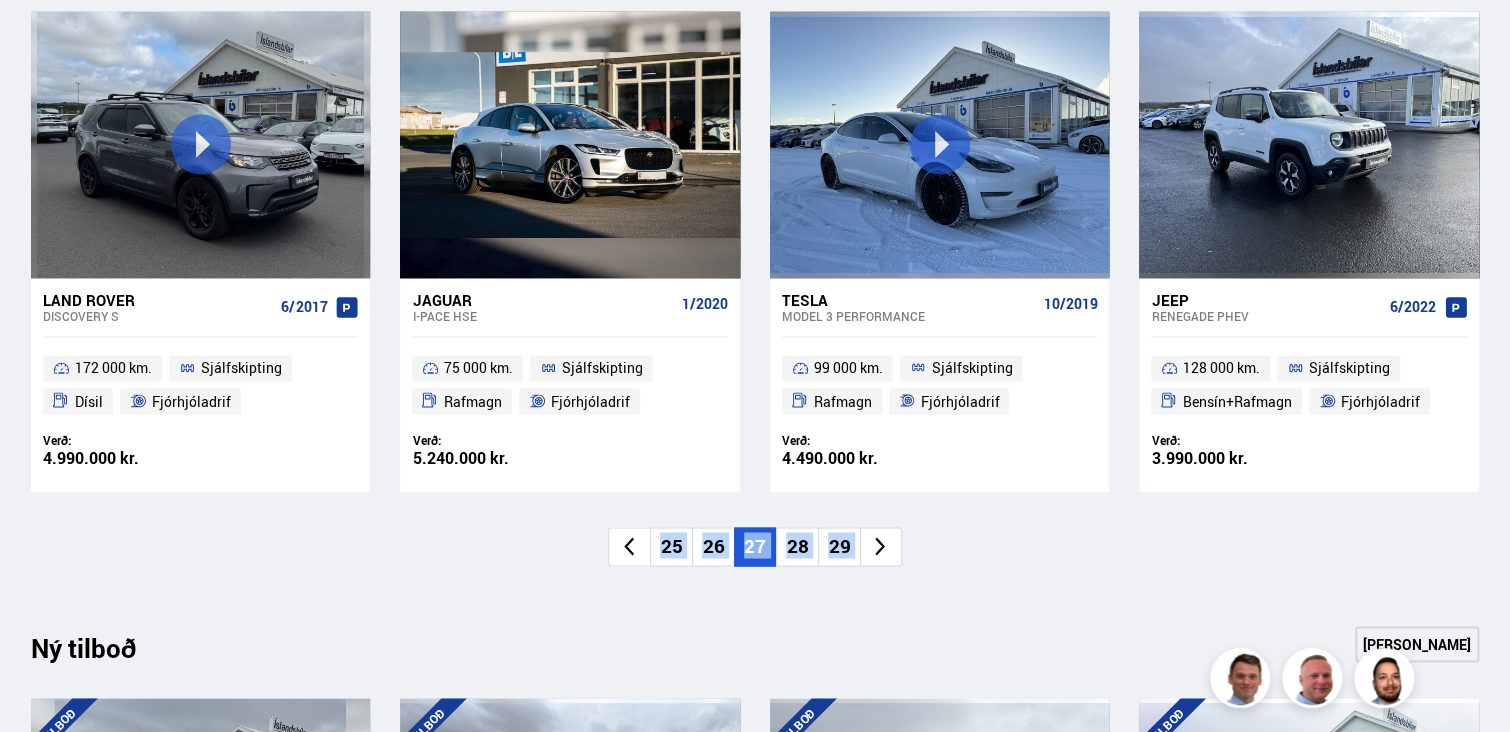 click on "29" at bounding box center (839, 546) 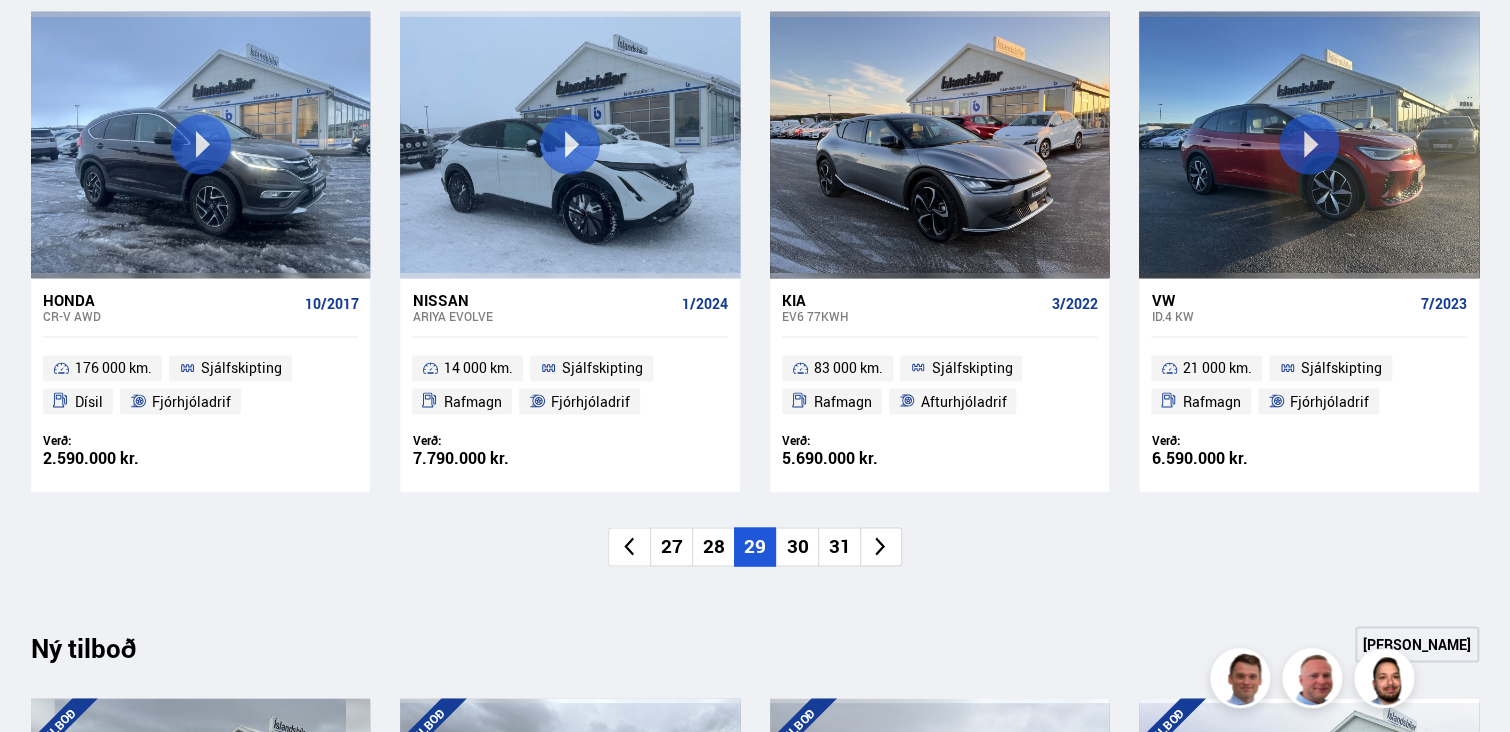 click on "31" at bounding box center [839, 546] 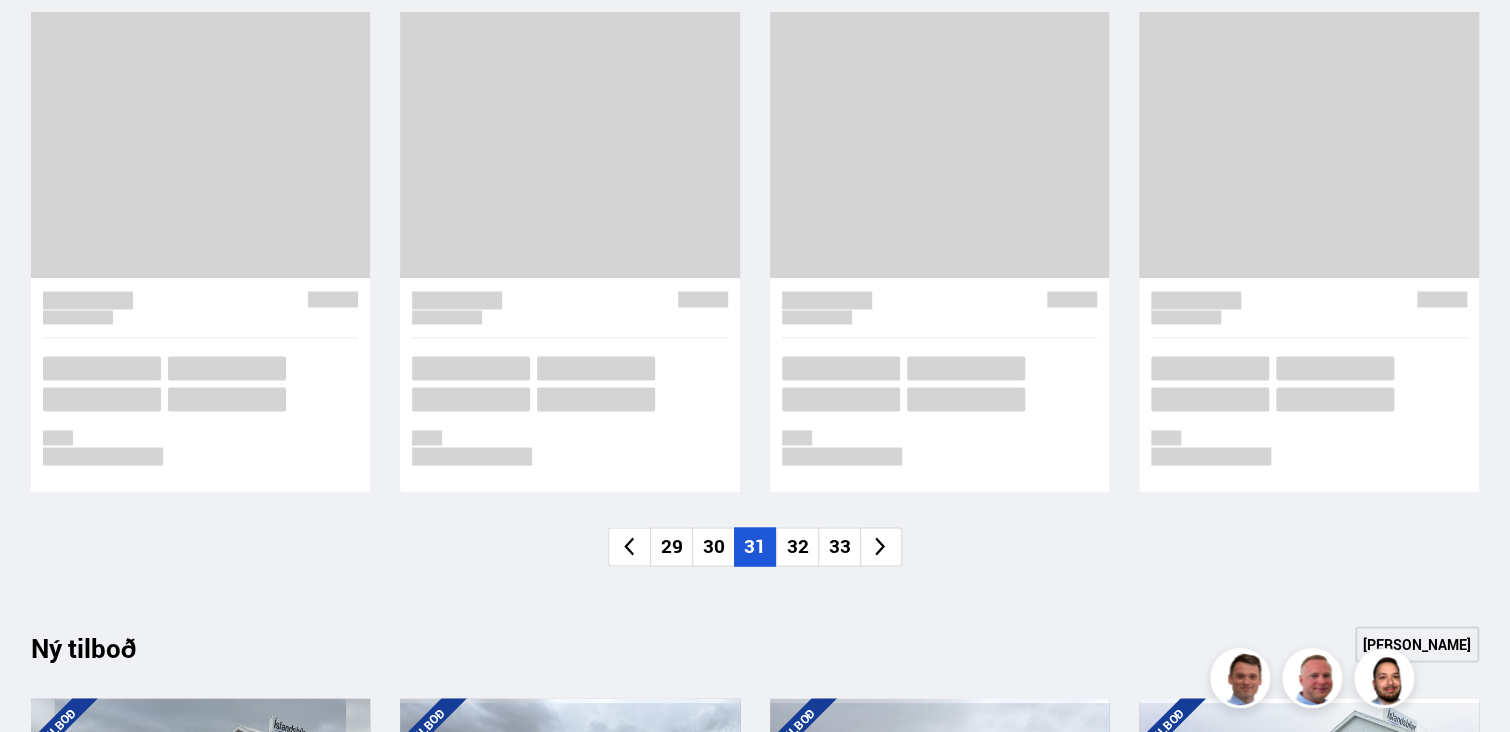 click on "33" at bounding box center [839, 546] 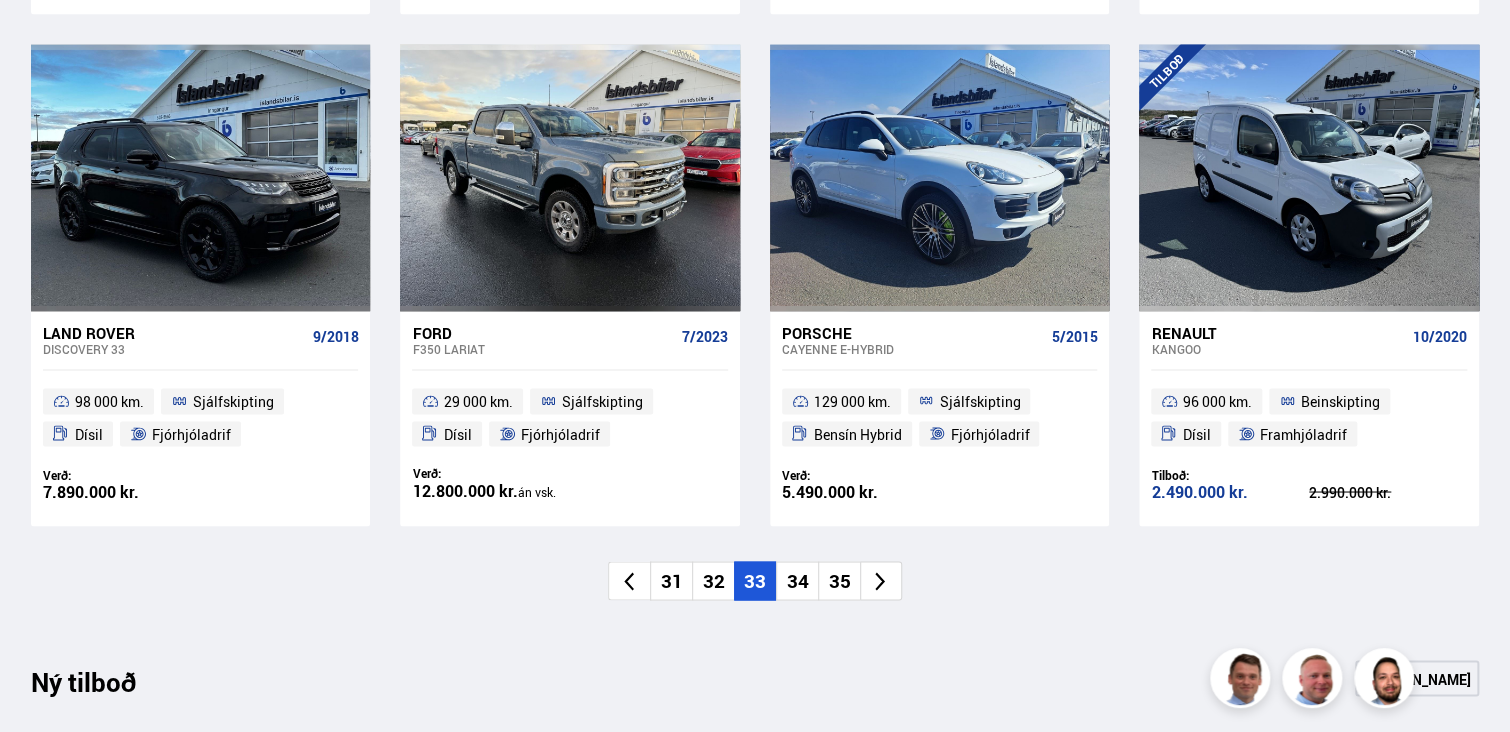 click on "35" at bounding box center (839, 580) 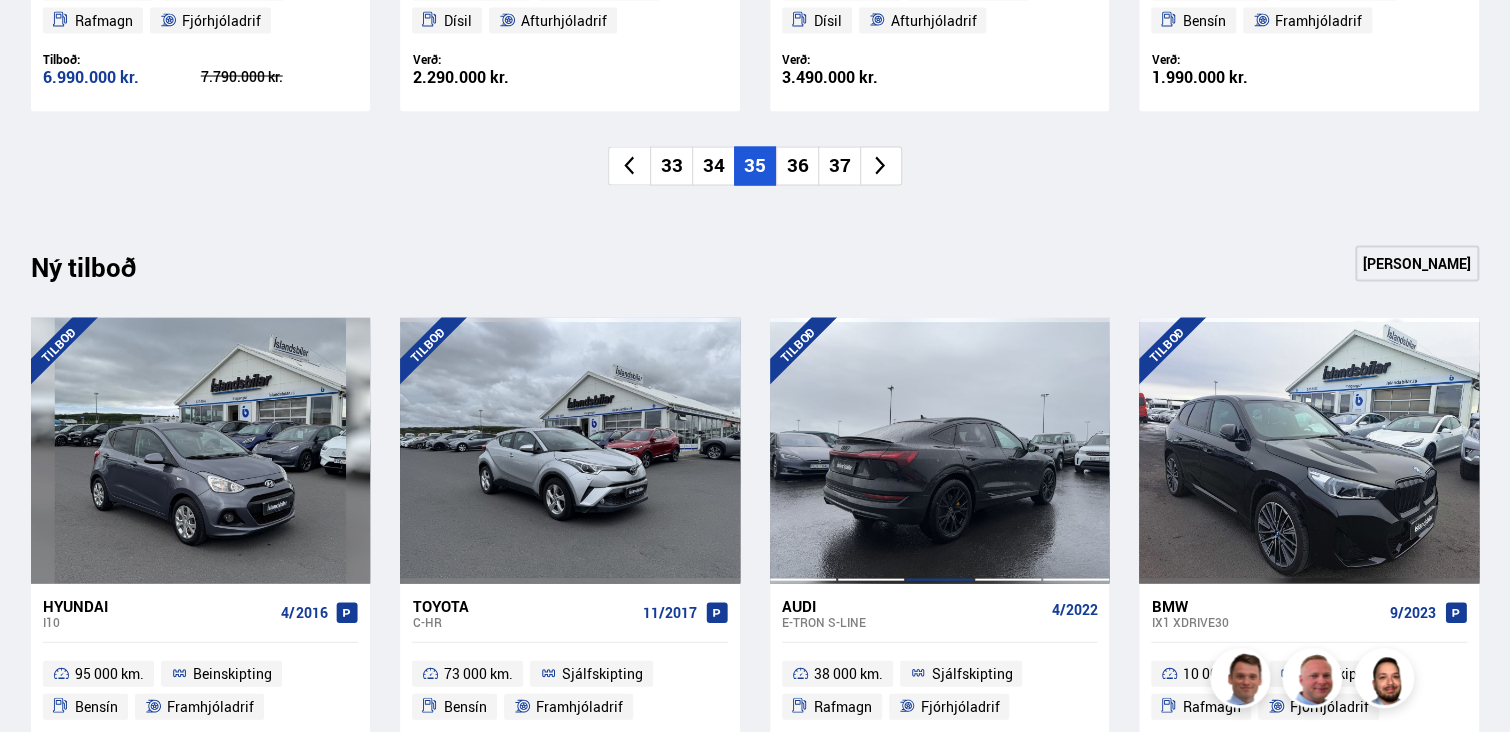 scroll, scrollTop: 1900, scrollLeft: 0, axis: vertical 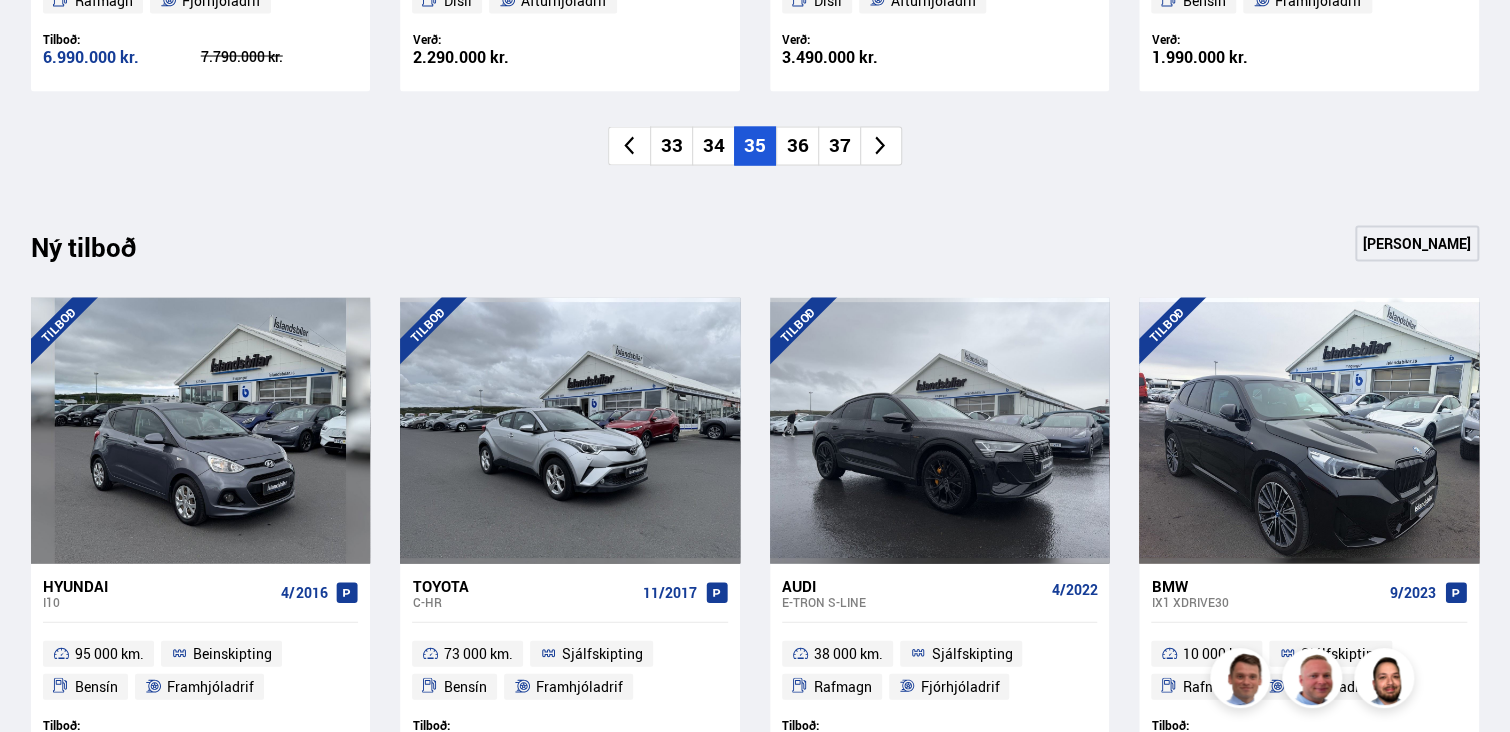 click on "36" at bounding box center (797, 146) 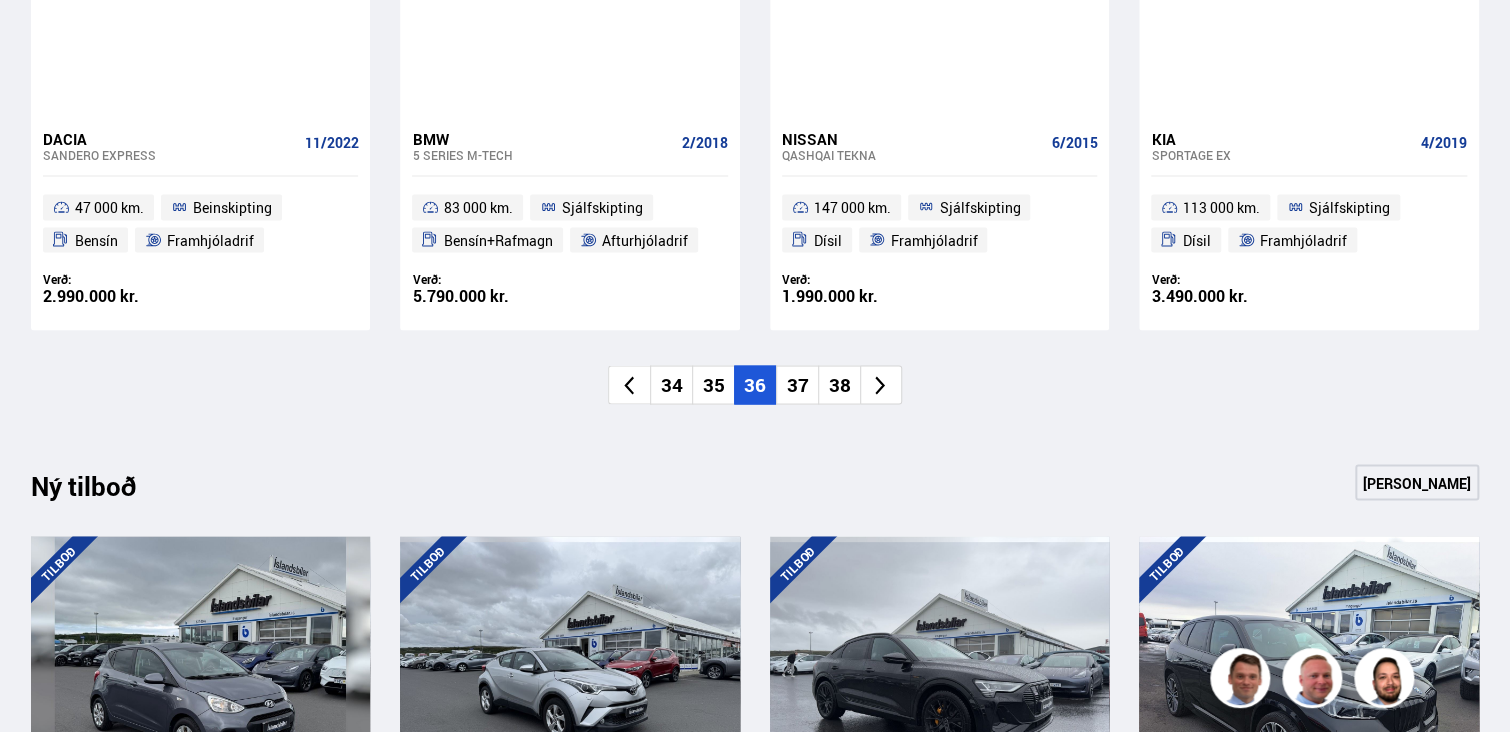 scroll, scrollTop: 1600, scrollLeft: 0, axis: vertical 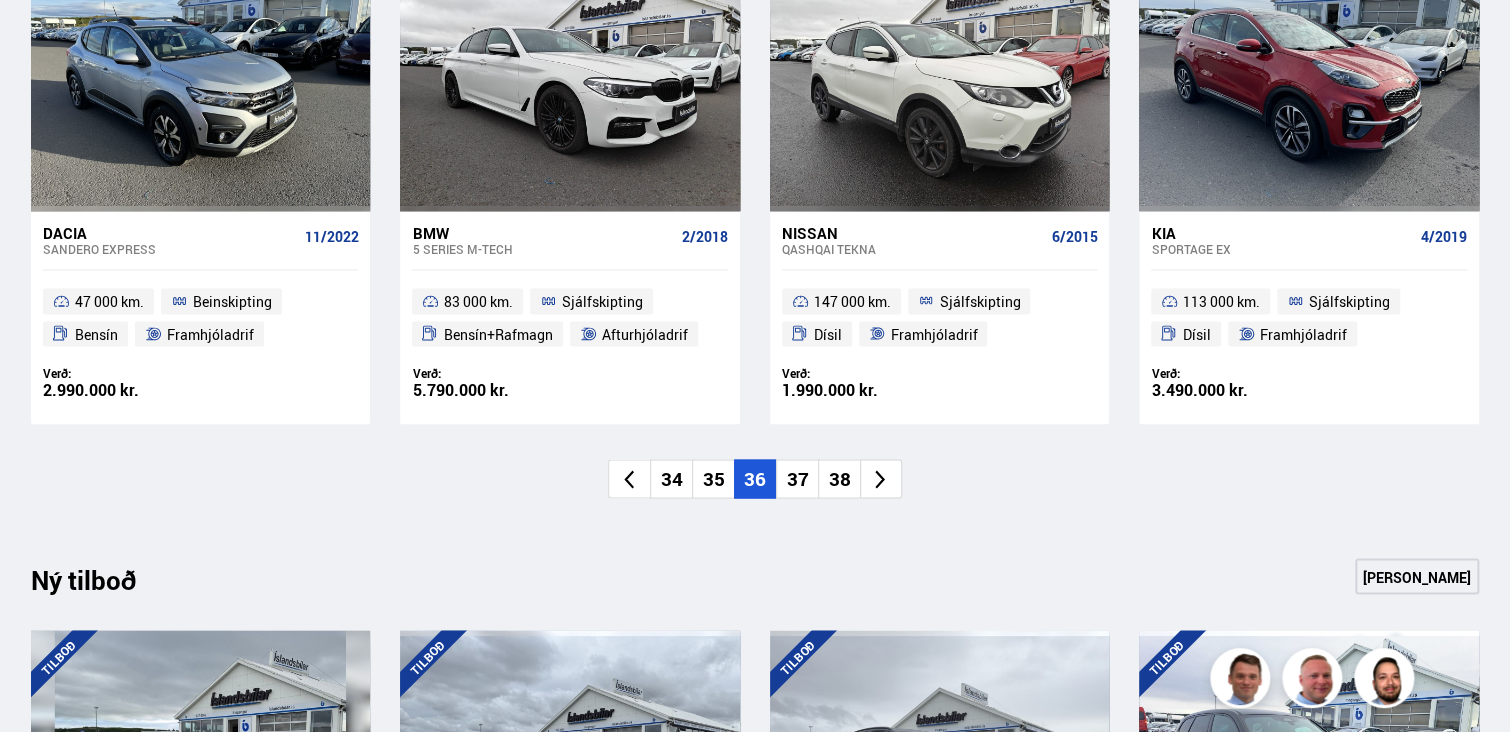 click on "37" at bounding box center (797, 478) 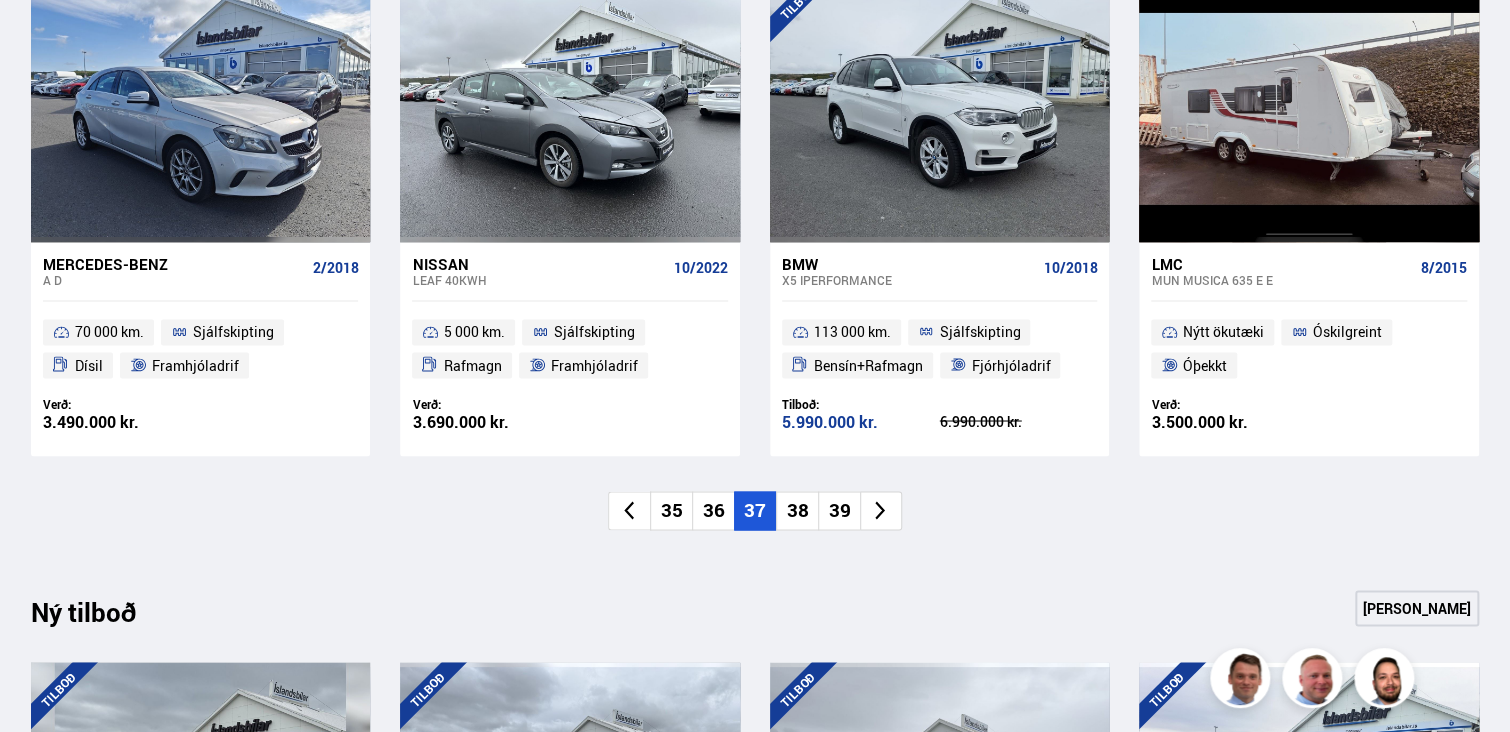 scroll, scrollTop: 1600, scrollLeft: 0, axis: vertical 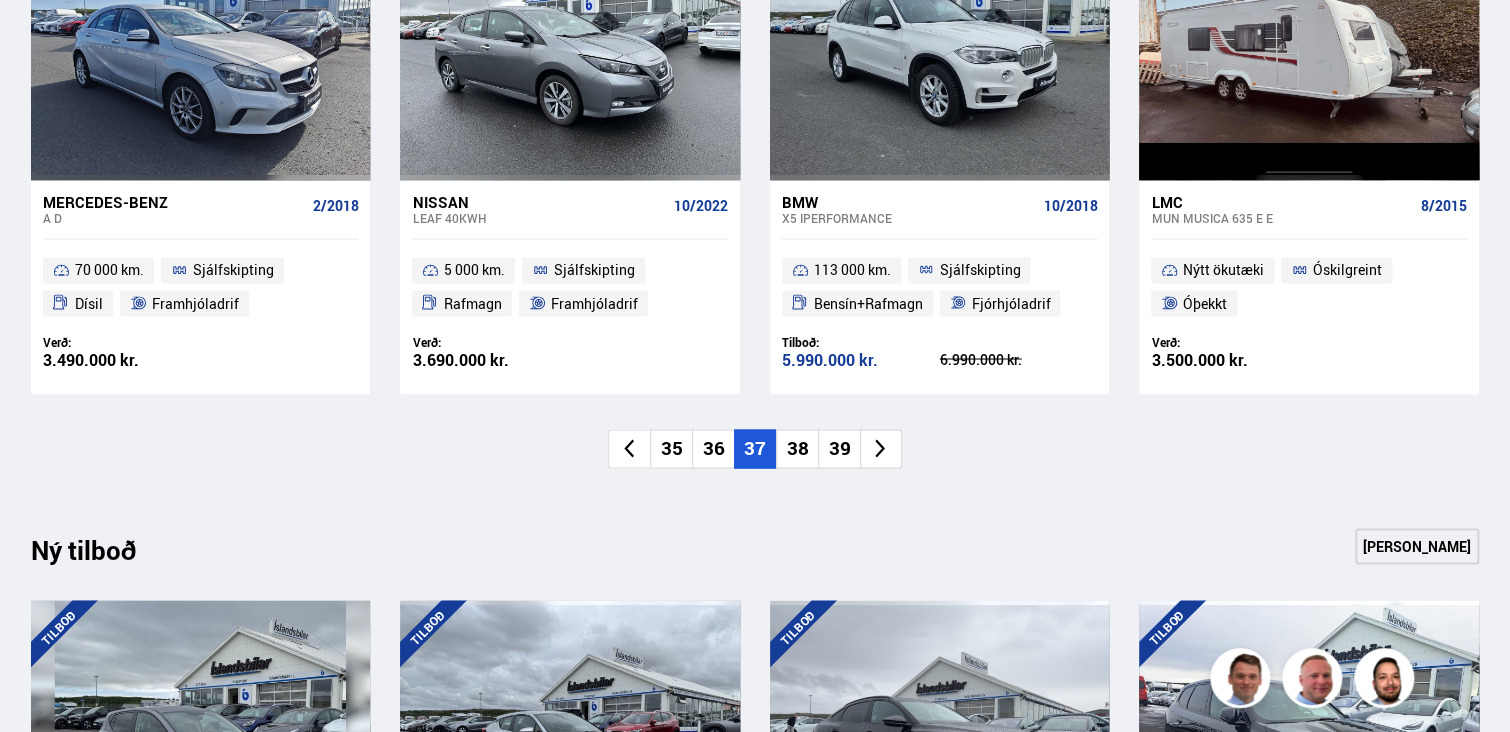 click on "38" at bounding box center [797, 448] 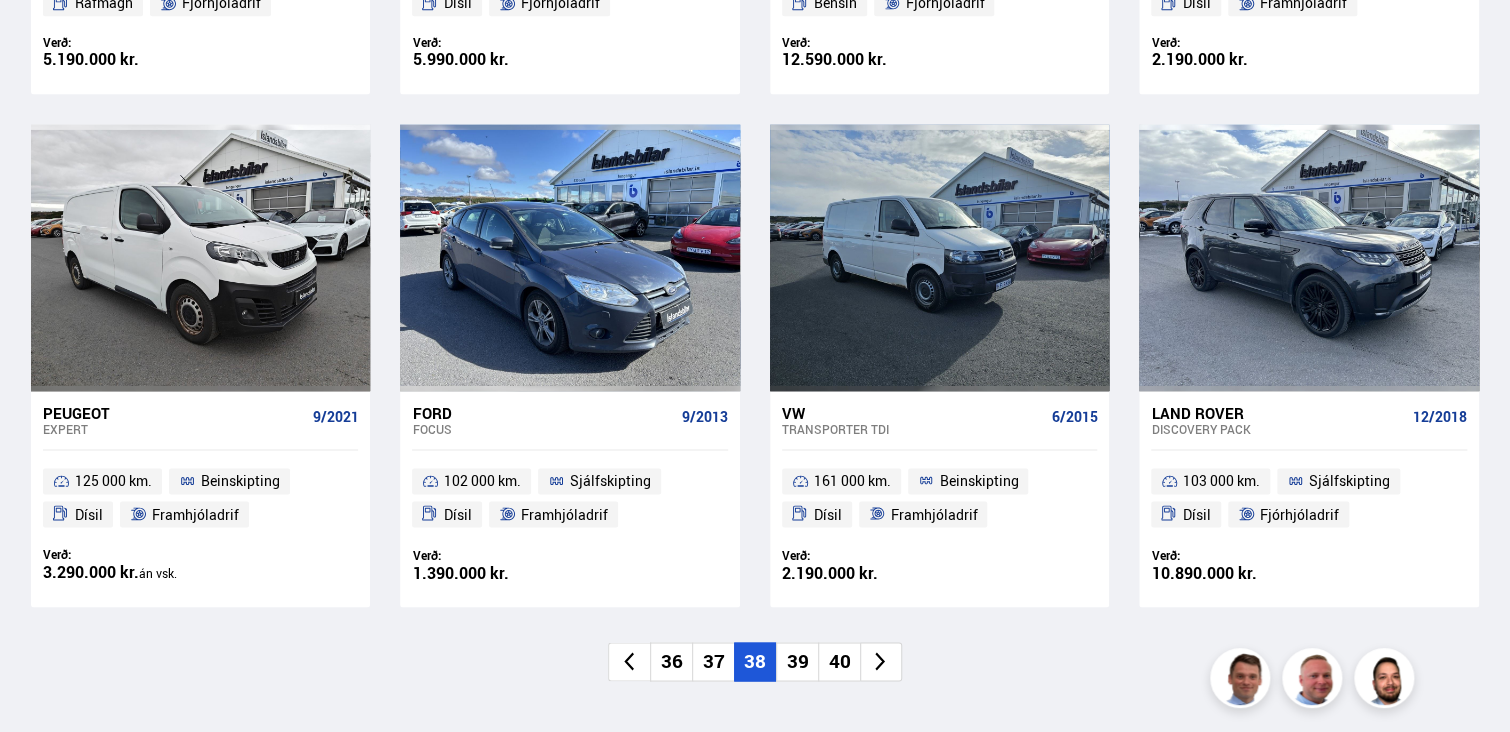 scroll, scrollTop: 1400, scrollLeft: 0, axis: vertical 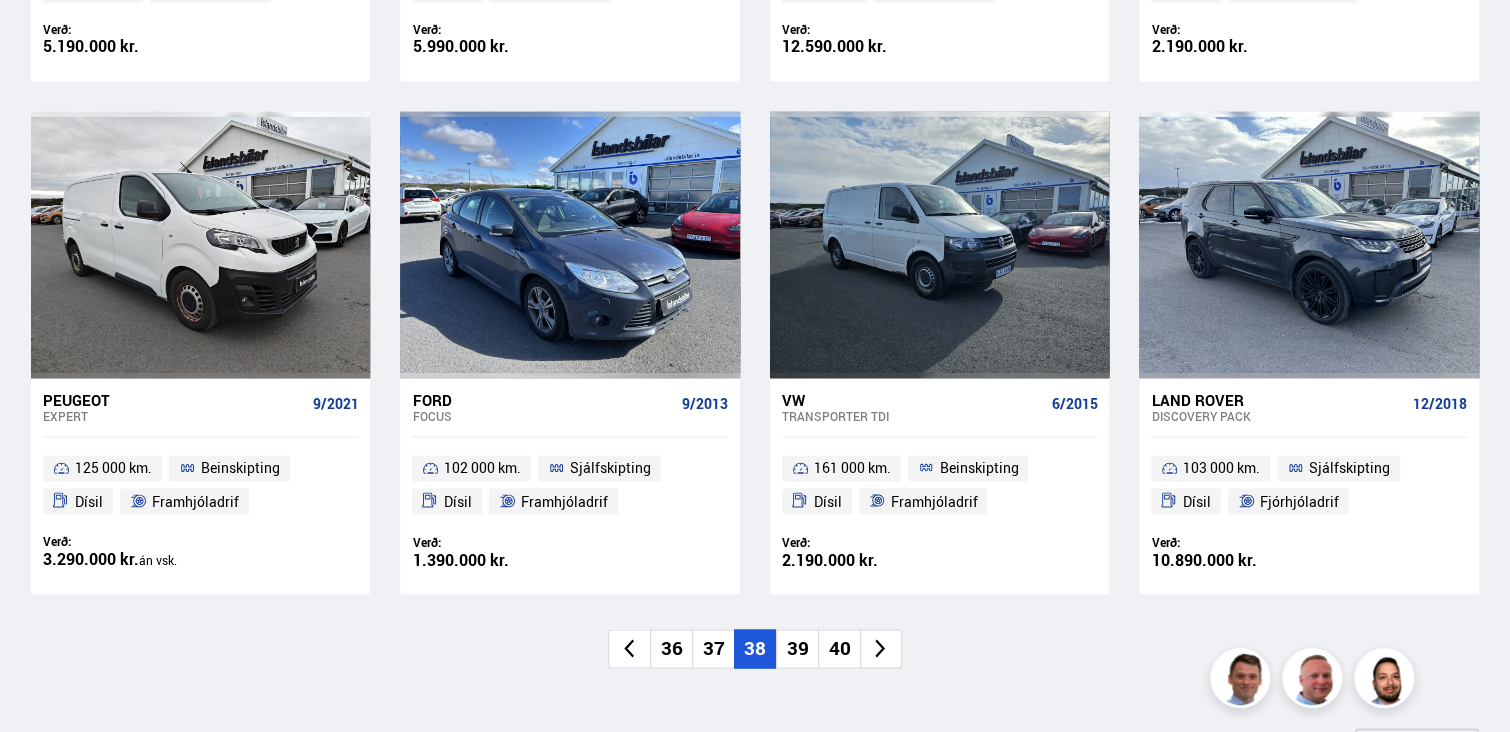 click on "39" at bounding box center (797, 648) 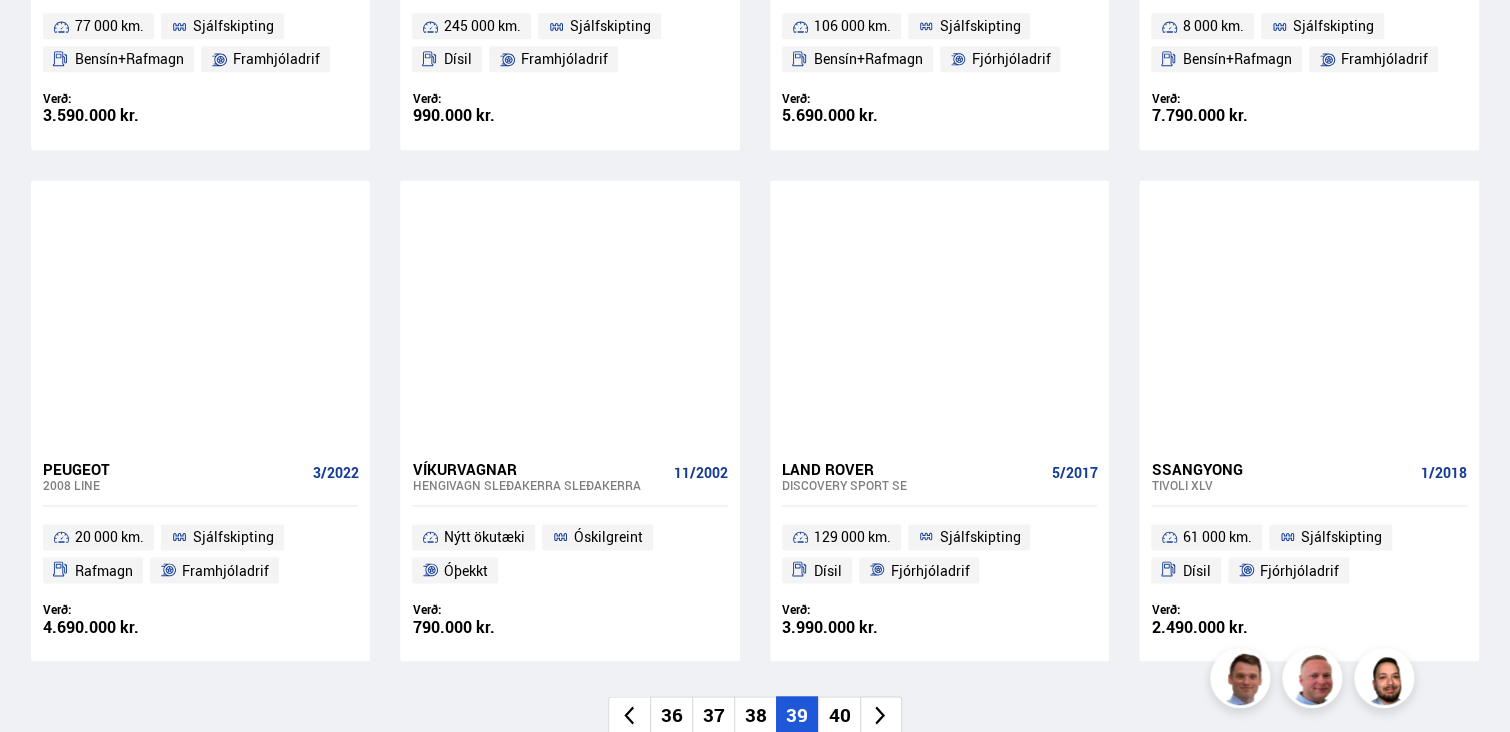 scroll, scrollTop: 1400, scrollLeft: 0, axis: vertical 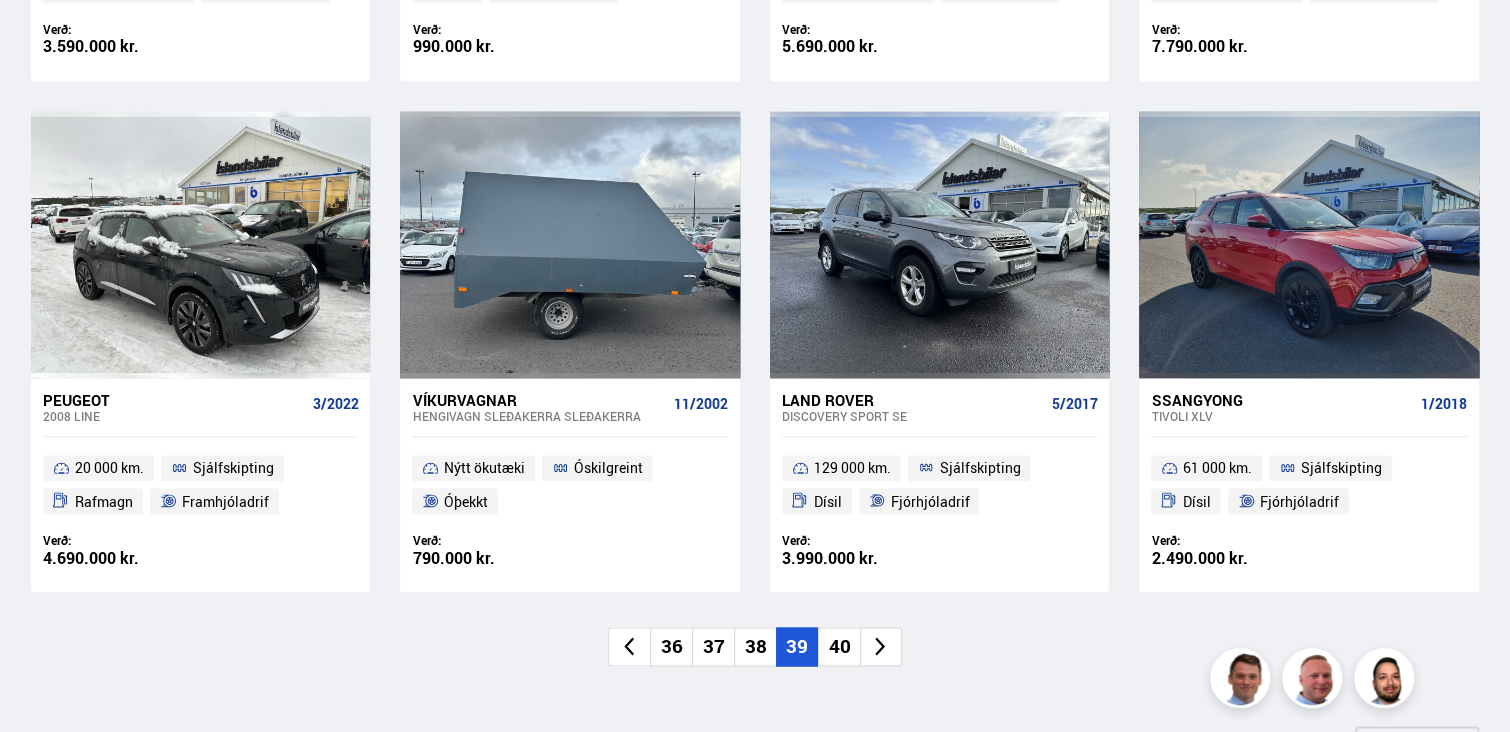 click on "40" at bounding box center (839, 646) 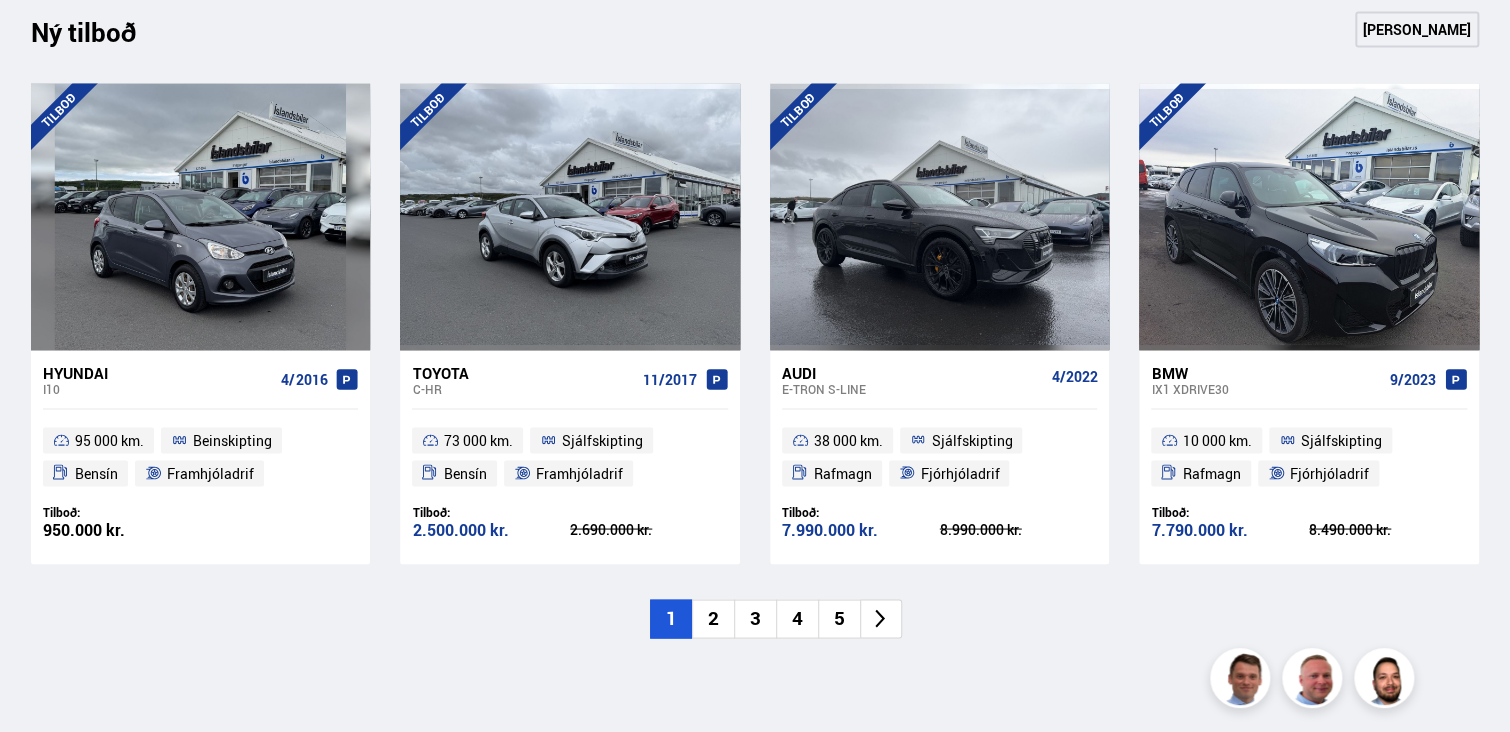 scroll, scrollTop: 1600, scrollLeft: 0, axis: vertical 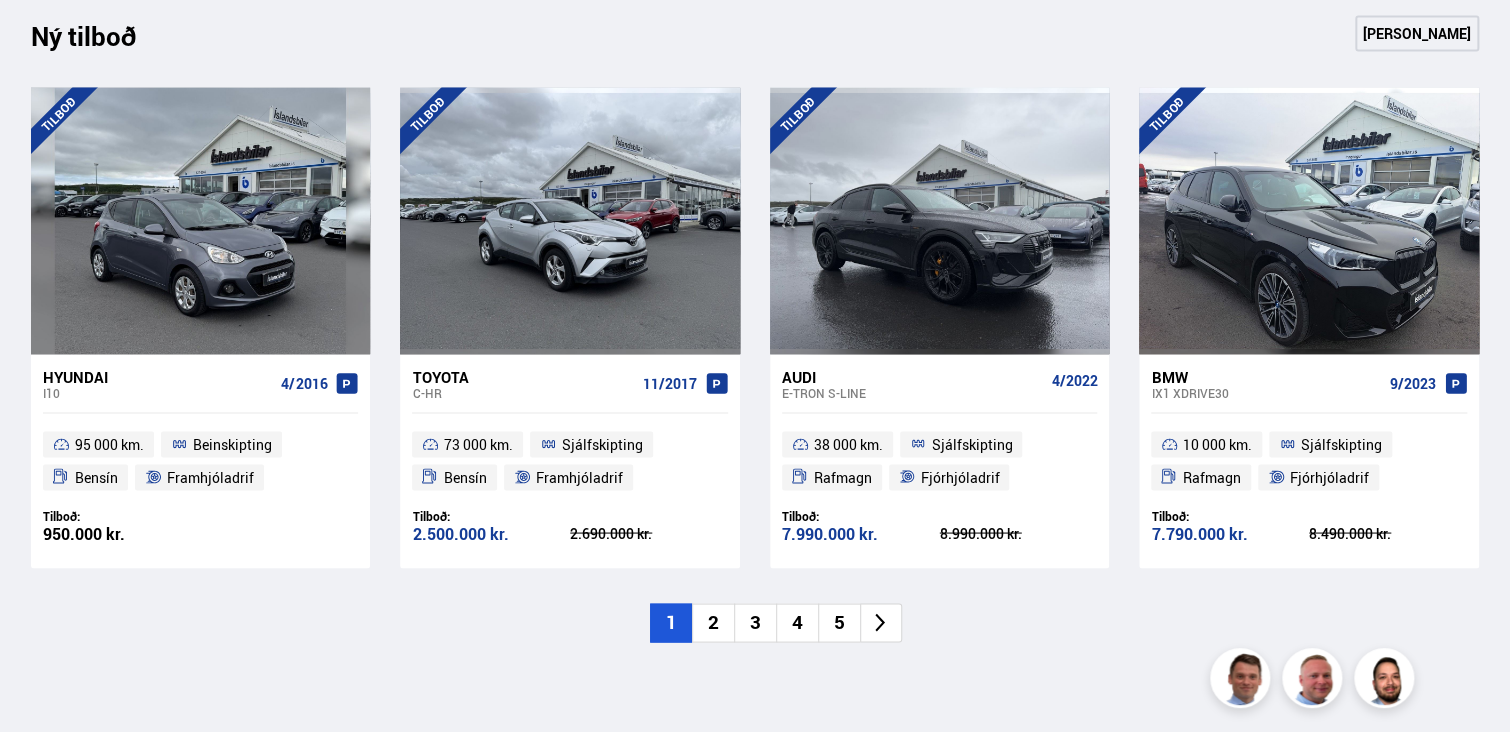 click on "2" at bounding box center [713, 622] 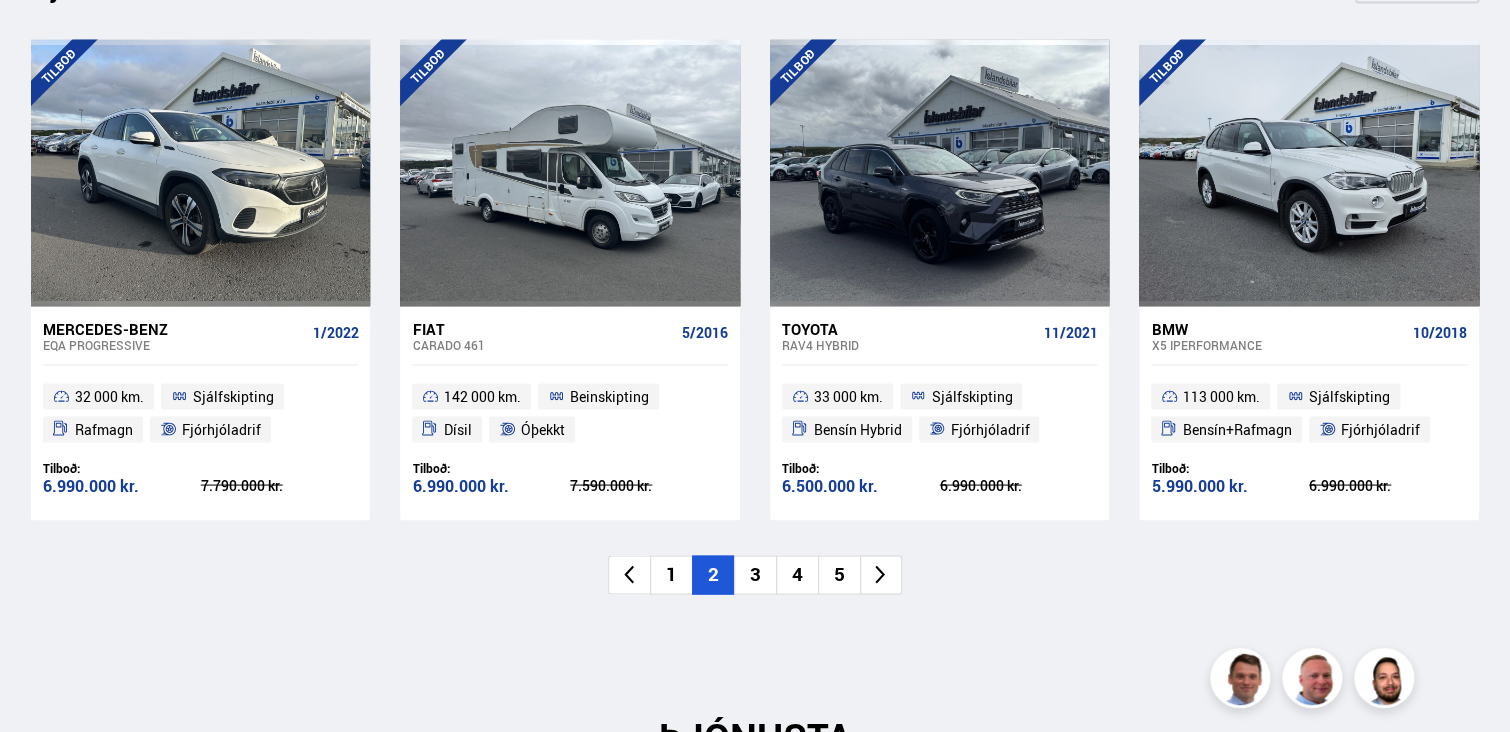 scroll, scrollTop: 1600, scrollLeft: 0, axis: vertical 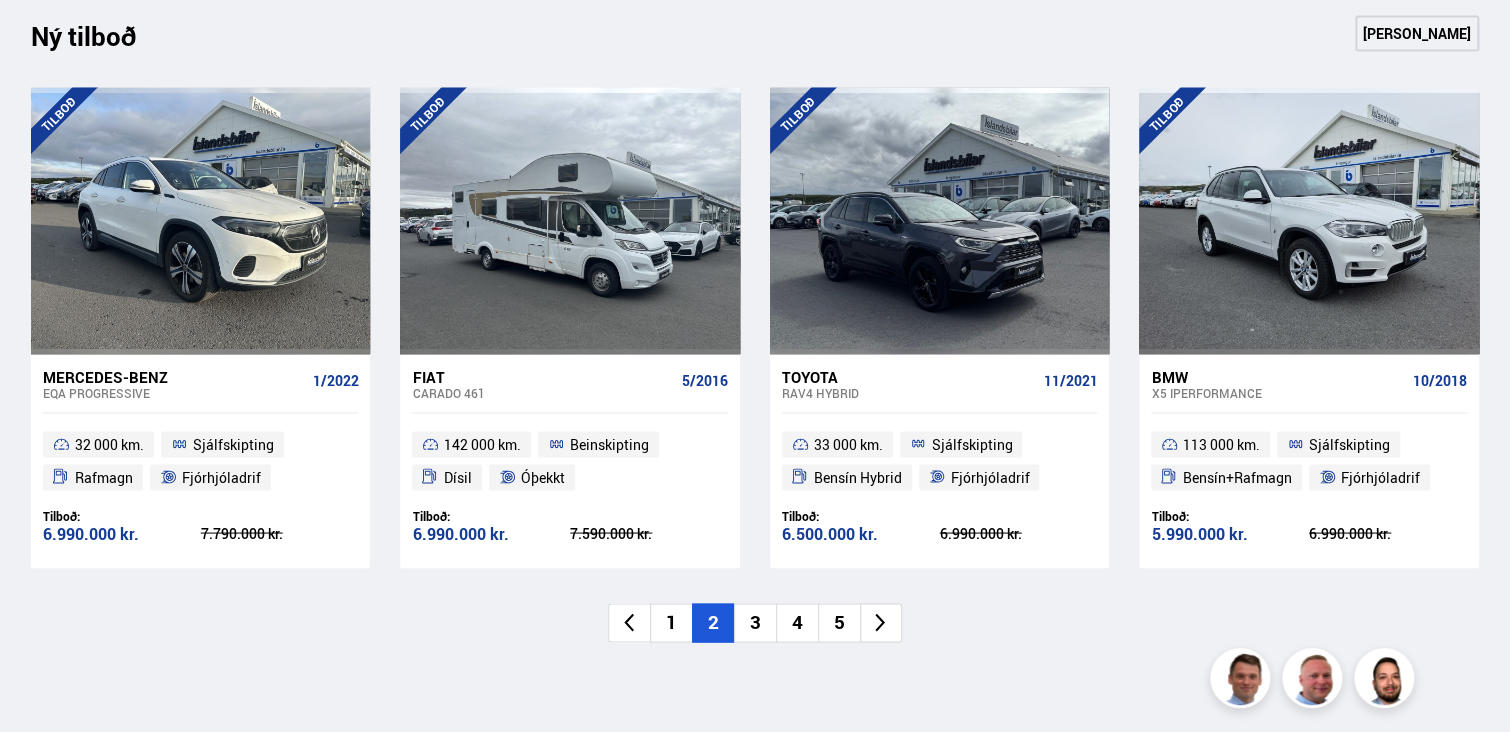 click on "3" at bounding box center [755, 622] 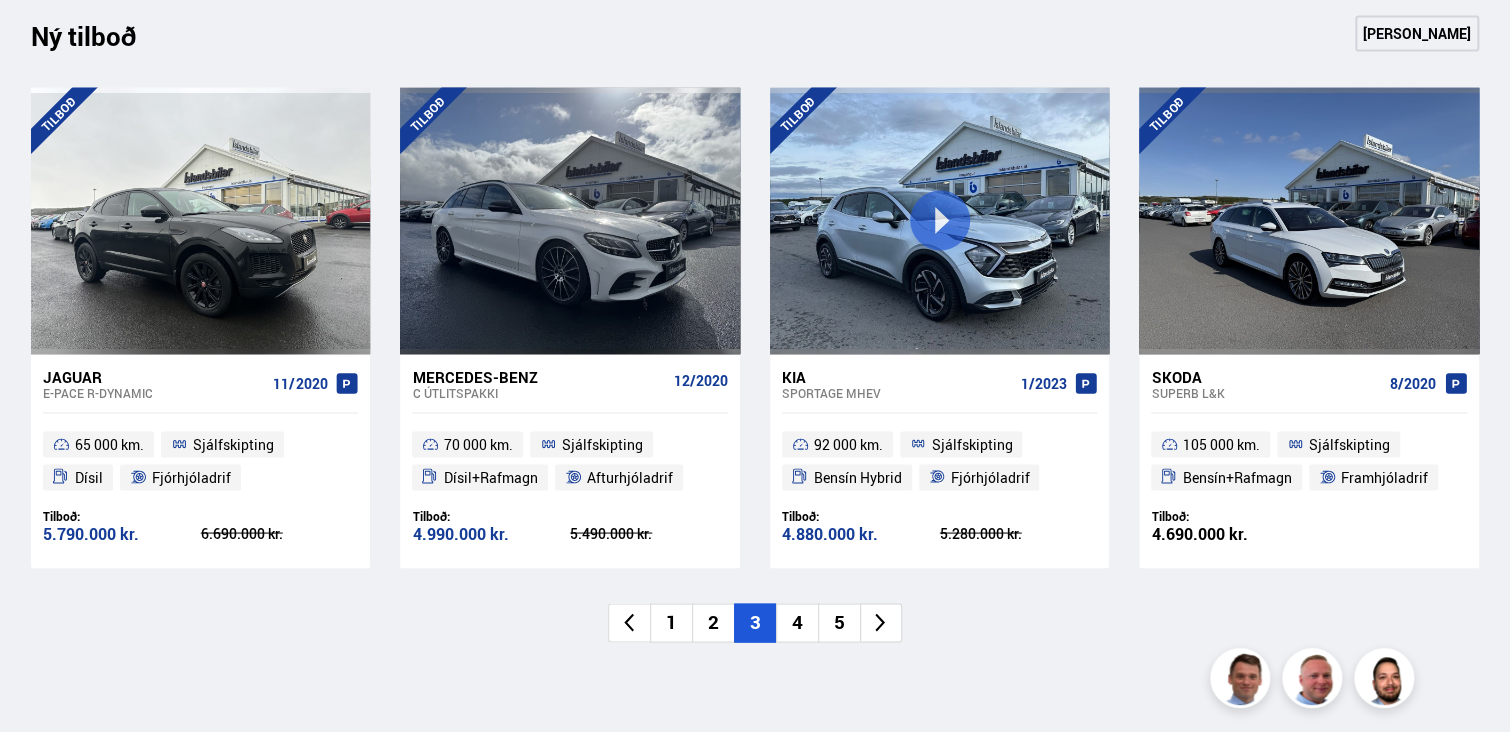 click on "3" at bounding box center [755, 622] 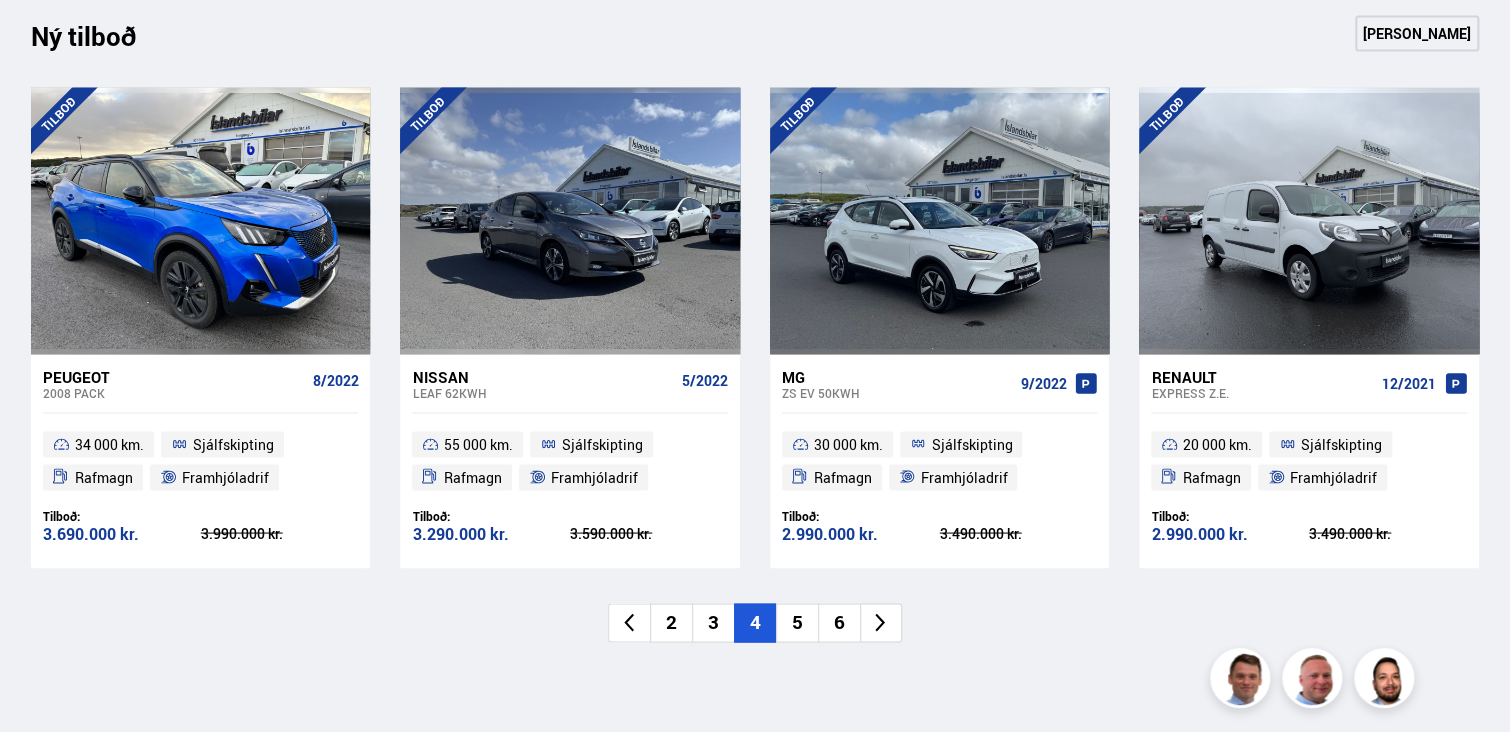 click at bounding box center [881, 622] 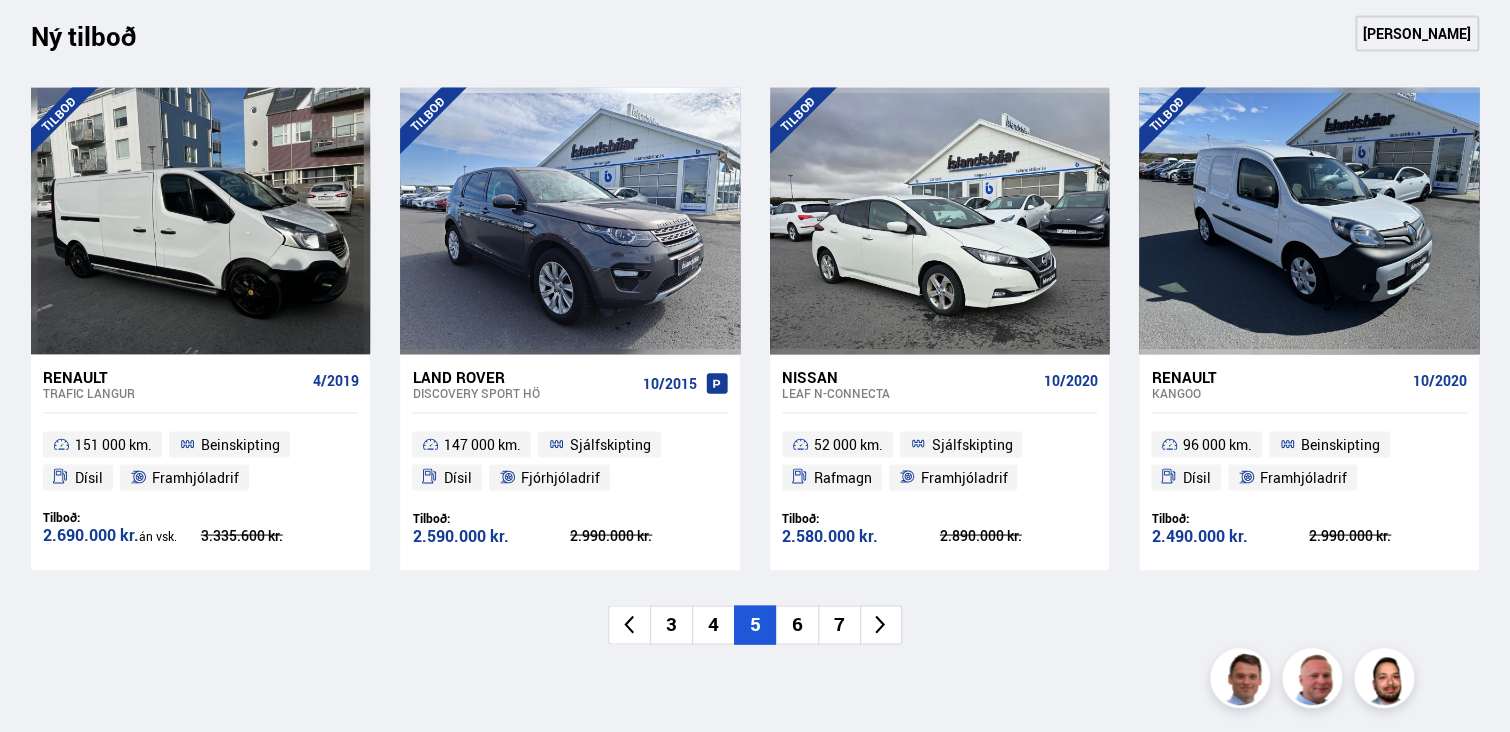 click 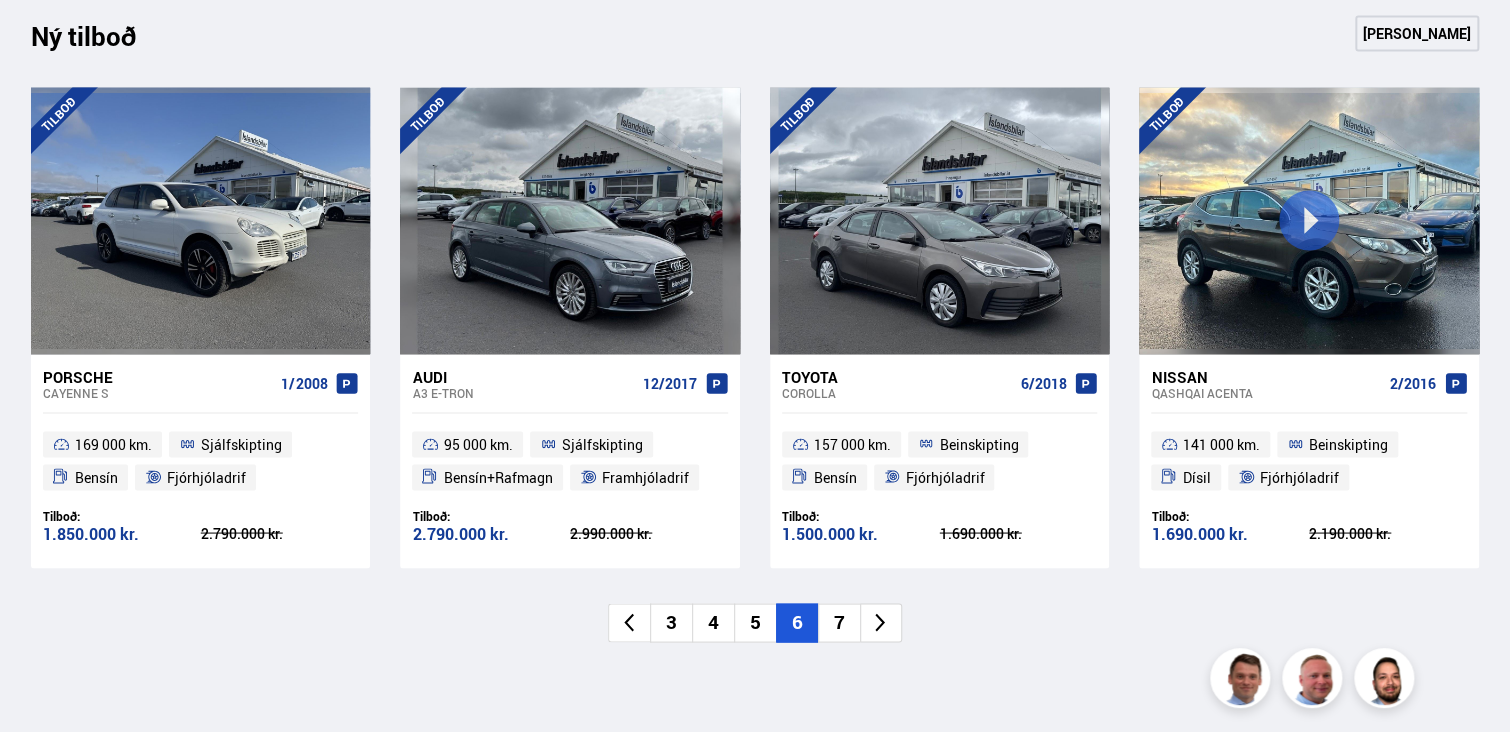 click at bounding box center (881, 622) 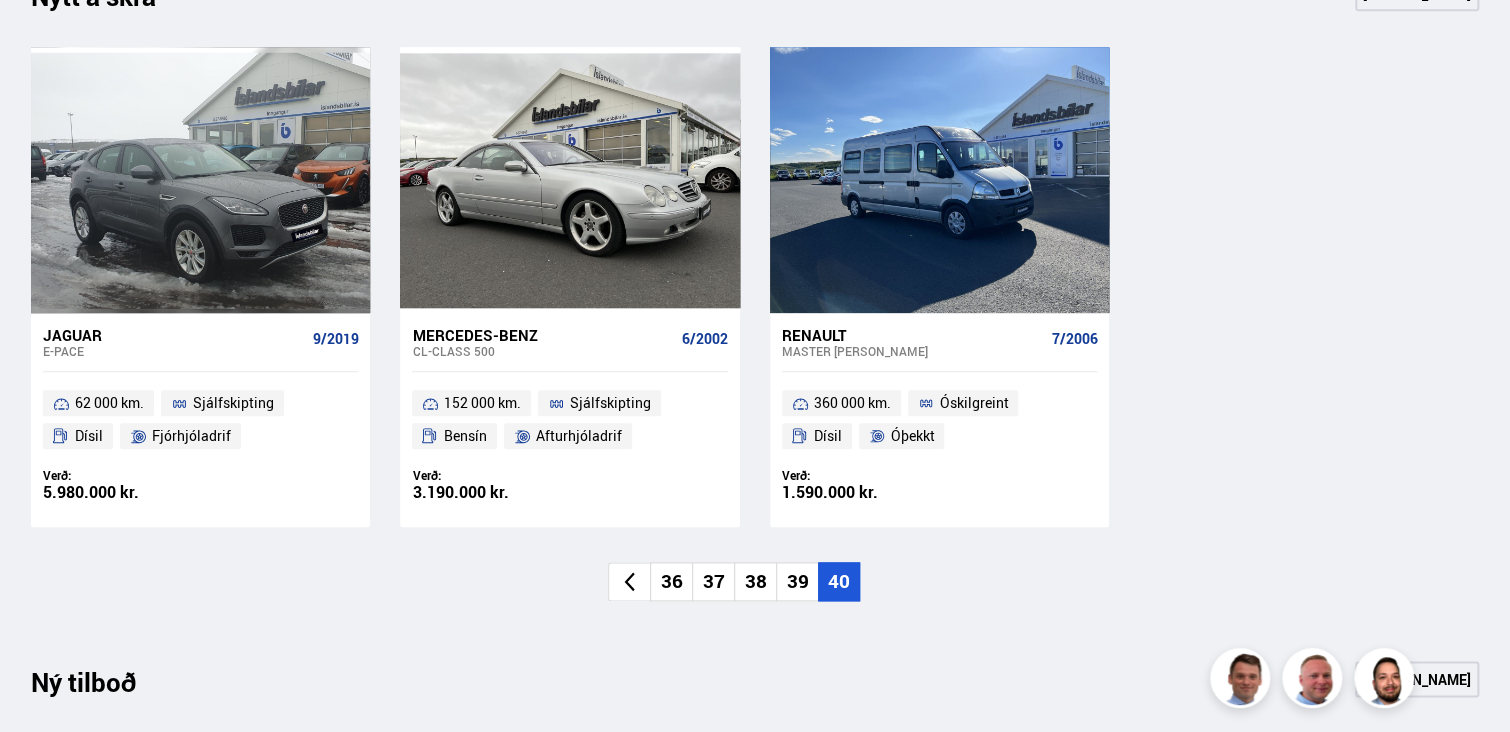 scroll, scrollTop: 900, scrollLeft: 0, axis: vertical 